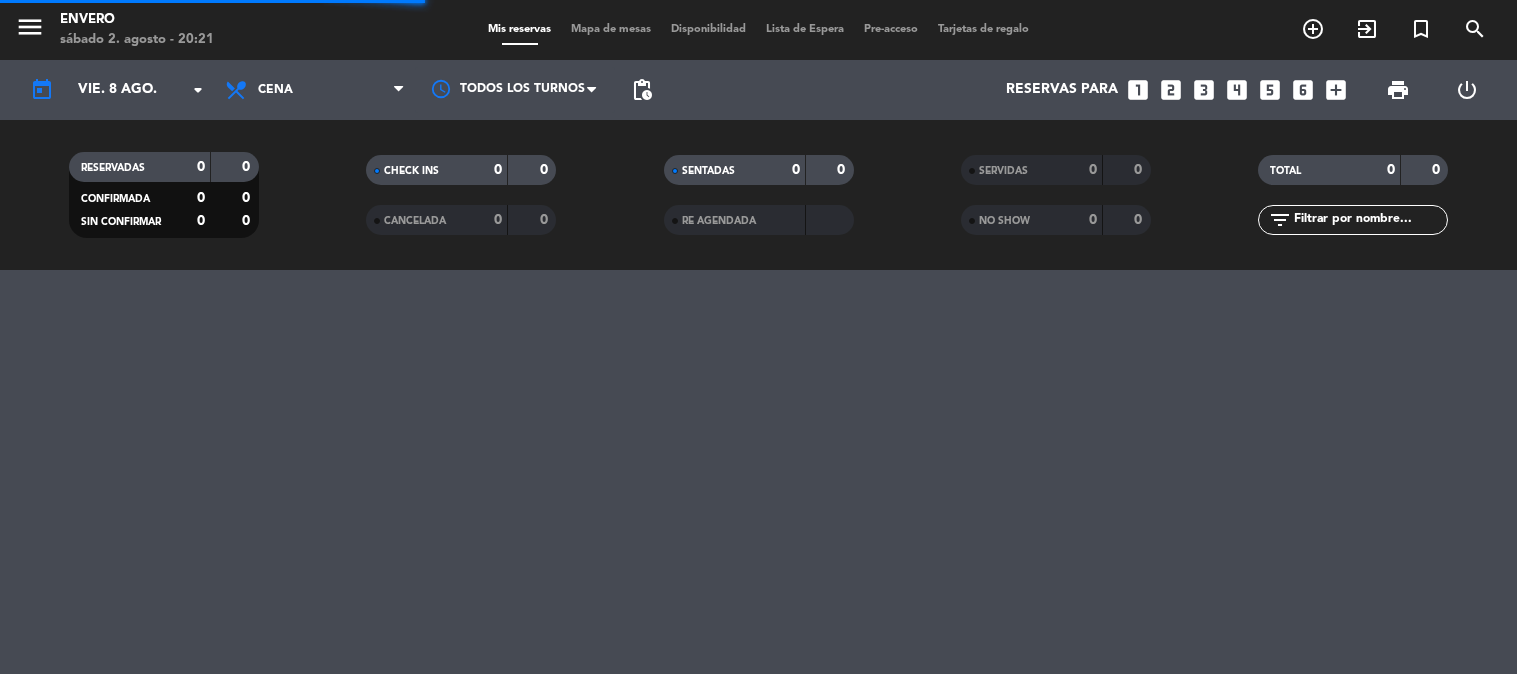 scroll, scrollTop: 0, scrollLeft: 0, axis: both 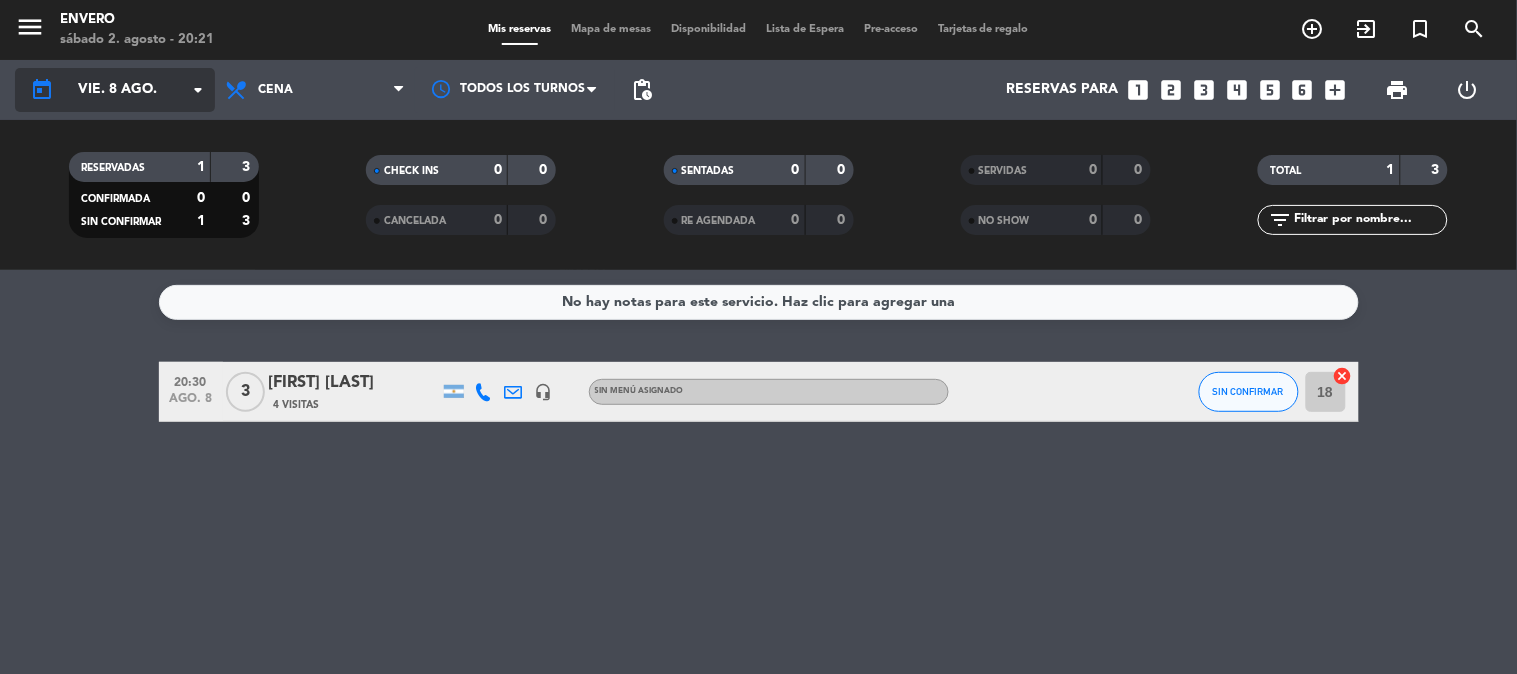 click on "vie. 8 ago." 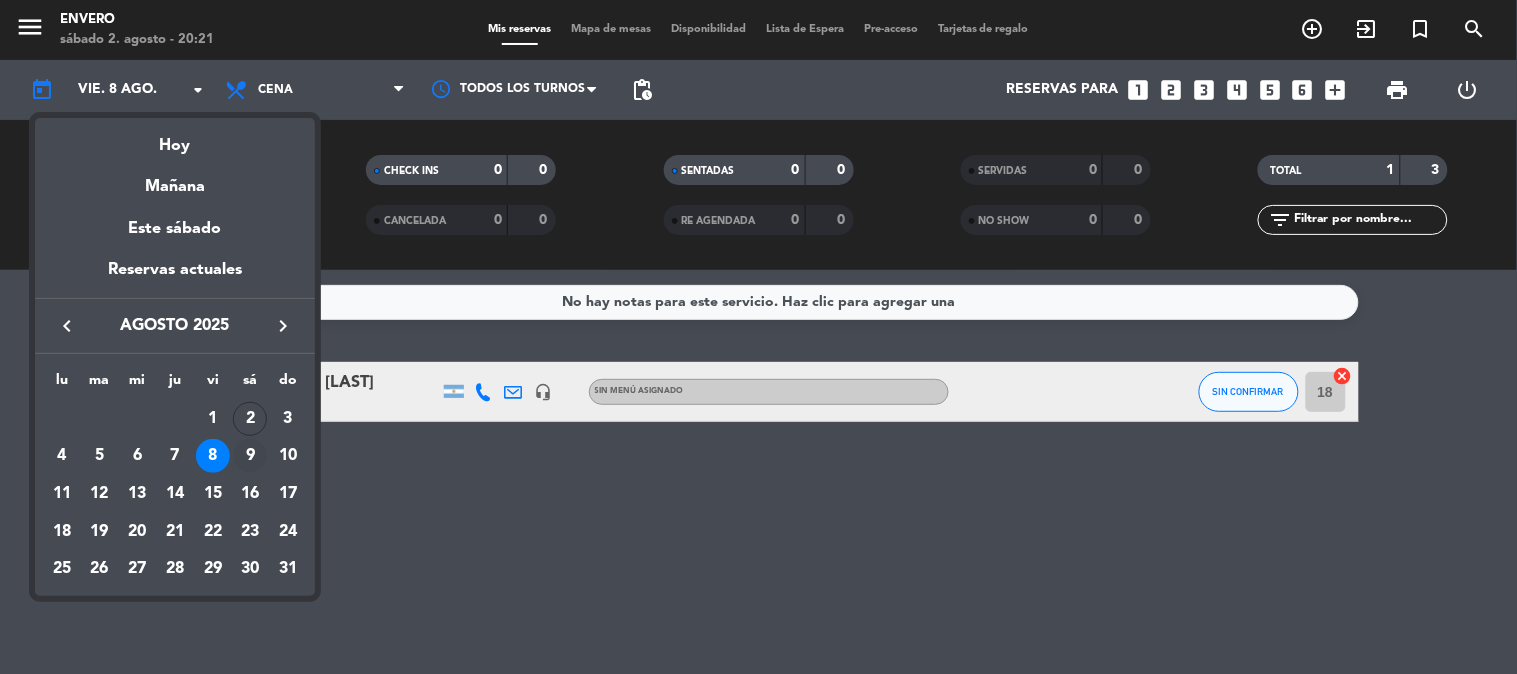 click on "9" at bounding box center [250, 456] 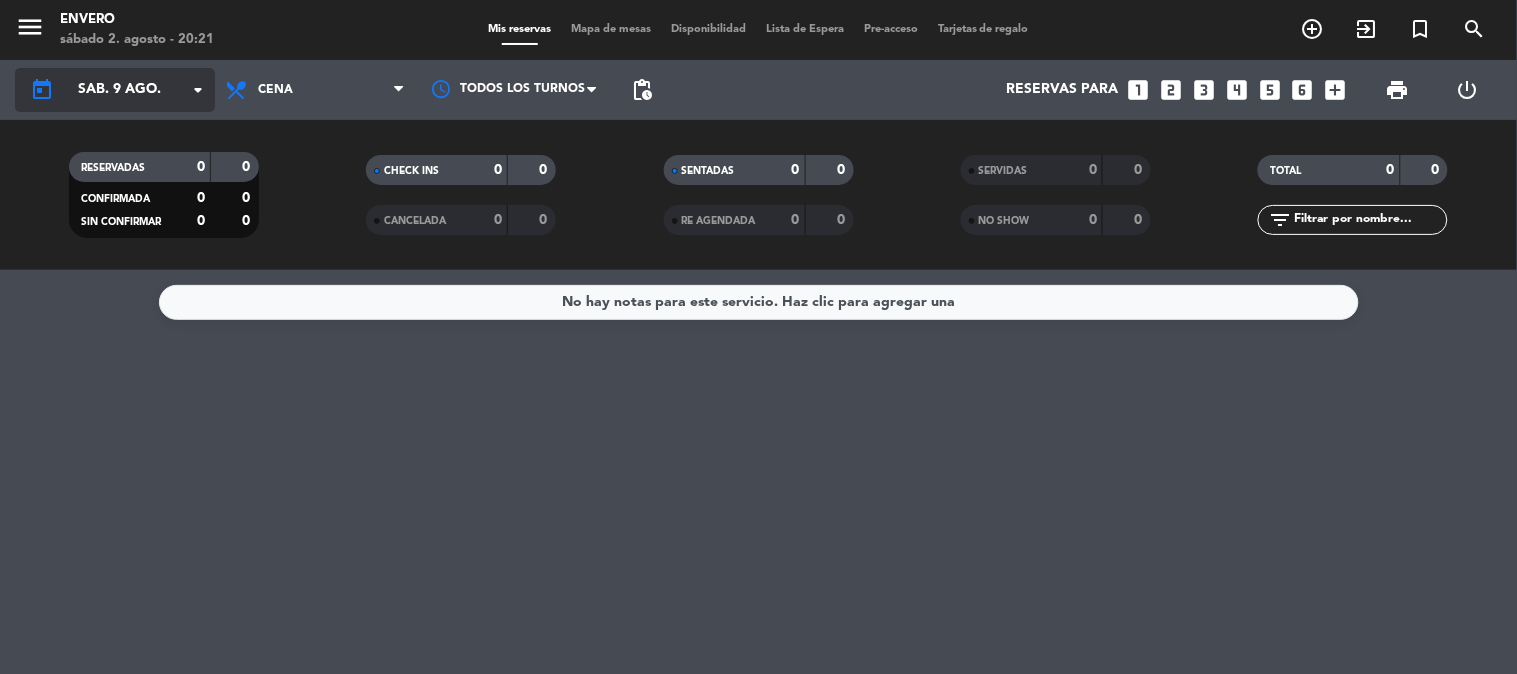 click on "sáb. 9 ago." 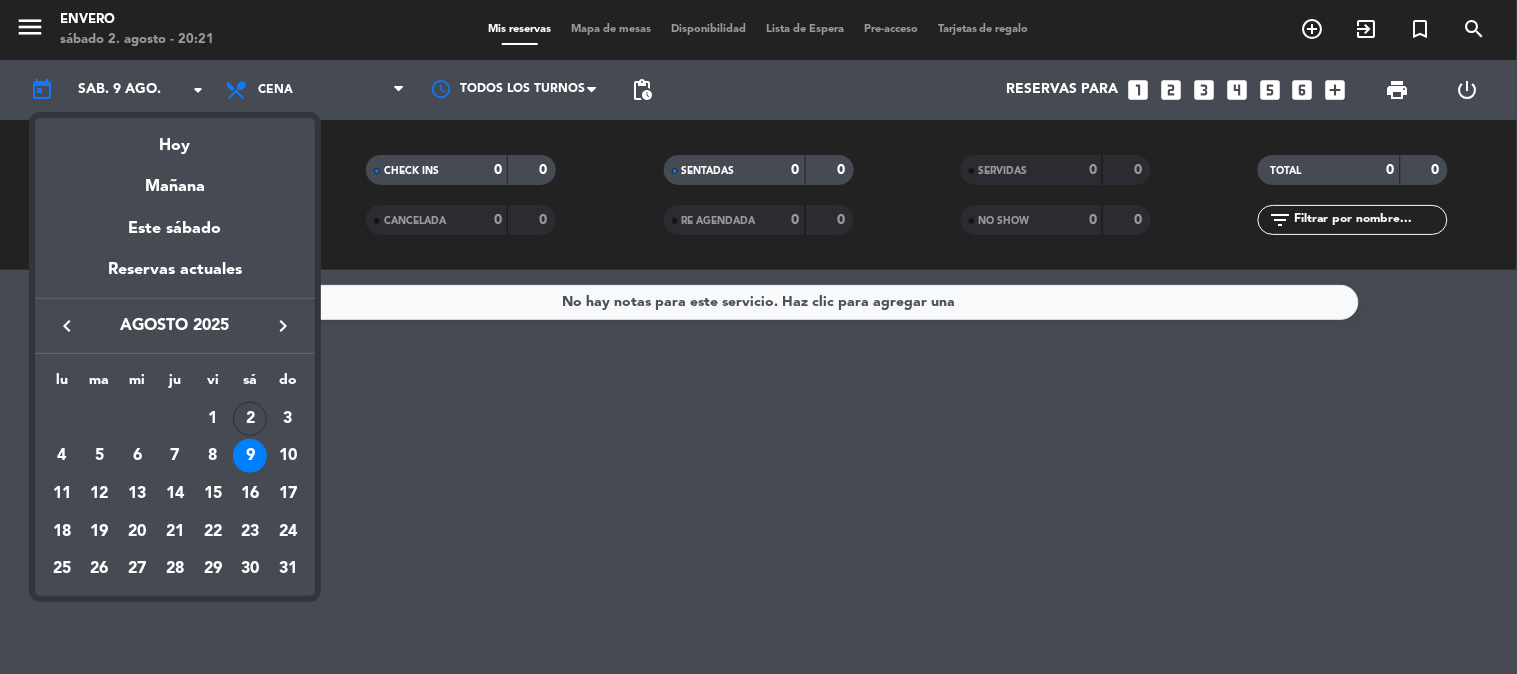 click on "2" at bounding box center (250, 419) 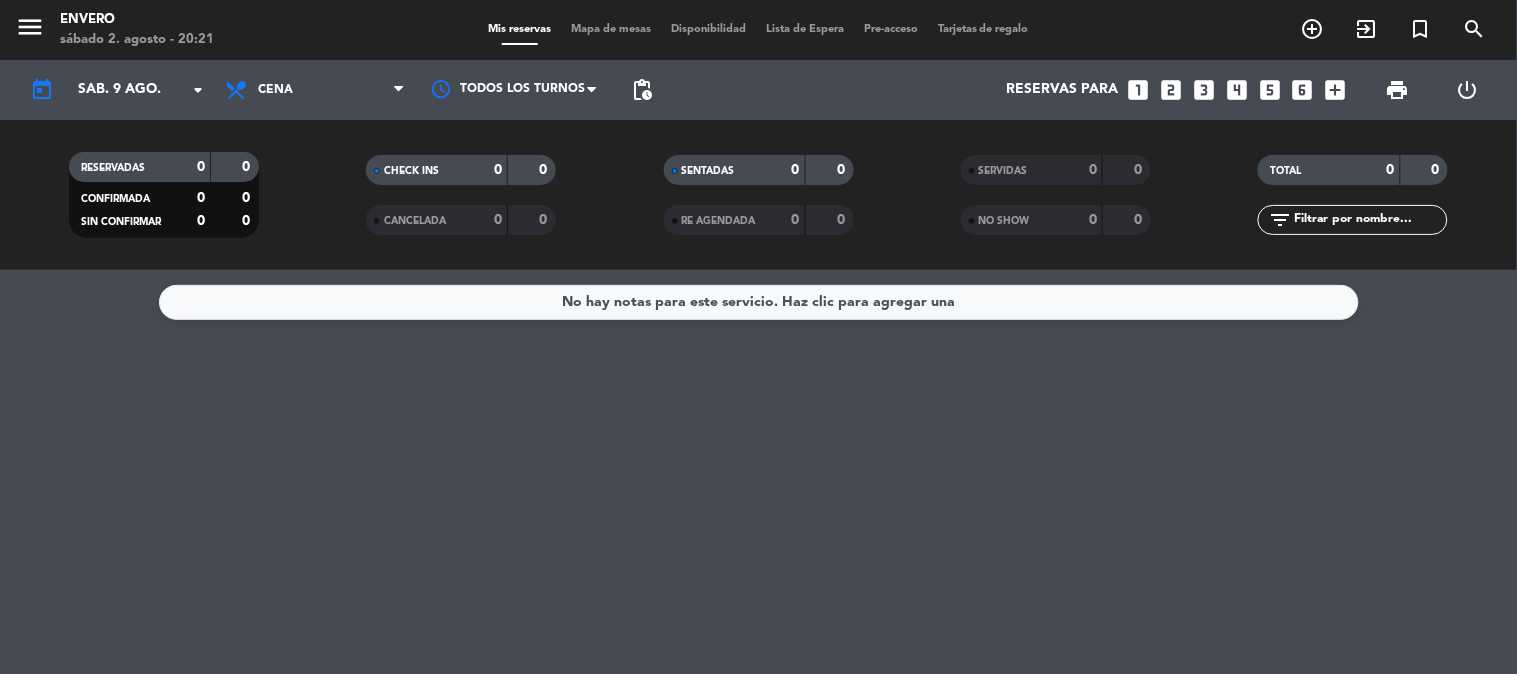 type on "sáb. 2 ago." 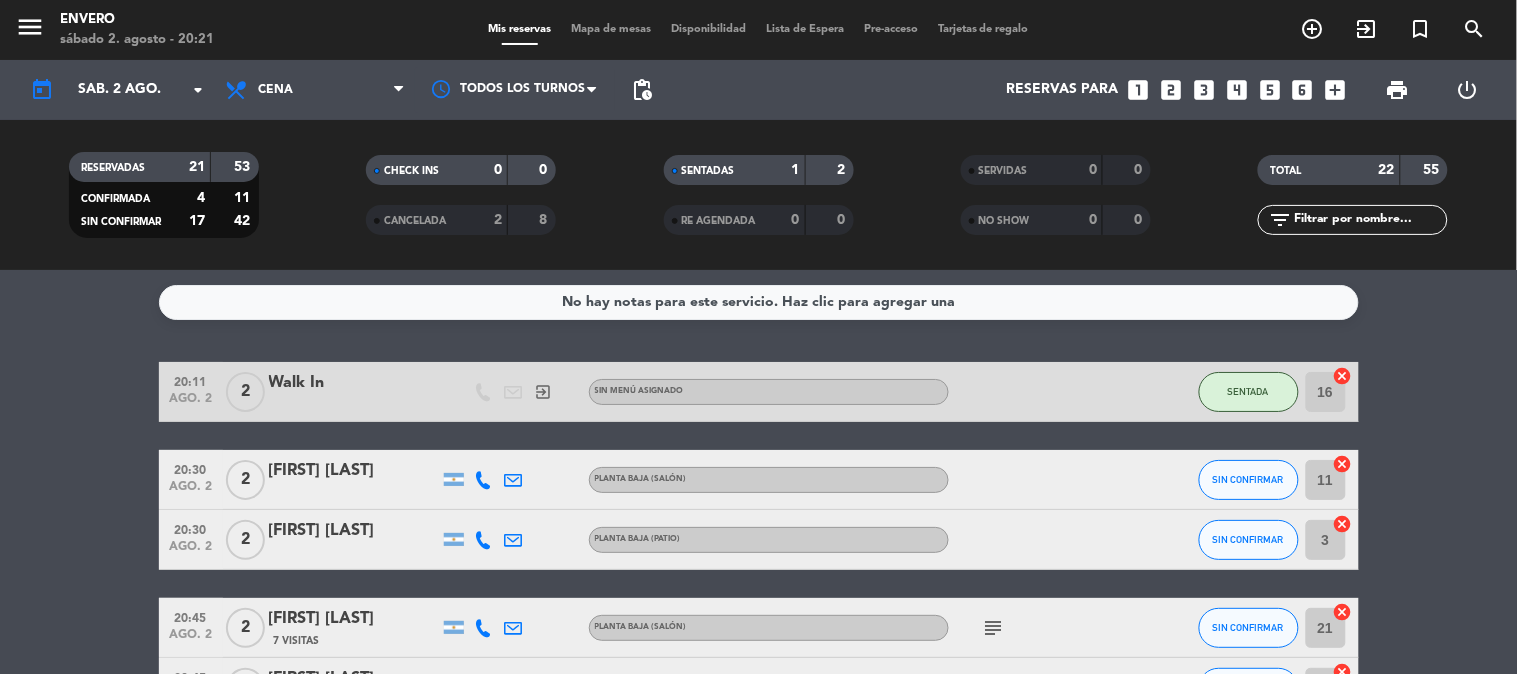 click on "Mapa de mesas" at bounding box center (611, 29) 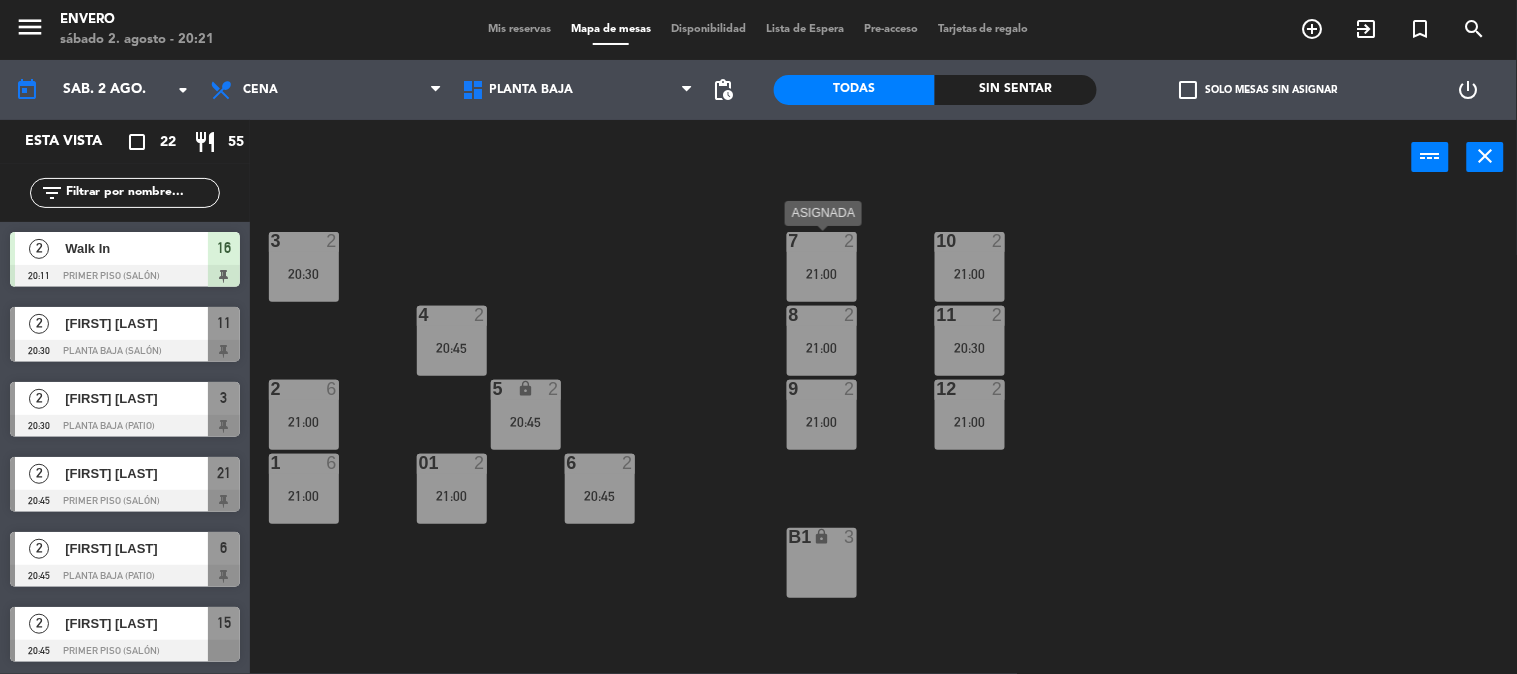 click on "7  2   21:00" at bounding box center (822, 267) 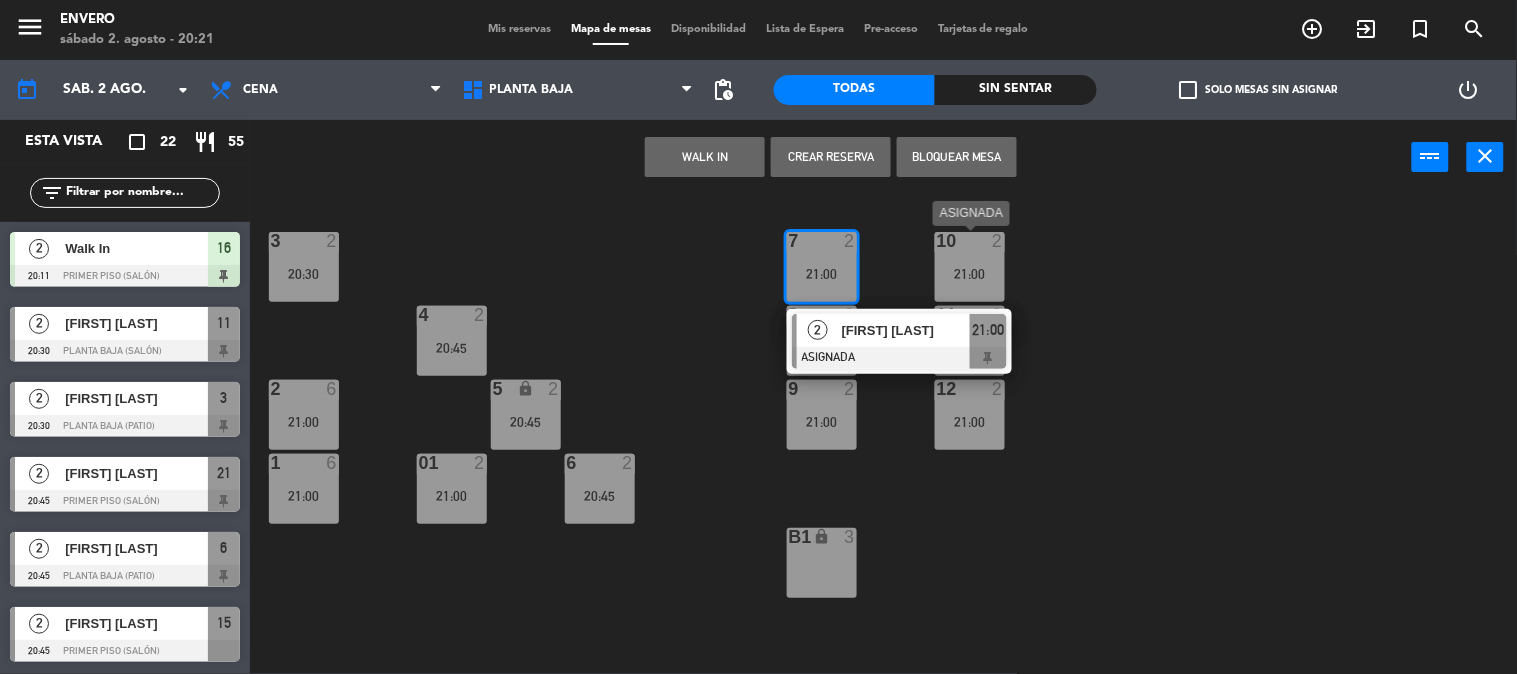 click on "10  2   21:00" at bounding box center [970, 267] 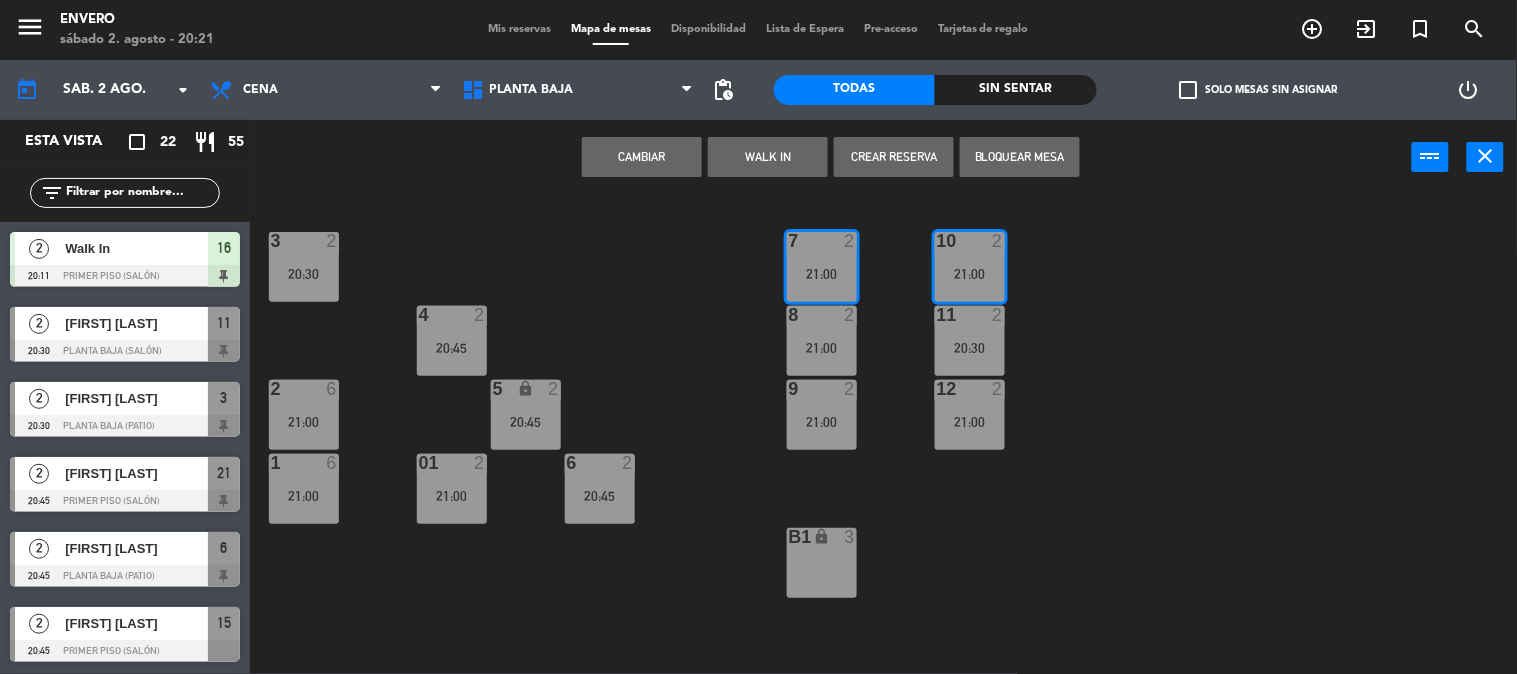 click on "3  2   20:30  7  2   21:00  10  2   21:00  4  2   20:45  8  2   21:00  11  2   20:30  2  6   21:00  5 lock  2   20:45  9  2   21:00  12  2   21:00  1  6   21:00  6  2   20:45  01  2   21:00  B1 lock  3" 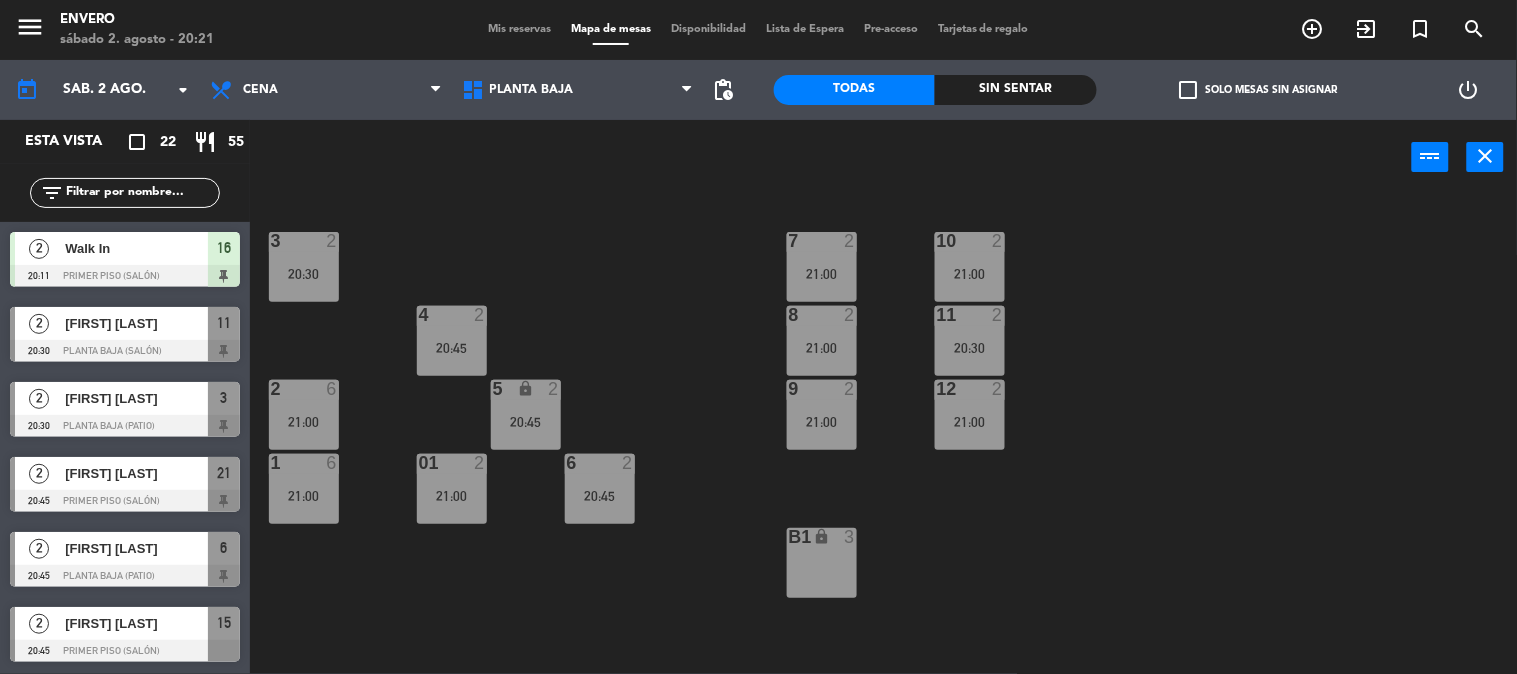 click on "21:00" at bounding box center [970, 274] 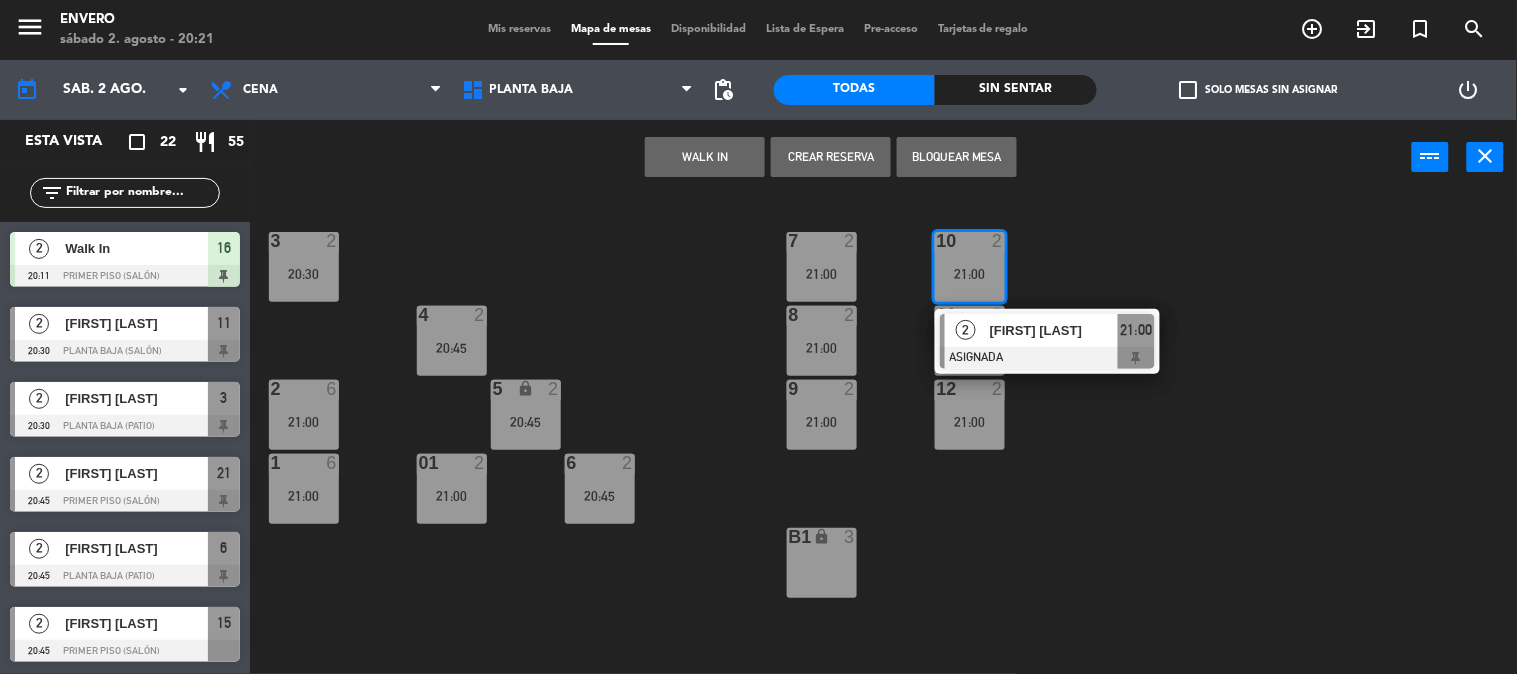 click on "3  2   20:30  7  2   21:00  10  2   21:00  4  2   20:45  8  2   21:00  1  2   20:30  2  6   21:00  5 lock  2   20:45  9  2   21:00  12  2   21:00  1  6   21:00  6  2   20:45  01  2   21:00  B1 lock  3" 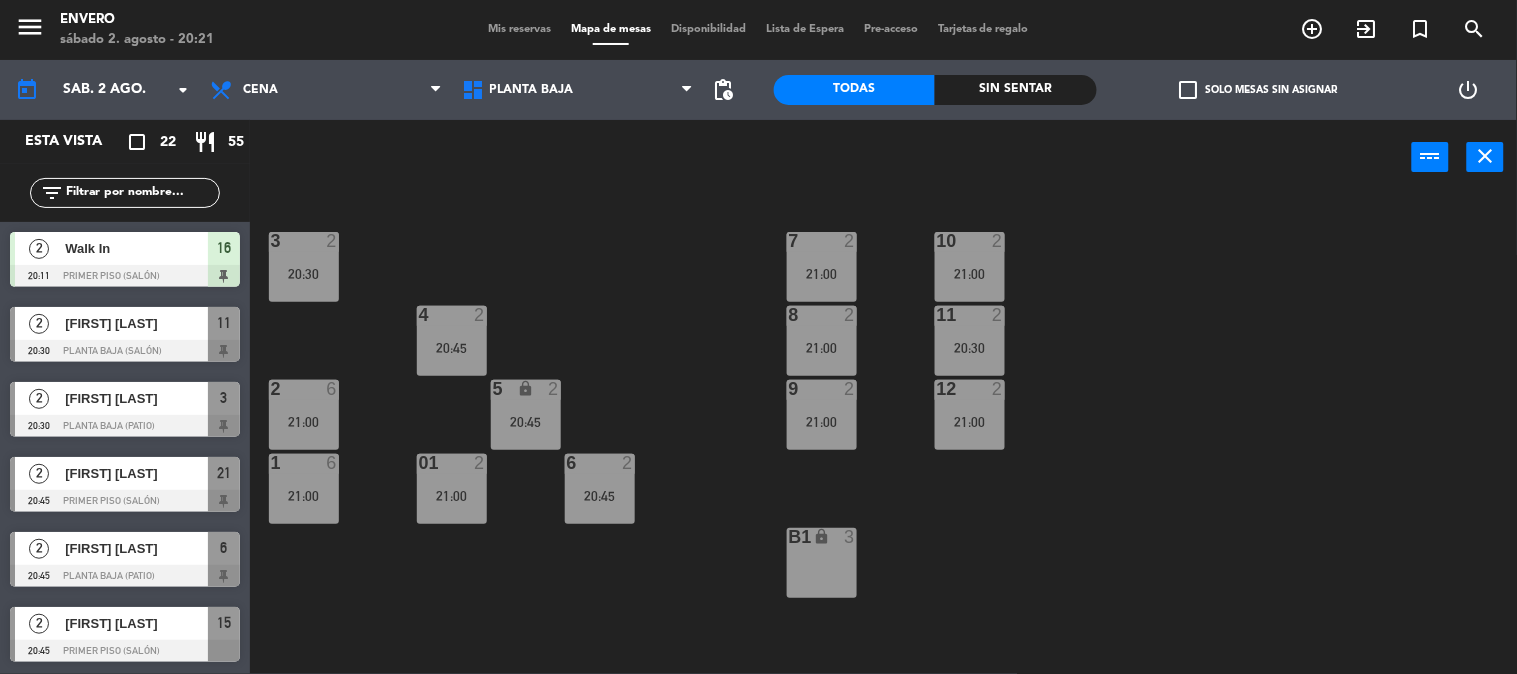 click on "3  2   20:30  7  2   21:00  10  2   21:00  4  2   20:45  8  2   21:00  11  2   20:30  2  6   21:00  5 lock  2   20:45  9  2   21:00  12  2   21:00  1  6   21:00  6  2   20:45  01  2   21:00  B1 lock  3" 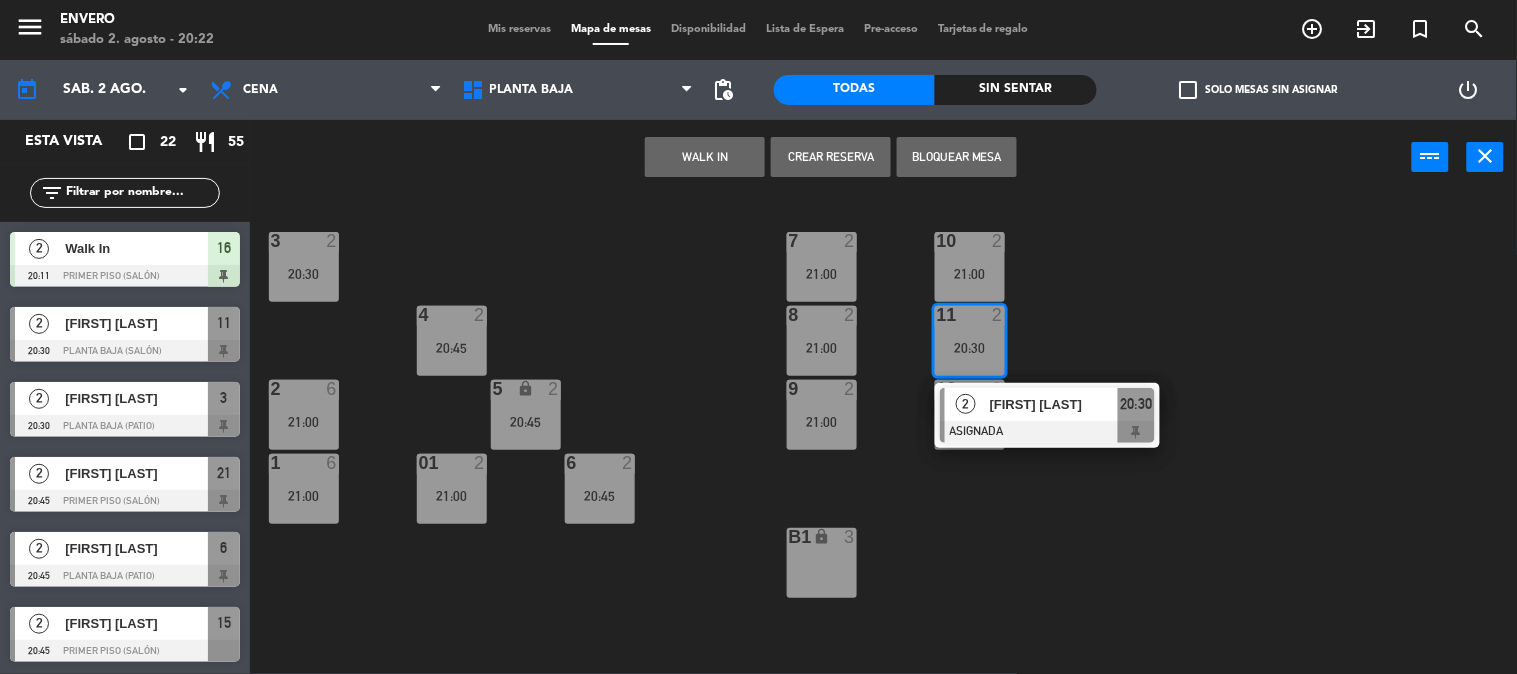 click on "3  2   20:30  7  2   21:00  10  2   21:00  4  2   20:45  8  2   21:00  1  2   [FIRST] [LAST]   ASIGNADA  20:30 2  6   21:00  5 lock  2   20:45  9  2   21:00  12  2   21:00  1  6   21:00  6  2   20:45  01  2   21:00  B1 lock  3" 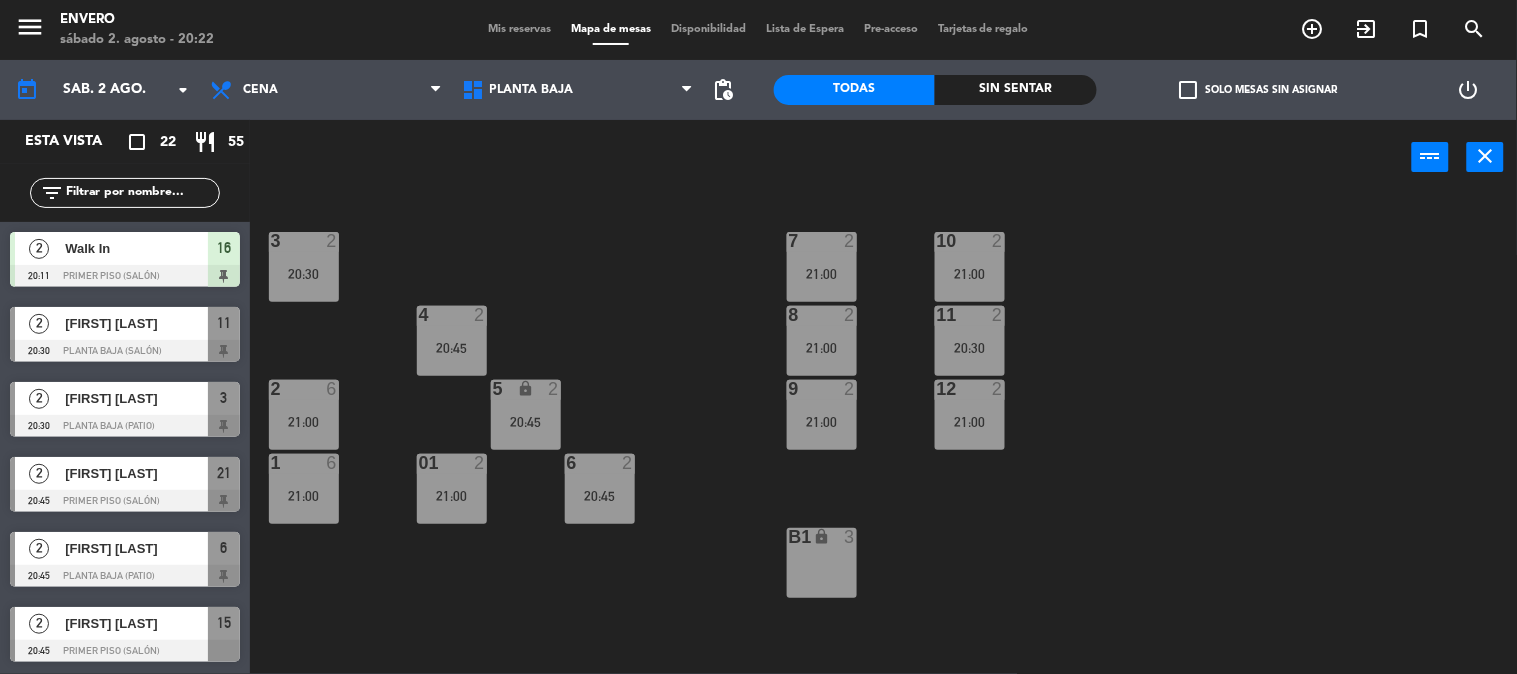 click on "6  2   20:45" at bounding box center (600, 489) 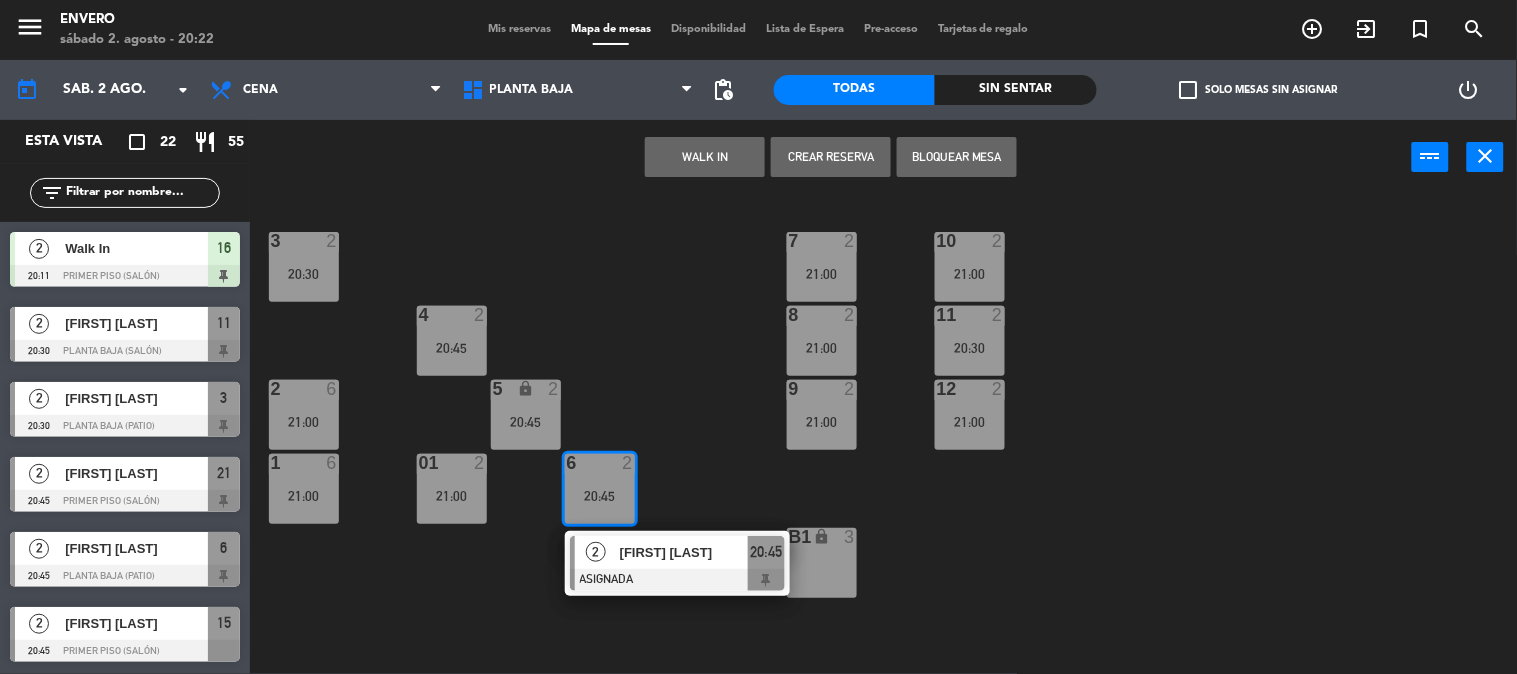 click on "20:45" at bounding box center (600, 496) 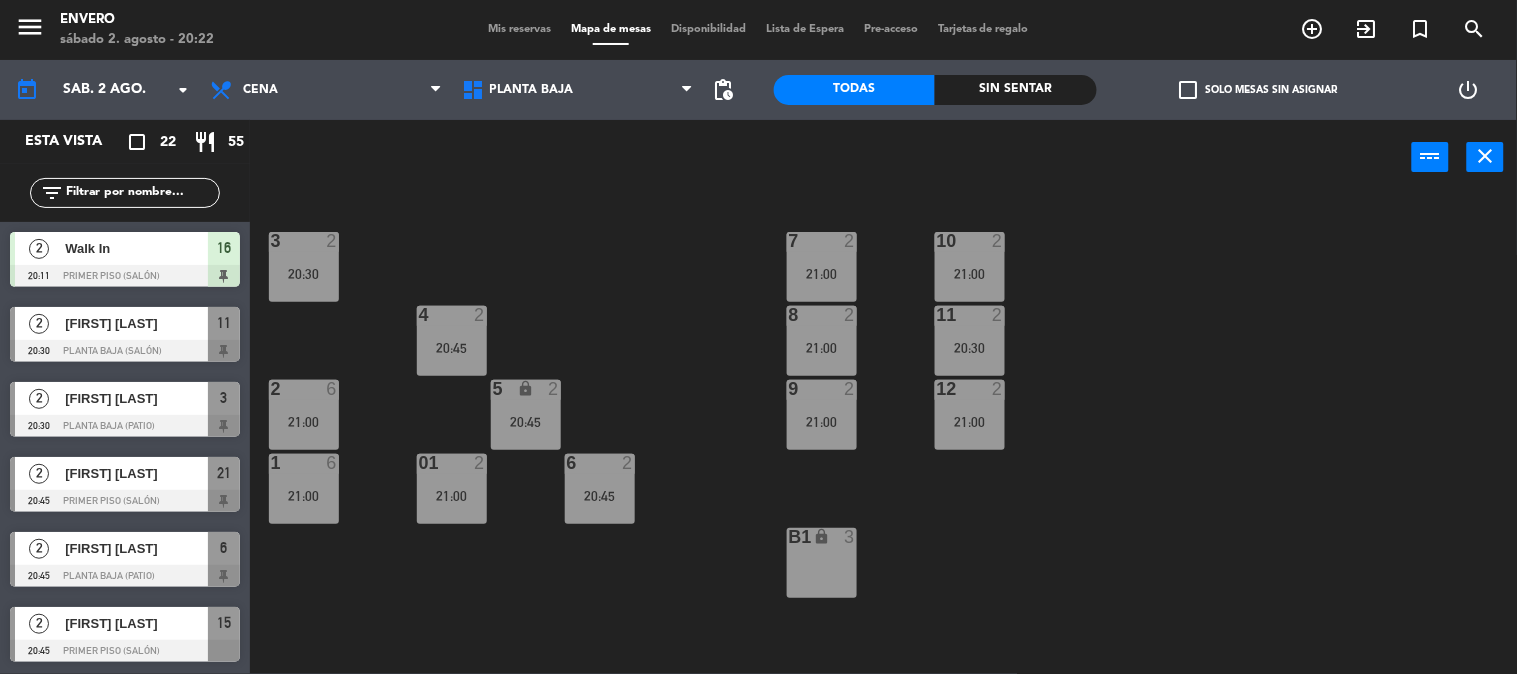 click on "6  2   20:45" at bounding box center (600, 489) 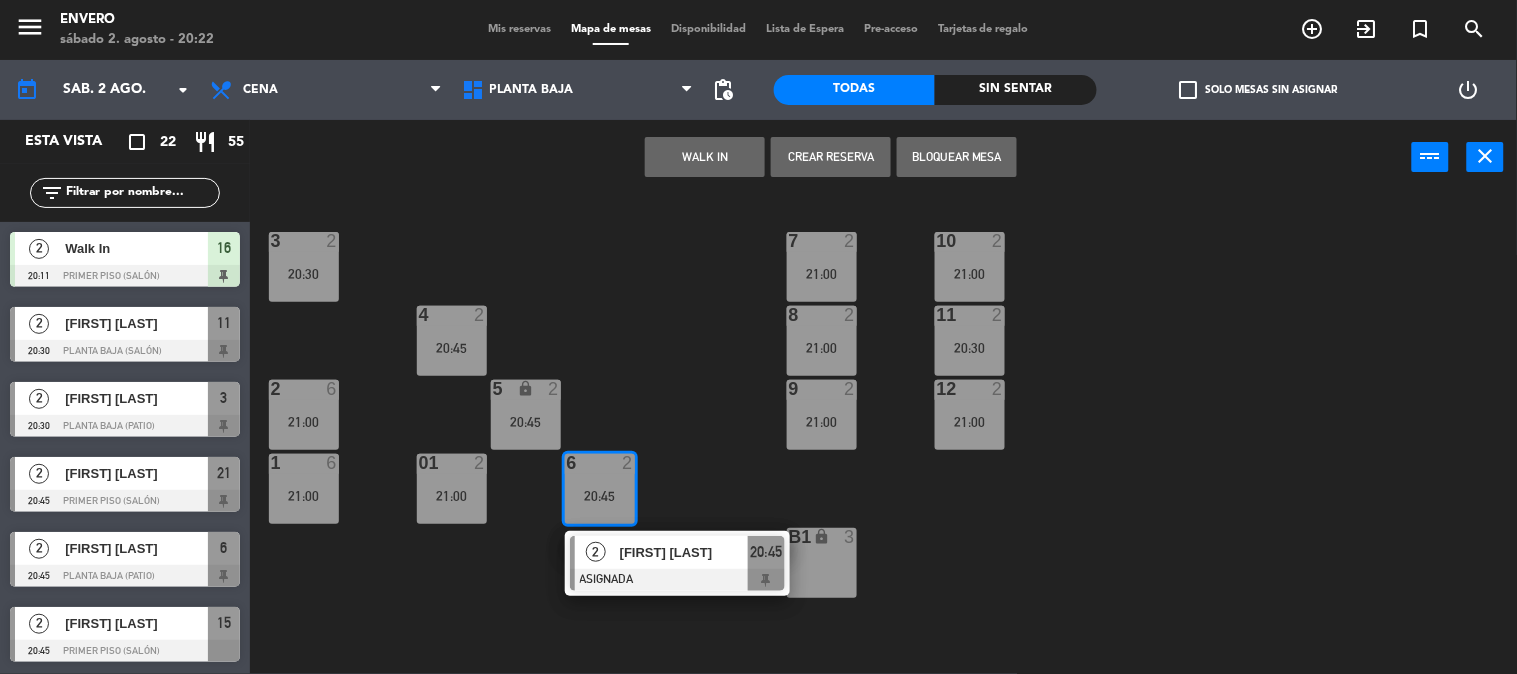 click on "6  2   20:45" at bounding box center [600, 489] 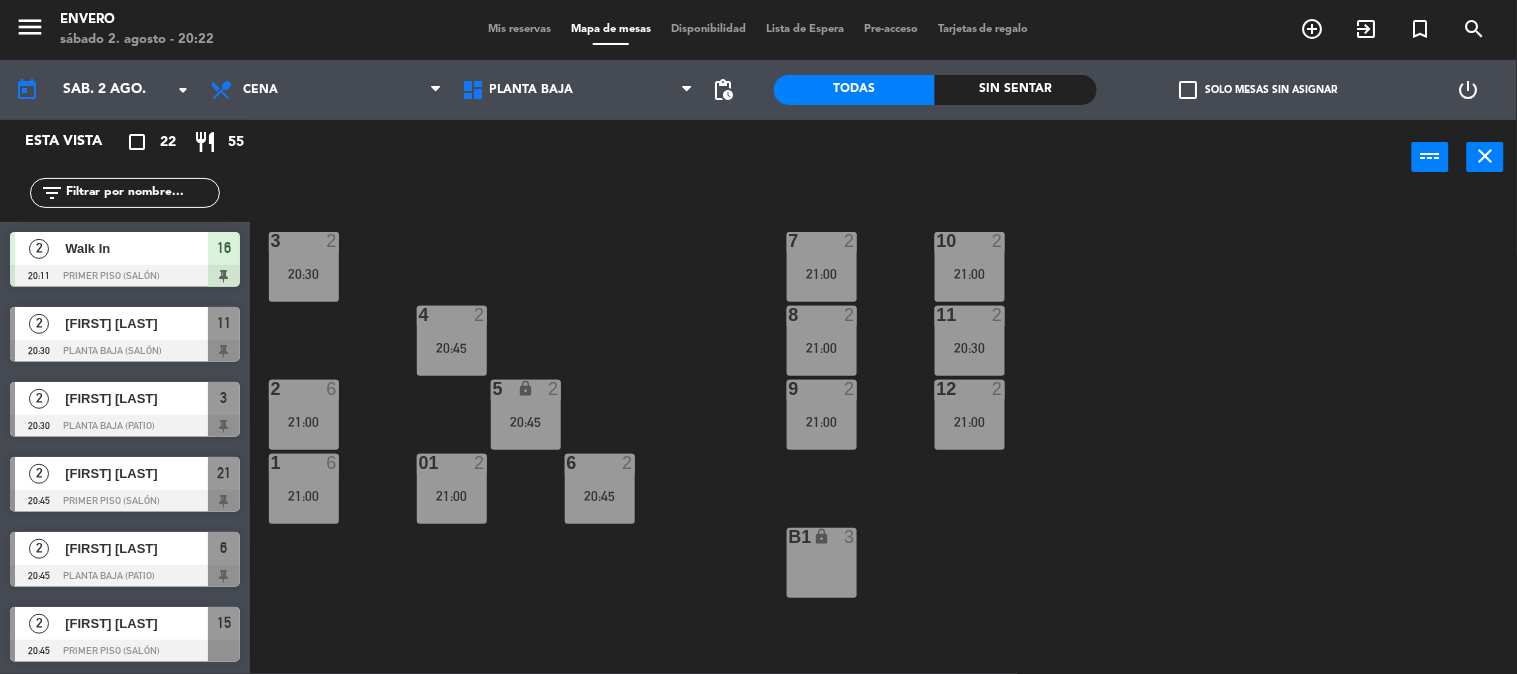 click on "3  2   20:30  7  2   21:00  10  2   21:00  4  2   20:45  8  2   21:00  11  2   20:30  2  6   21:00  5 lock  2   20:45  9  2   21:00  12  2   21:00  1  6   21:00  6  2   20:45  01  2   21:00  B1 lock  3" 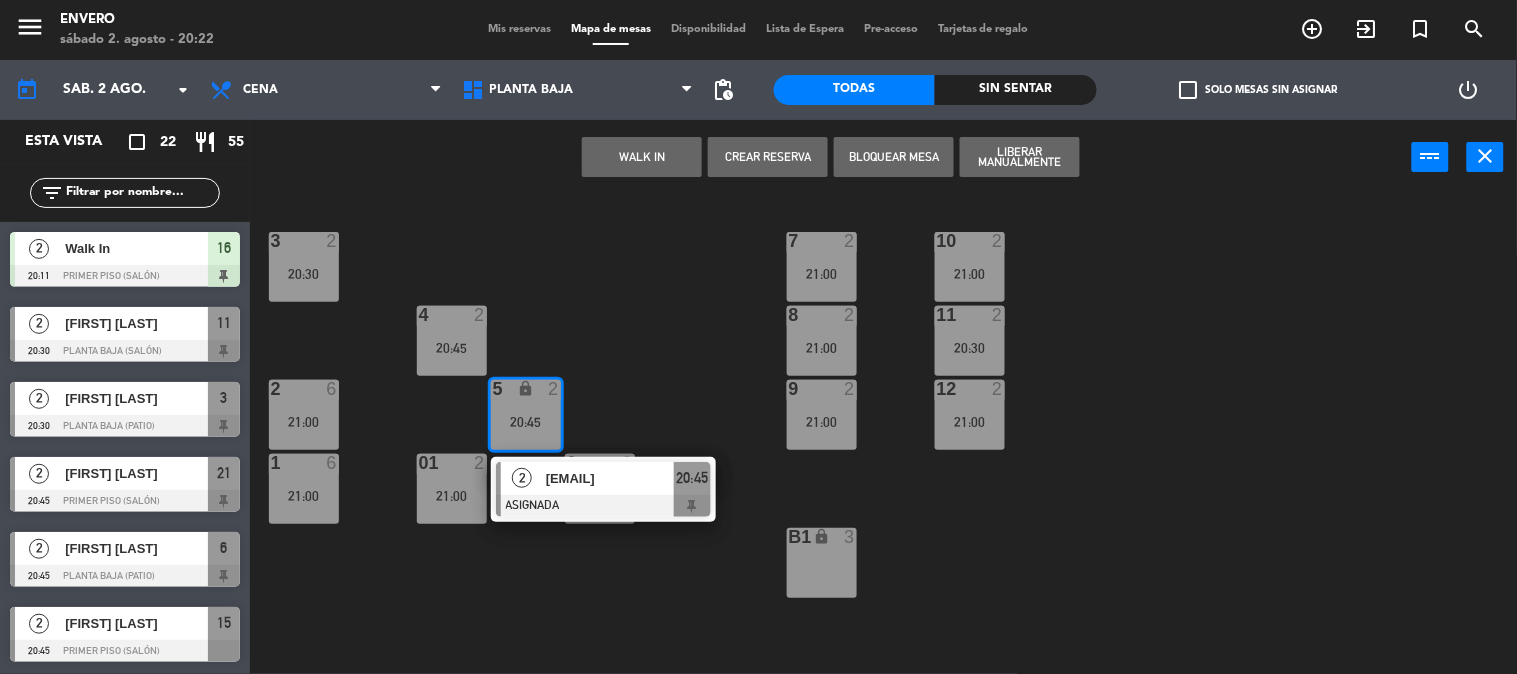 drag, startPoint x: 552, startPoint y: 411, endPoint x: 643, endPoint y: 318, distance: 130.11533 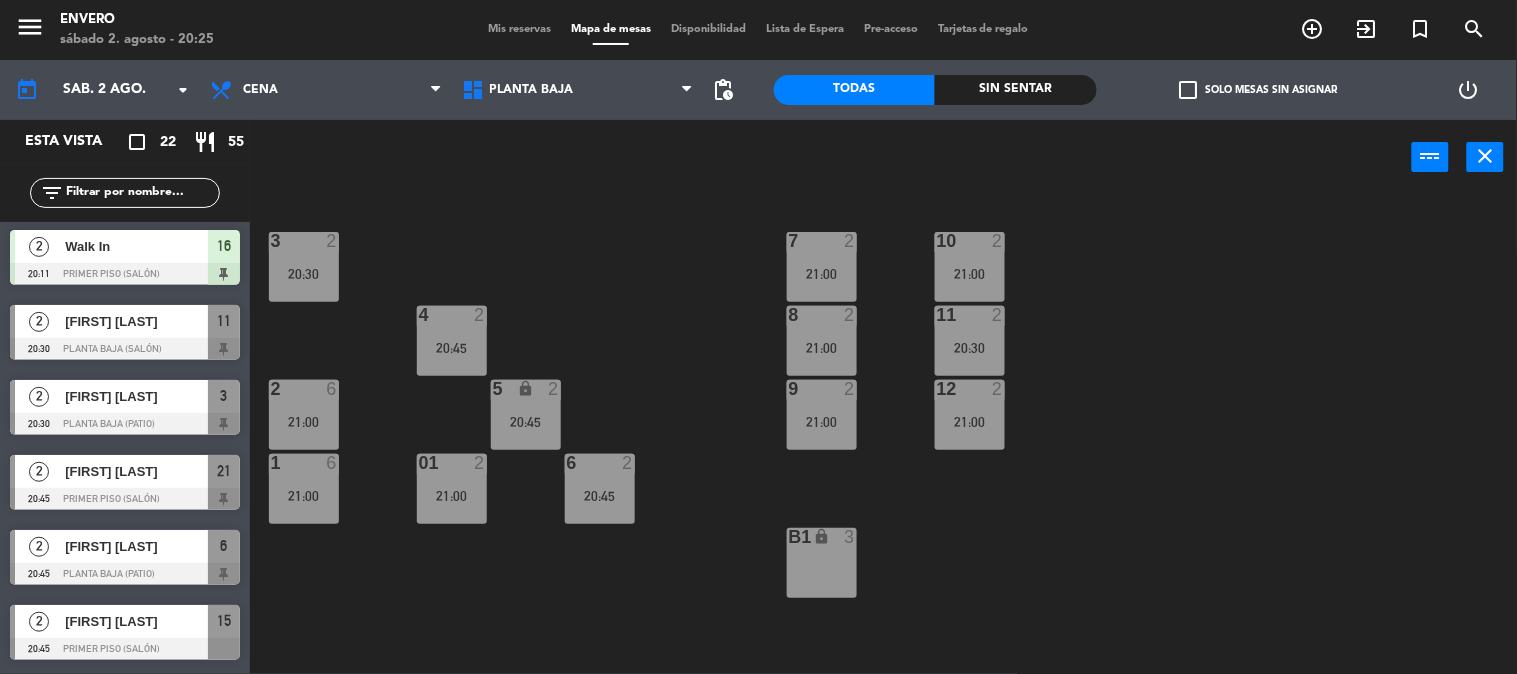 scroll, scrollTop: 0, scrollLeft: 0, axis: both 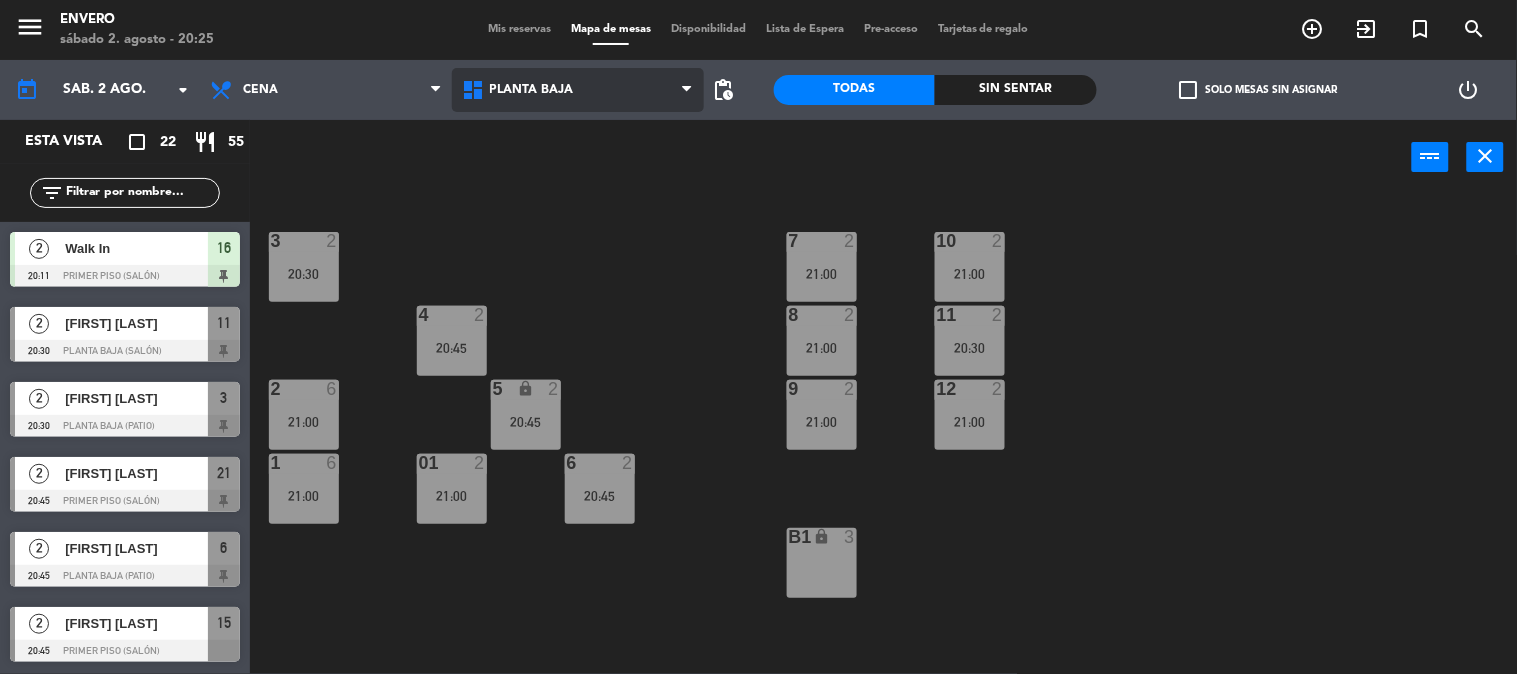 click on "Planta Baja" at bounding box center [532, 90] 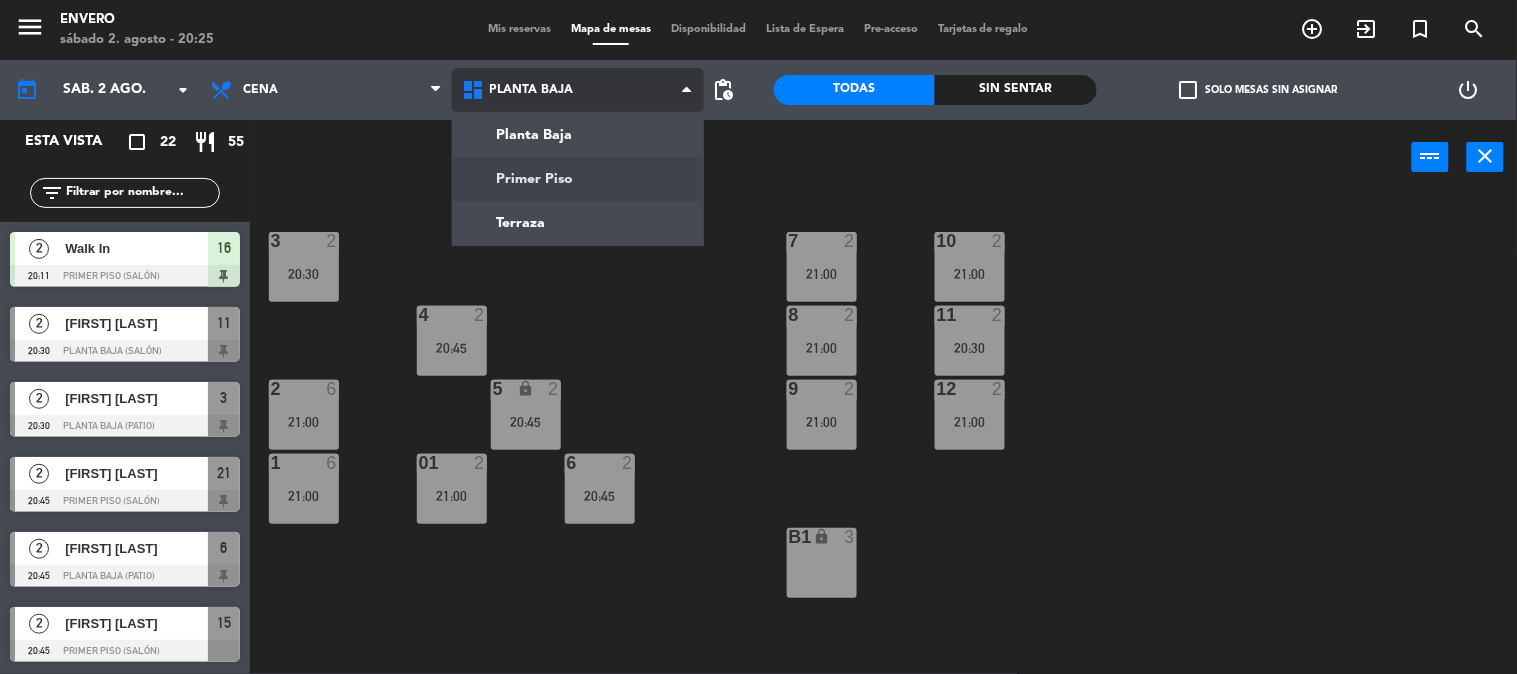 click on "menu  Envero   sábado 2. agosto - 20:25   Mis reservas   Mapa de mesas   Disponibilidad   Lista de Espera   Pre-acceso   Tarjetas de regalo  add_circle_outline exit_to_app turned_in_not search today    sáb. 2 ago. arrow_drop_down  Almuerzo  Cena  Cena  Almuerzo  Cena  Planta Baja   Primer Piso   Terraza   Planta Baja   Planta Baja   Primer Piso   Terraza  pending_actions  Todas  Sin sentar  check_box_outline_blank   Solo mesas sin asignar   power_settings_new   Esta vista   crop_square  22  restaurant  55 filter_list  2   Walk In   20:11   Primer piso (Salón)  16  2   Brenda Podkasik   20:30   Planta Baja (Salón)  11  2   Ruben Galassi   20:30   Planta Baja (Patio)  3  2   Cecilia Arenaza   20:45   Primer piso (Salón)  21  2   CESAR MARTINEZ   20:45   Planta Baja (Patio)  6  2   Pablo Lucca   20:45   Primer piso (Salón)  15  2   Rperesini@[EXAMPLE.COM]   20:45   Planta Baja (Patio)  5  2   Sofía Aponte   20:45   Primer piso (Salón)  13  2   sofia gasprotti   20:45   Planta Baja (Patio)  4  2   21:00  9" 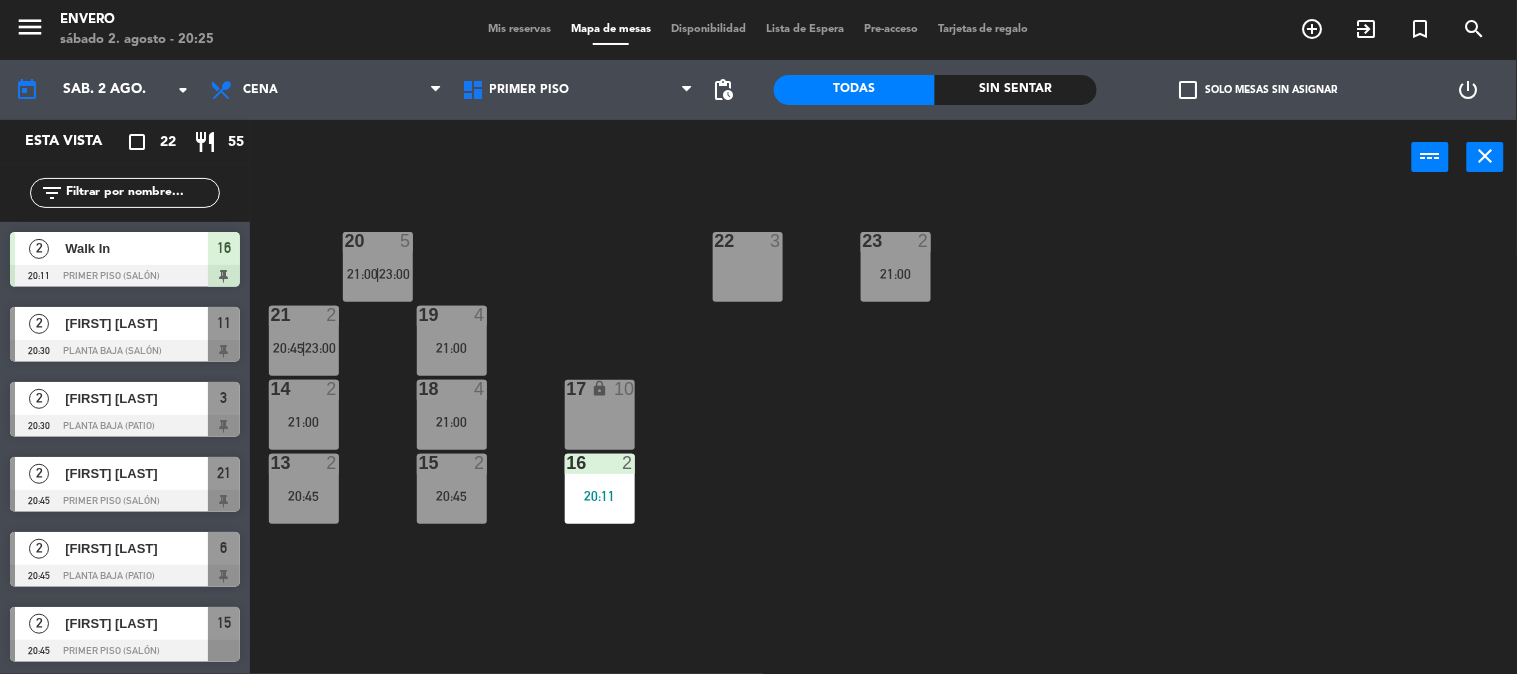 click on "20  5   21:00    |    23:00     22  3  23  2   21:00  21  2   20:45    |    23:00     19  4   21:00  14  2   21:00  18  4   21:00  17 lock  10  13  2   20:45  15  2   20:45  16  2   20:11" 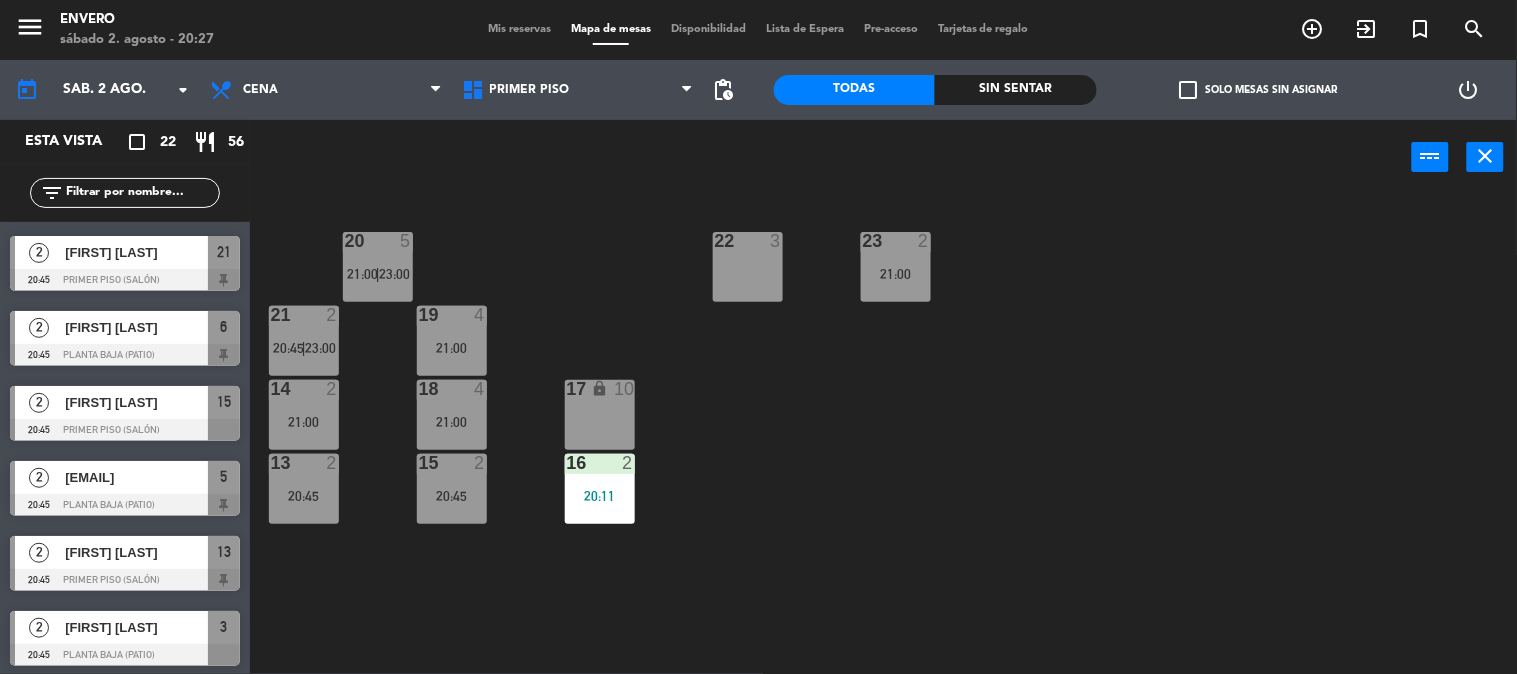 scroll, scrollTop: 222, scrollLeft: 0, axis: vertical 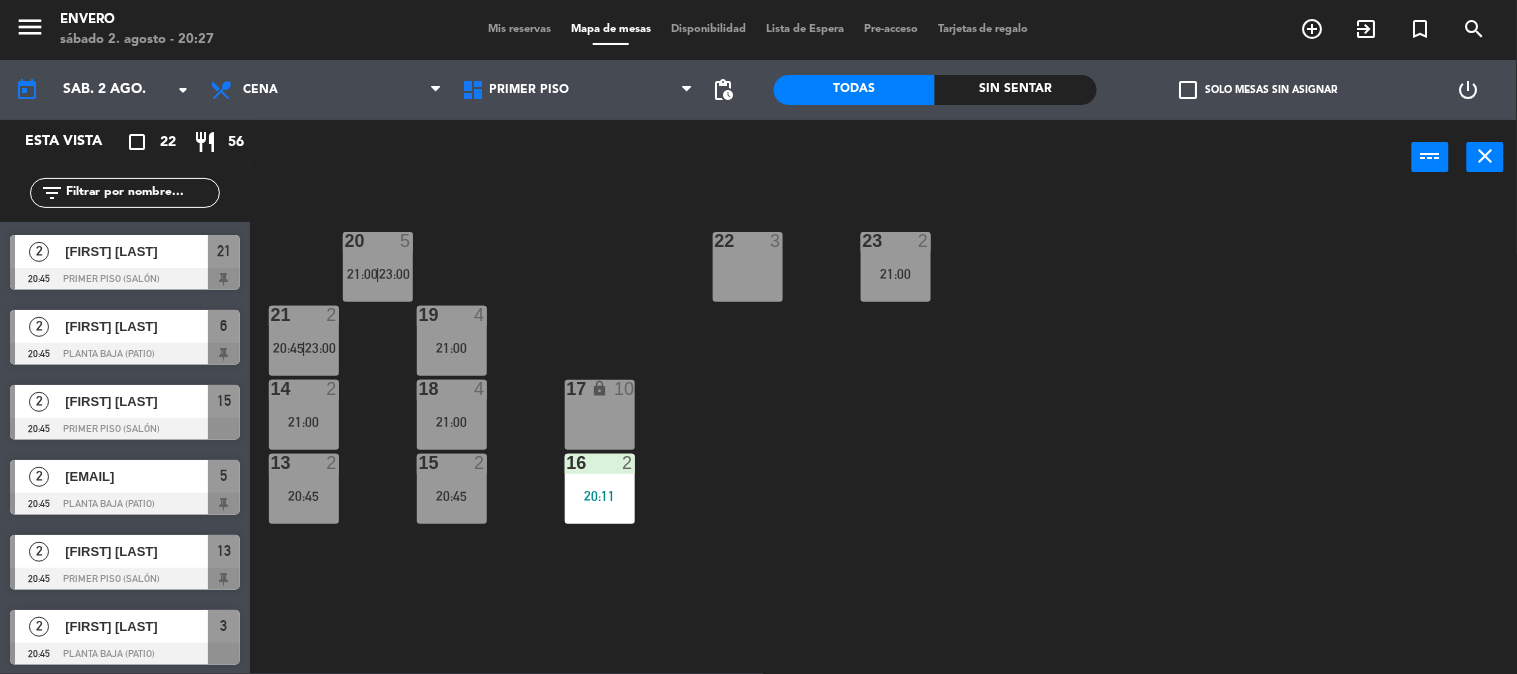 click on "[FIRST] [LAST]" at bounding box center [136, 401] 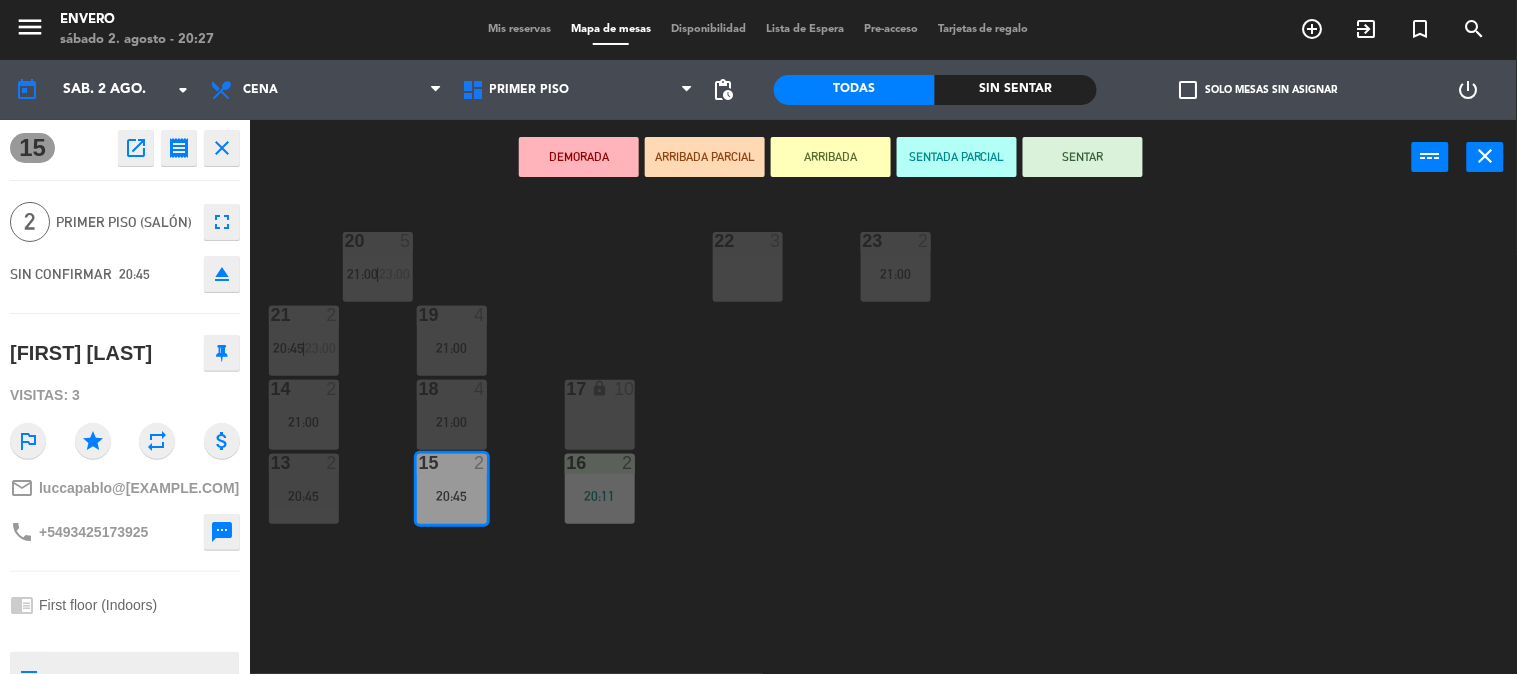 click on "20  5   21:00    |    23:00     22  3  23  2   21:00  21  2   20:45    |    23:00     19  4   21:00  14  2   21:00  18  4   21:00  17 lock  10  13  2   20:45  15  2   20:45  16  2   20:11" 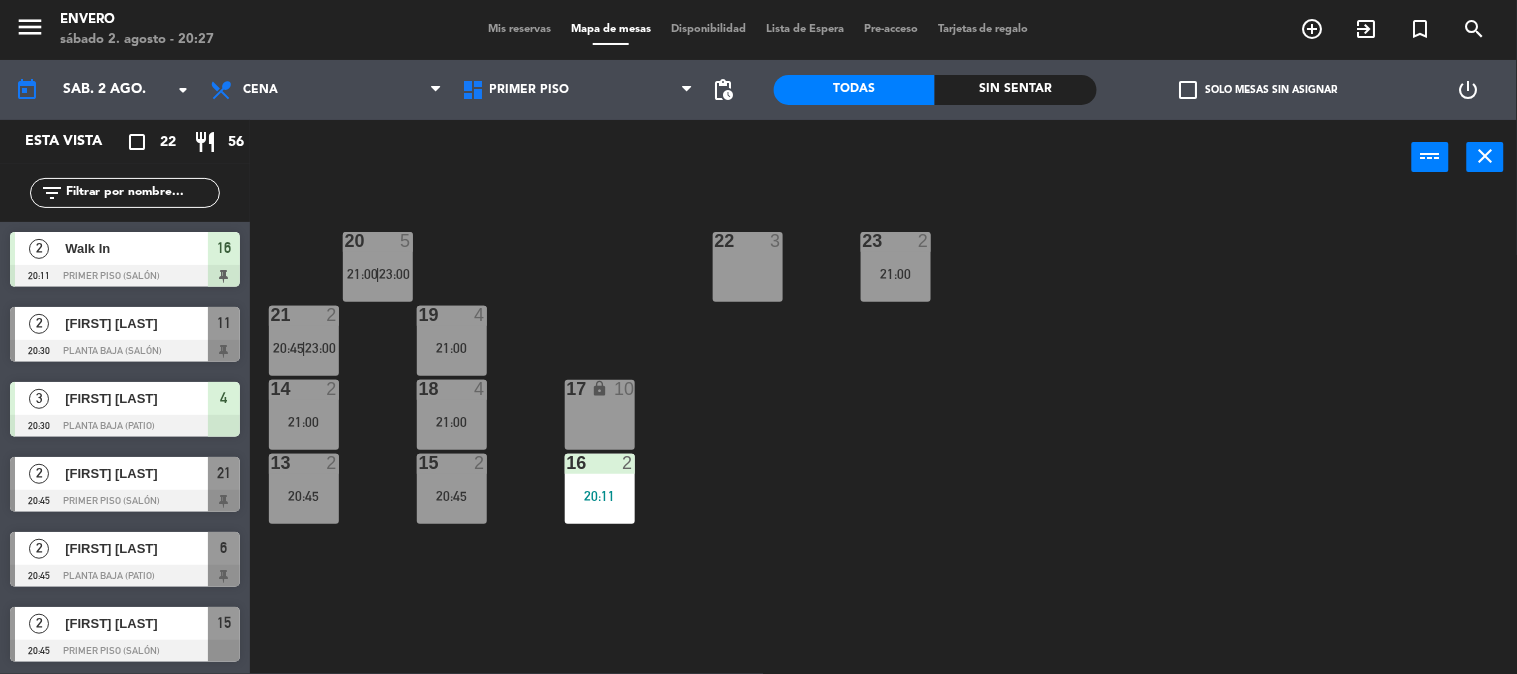 click on "[FIRST] [LAST]" at bounding box center [136, 473] 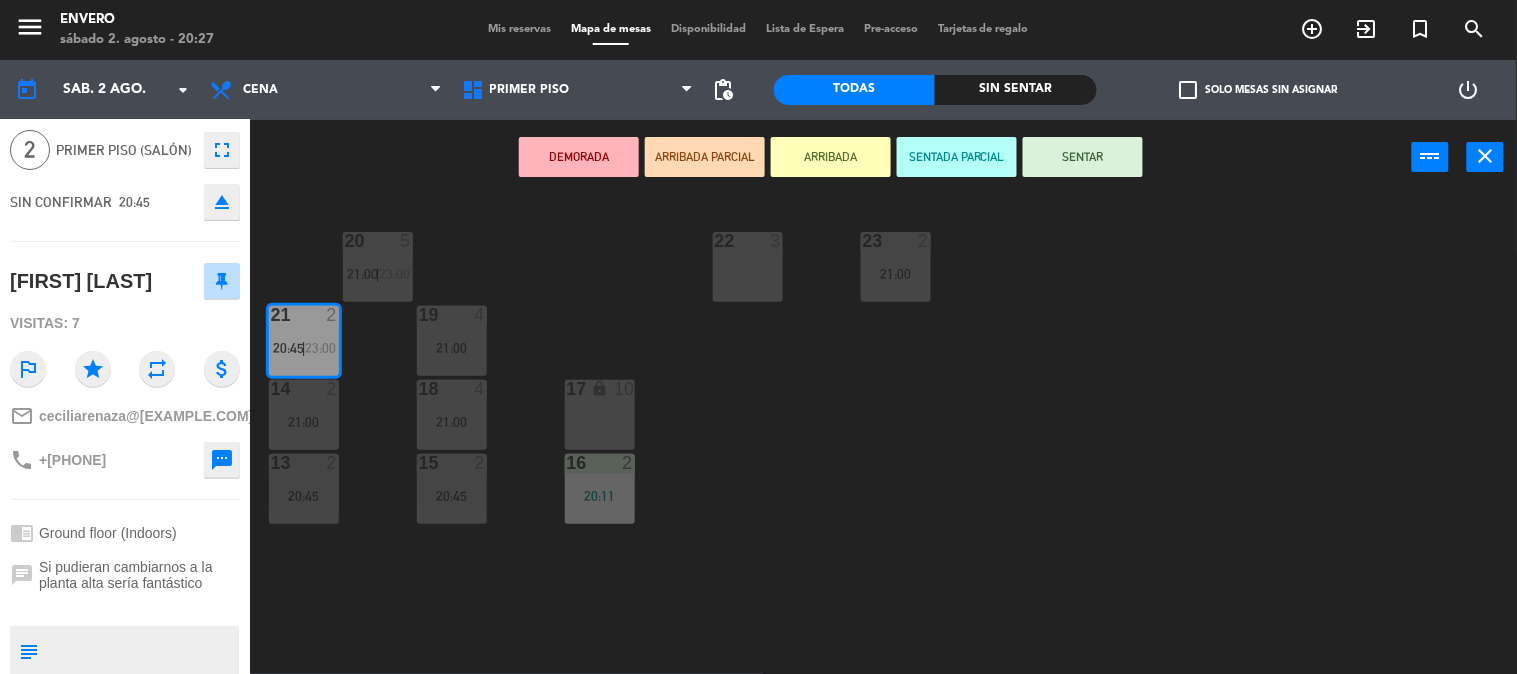 scroll, scrollTop: 111, scrollLeft: 0, axis: vertical 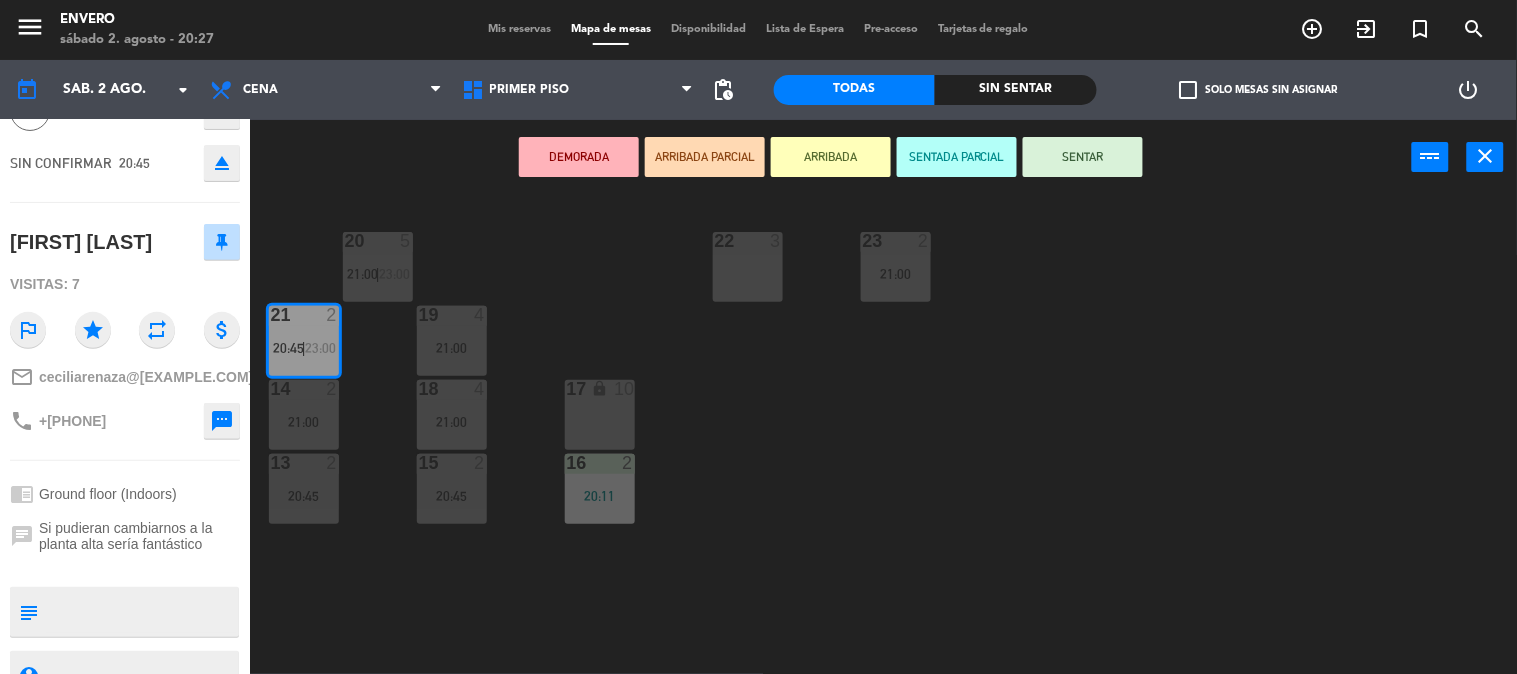 click on "20  5   21:00    |    23:00     22  3  23  2   21:00  21  2   20:45    |    23:00     19  4   21:00  14  2   21:00  18  4   21:00  17 lock  10  13  2   20:45  15  2   20:45  16  2   20:11" 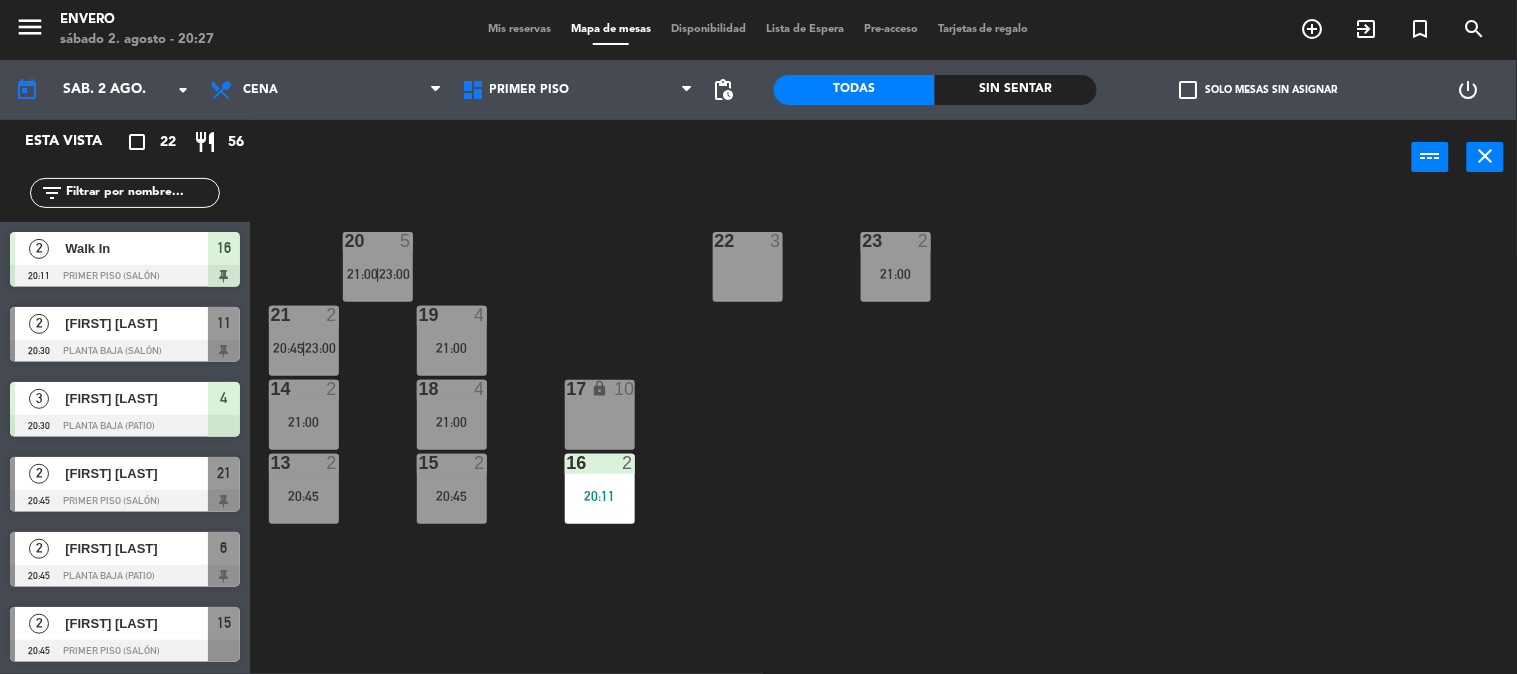click on "[FIRST] [LAST]" at bounding box center [135, 548] 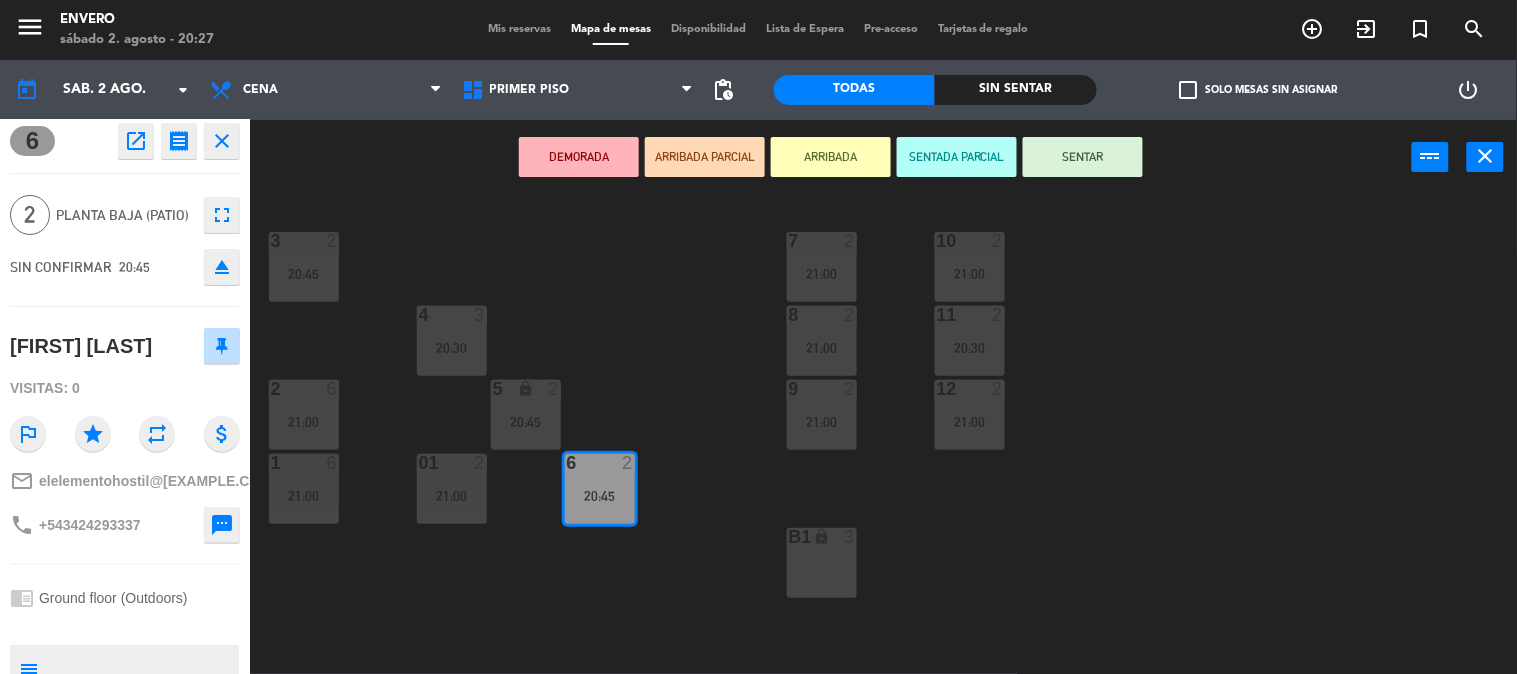 scroll, scrollTop: 0, scrollLeft: 0, axis: both 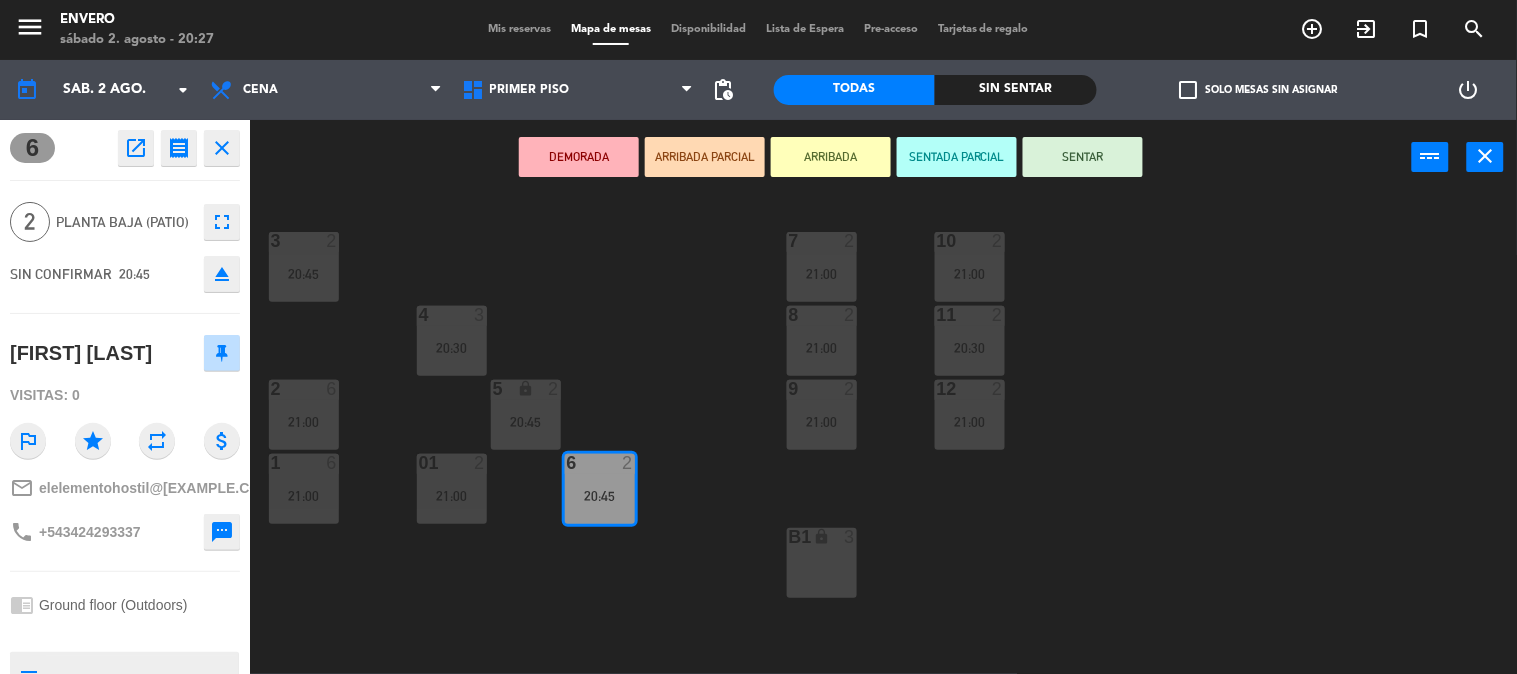 click on "3  2   20:45  7  2   21:00  10  2   21:00  4  3   20:30  8  2   21:00  11  2   20:30  2  6   21:00  5 lock  2   20:45  9  2   21:00  12  2   21:00  1  6   21:00  6  2   20:45  01  2   21:00  B1 lock  3" 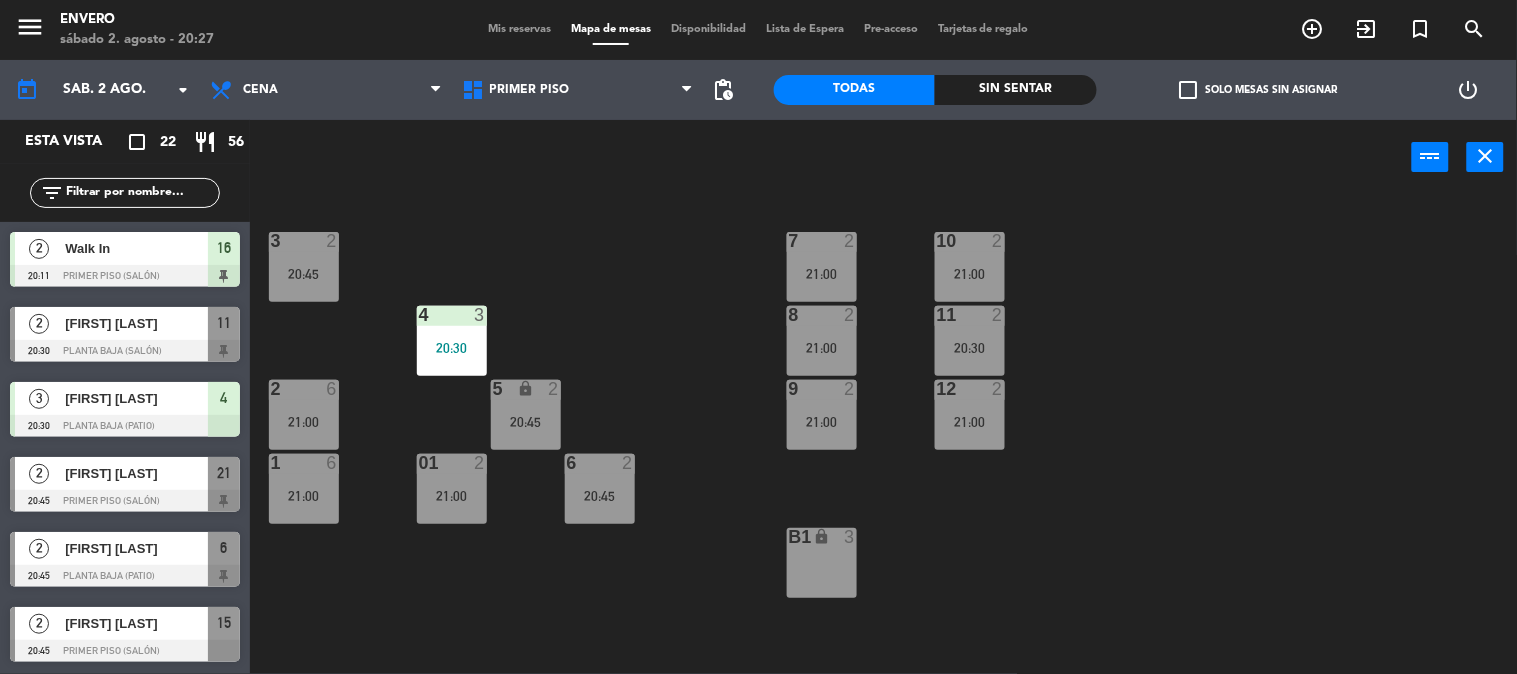click on "21:00" at bounding box center (452, 496) 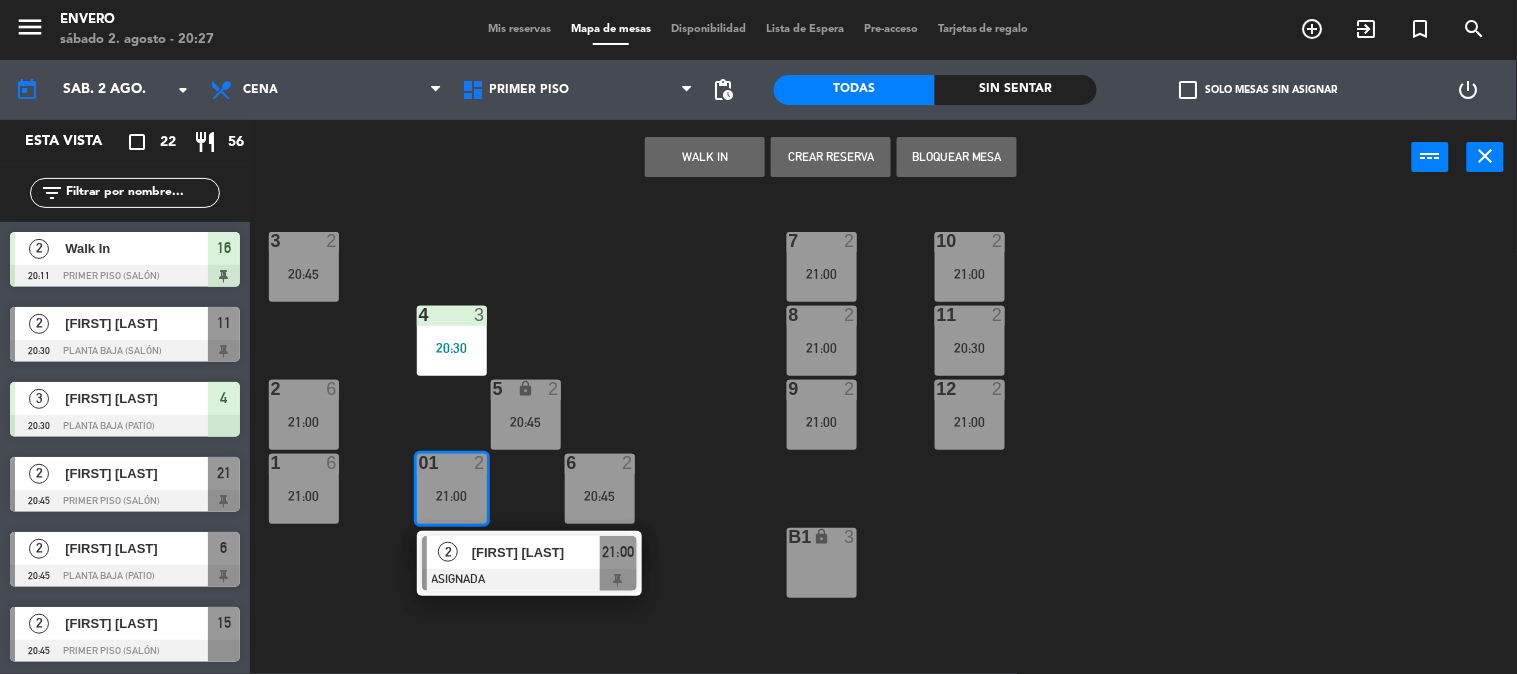 click on "[FIRST] [LAST]" at bounding box center [536, 552] 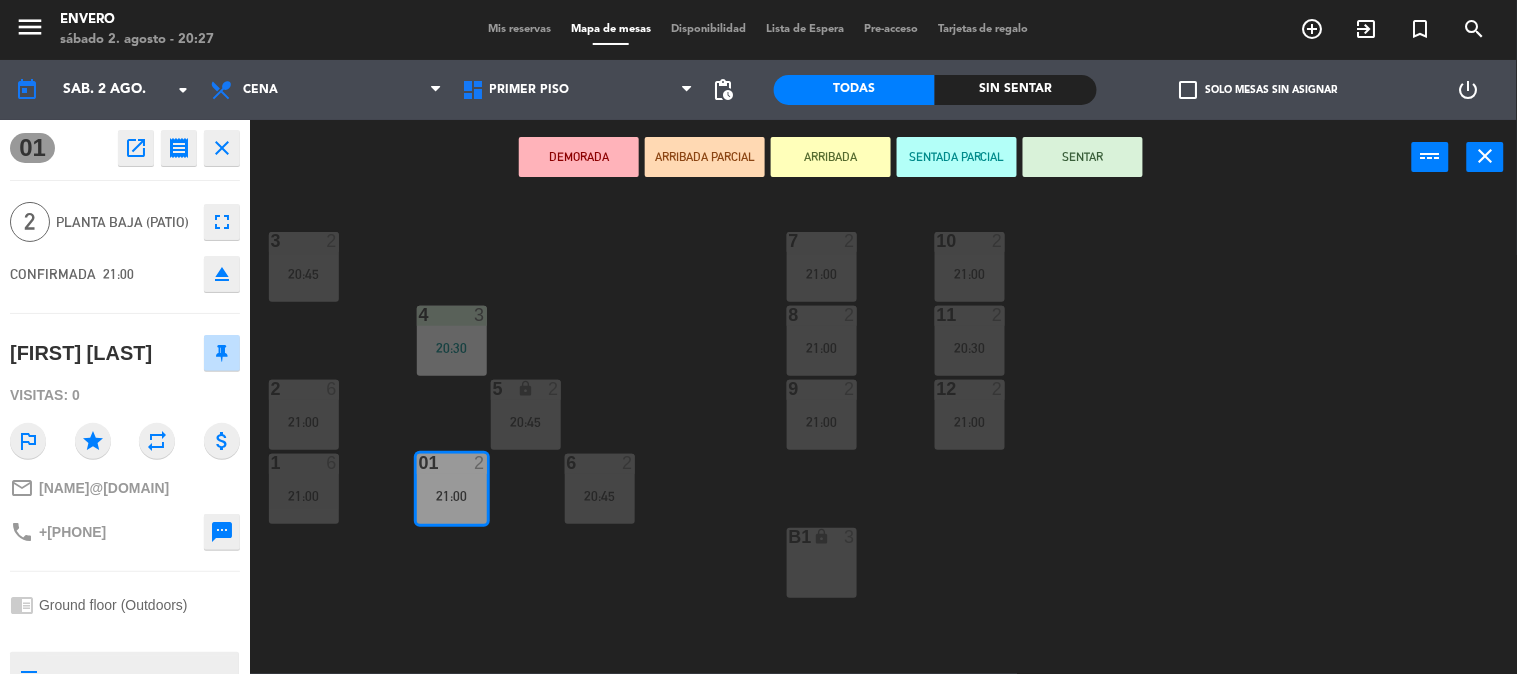scroll, scrollTop: 111, scrollLeft: 0, axis: vertical 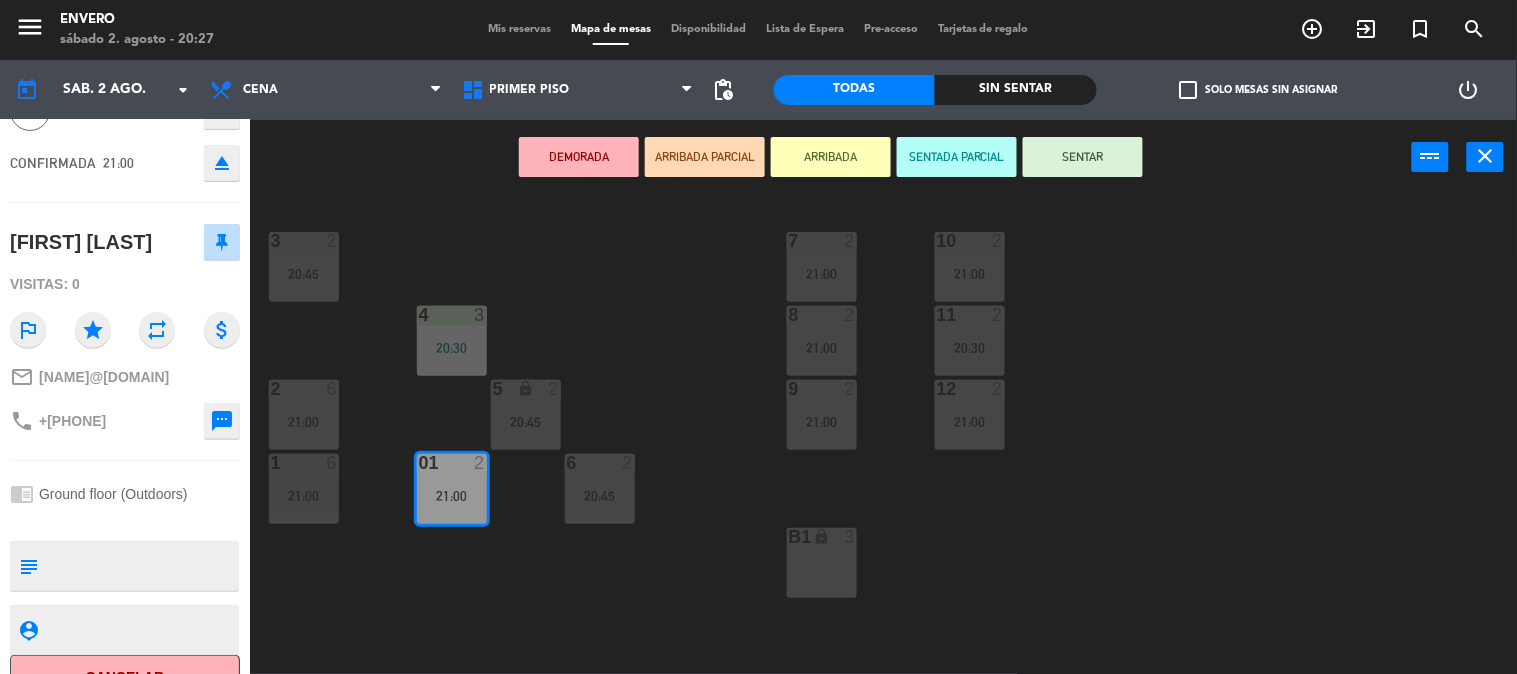 click on "3  2   20:45  7  2   21:00  10  2   21:00  4  3   20:30  8  2   21:00  11  2   20:30  2  6   21:00  5 lock  2   20:45  9  2   21:00  12  2   21:00  1  6   21:00  6  2   20:45  01  2   21:00  B1 lock  3" 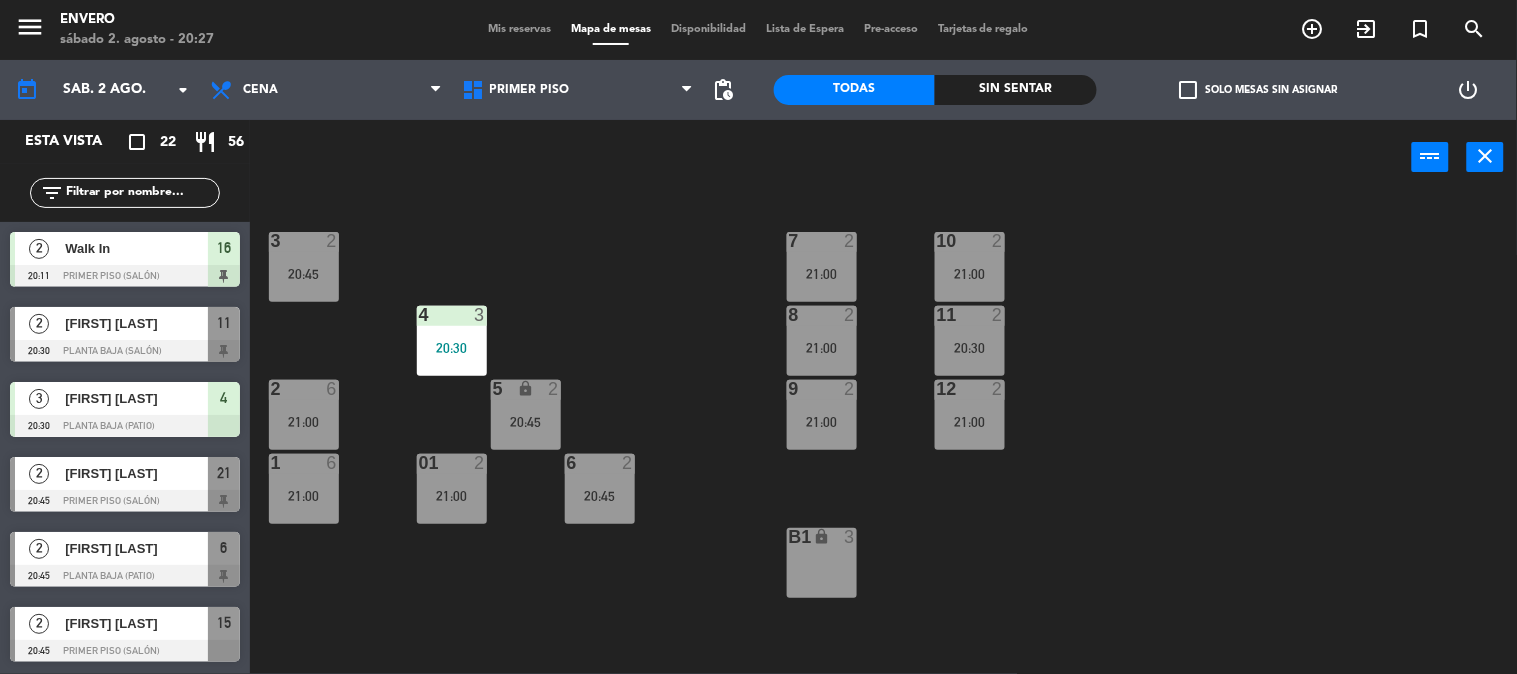 scroll, scrollTop: 1, scrollLeft: 0, axis: vertical 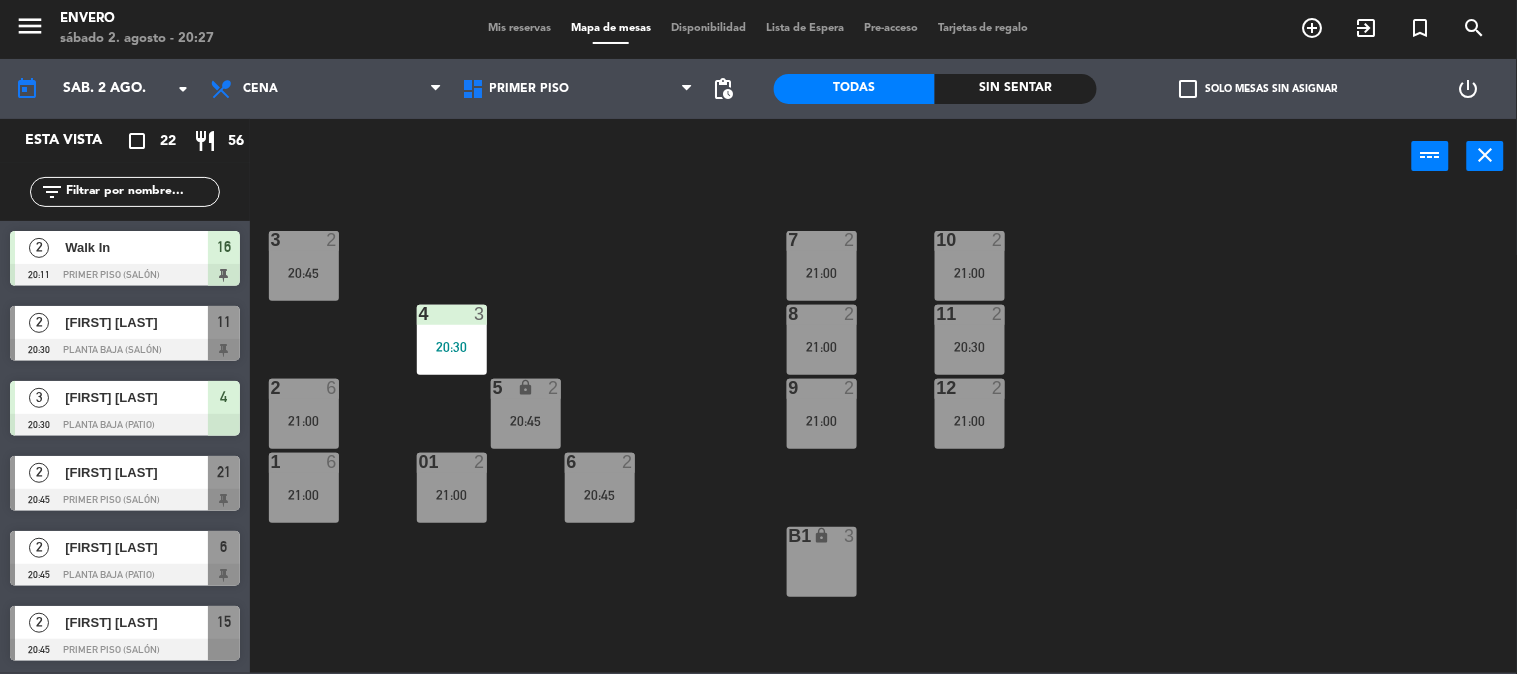 click on "21:00" at bounding box center (304, 495) 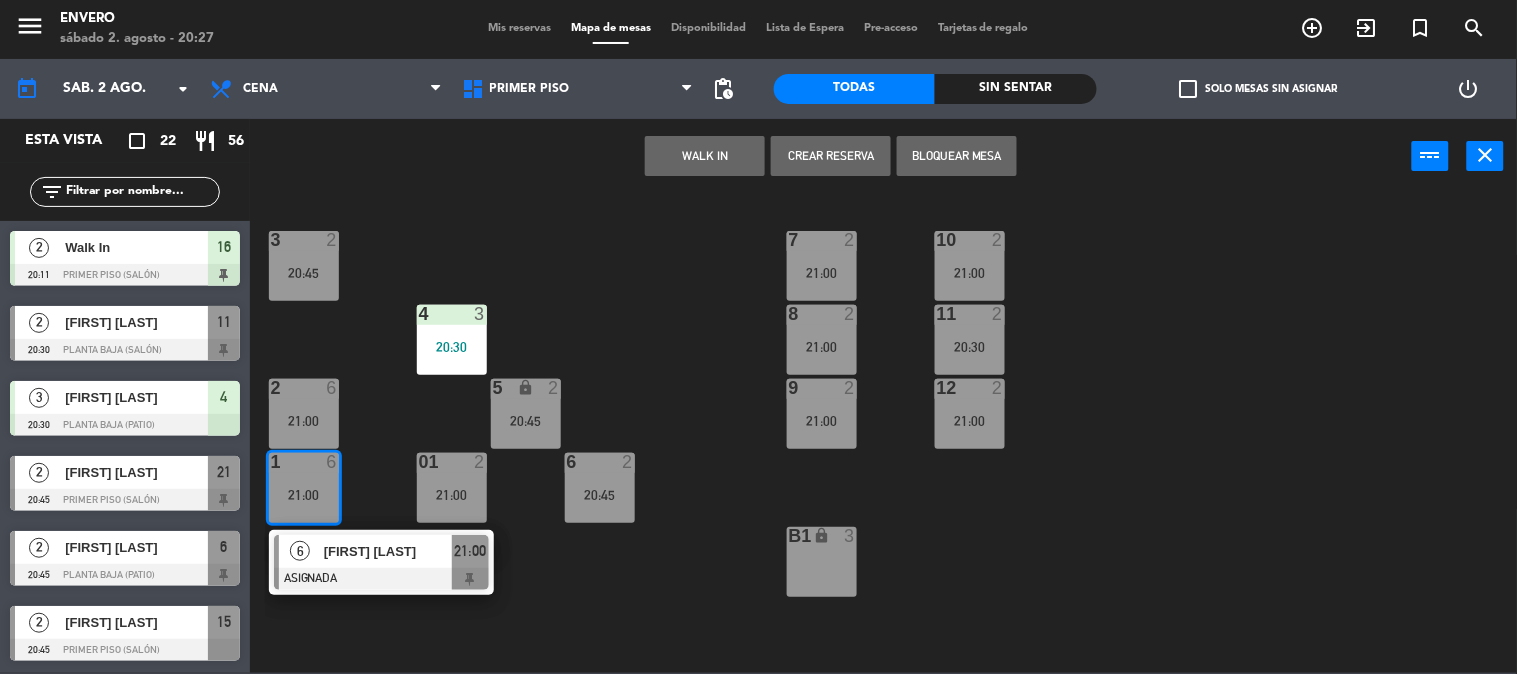 click on "[FIRST] [LAST]" at bounding box center (388, 551) 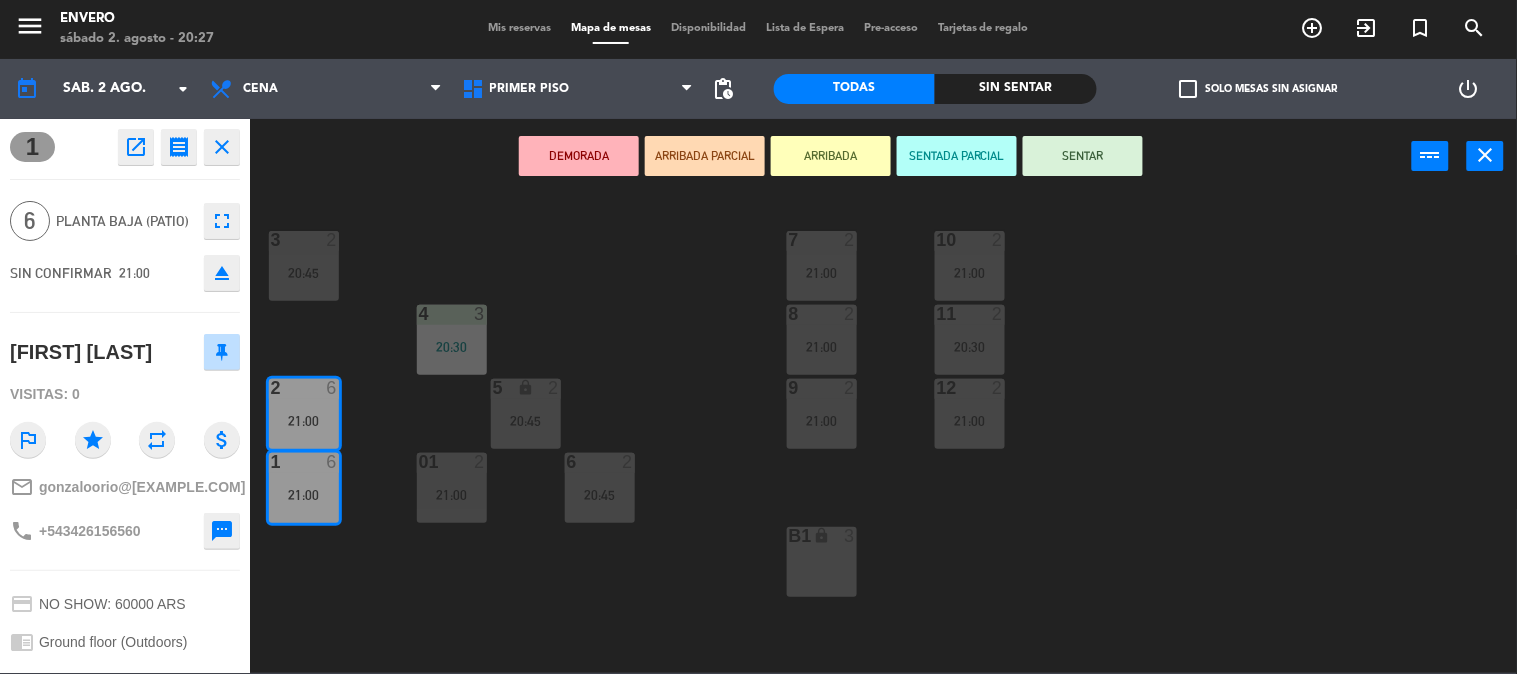 click on "3  2   20:45  7  2   21:00  10  2   21:00  4  3   20:30  8  2   21:00  11  2   20:30  2  6   21:00  5 lock  2   20:45  9  2   21:00  12  2   21:00  1  6   21:00  6  2   20:45  01  2   21:00  B1 lock  3" 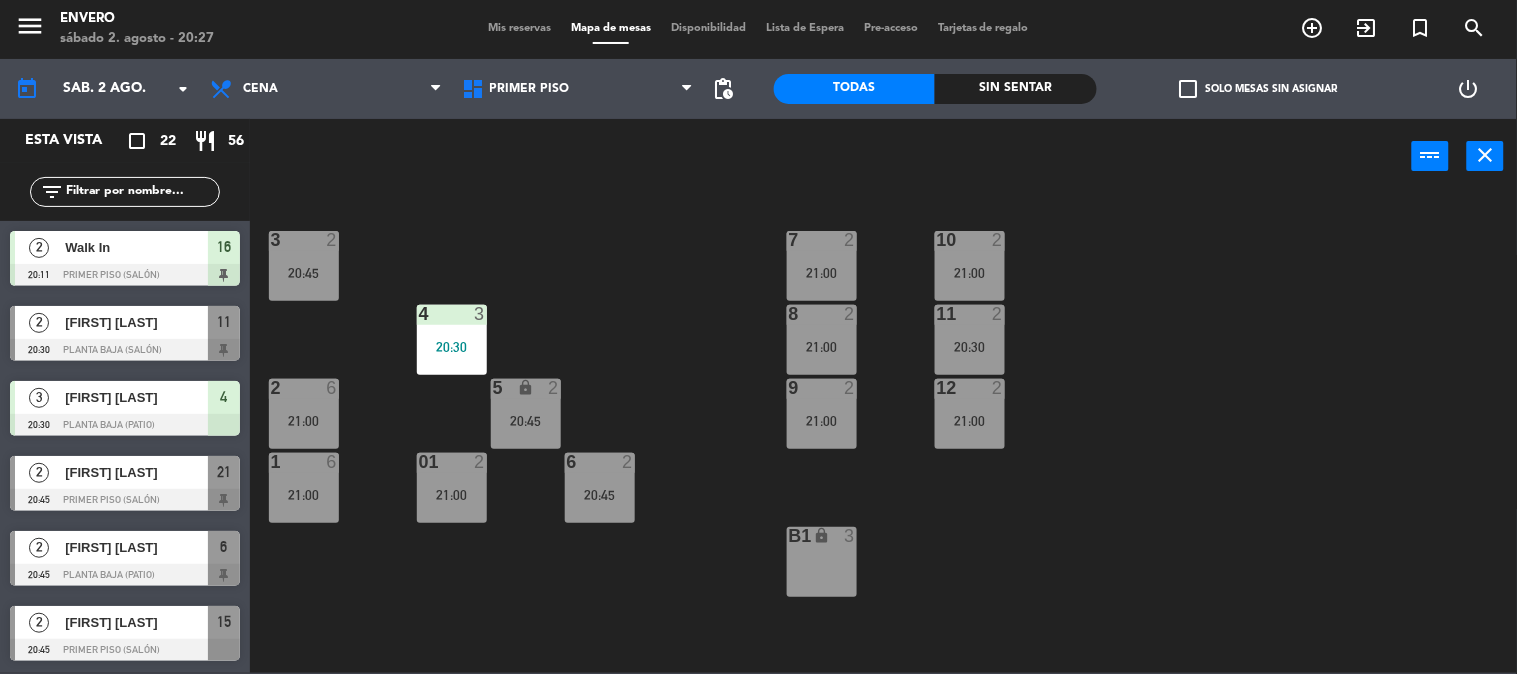 scroll, scrollTop: 1, scrollLeft: 0, axis: vertical 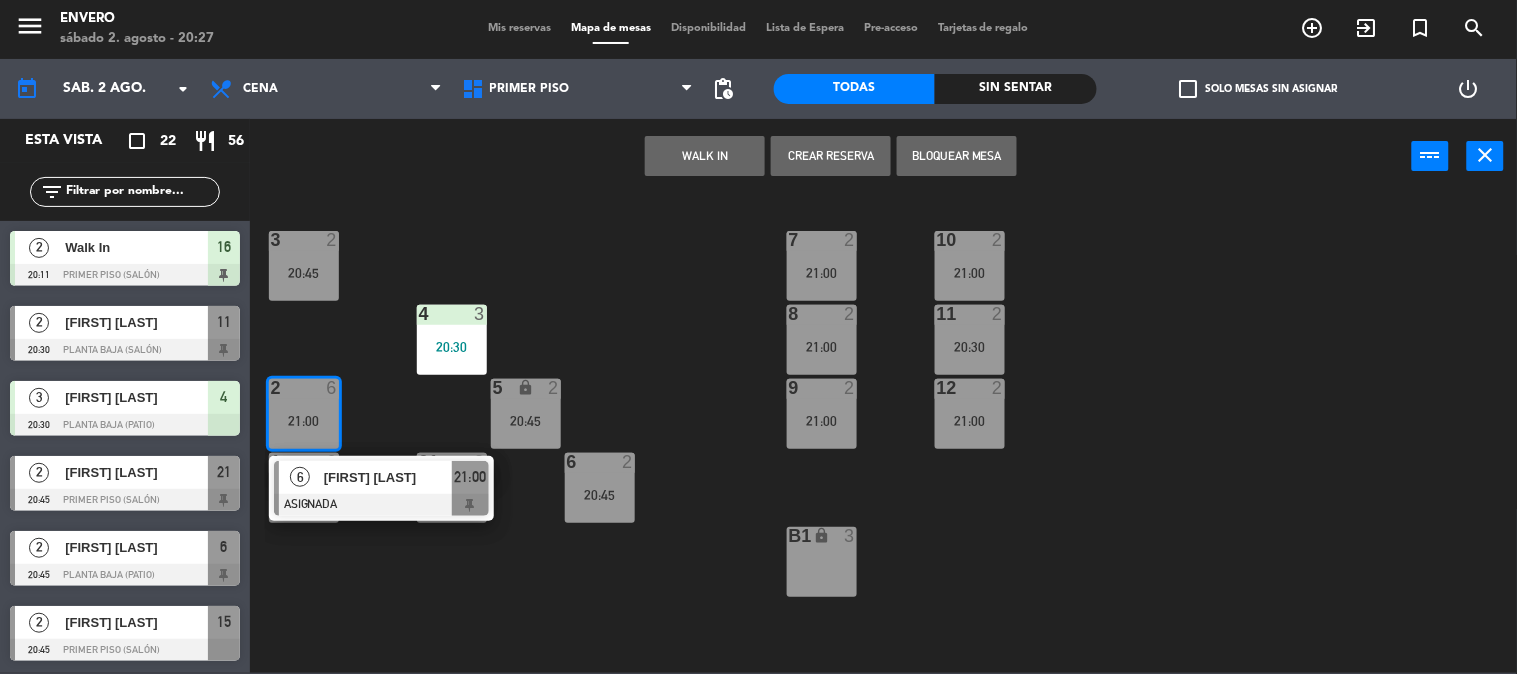 click on "[FIRST] [LAST]" at bounding box center [387, 477] 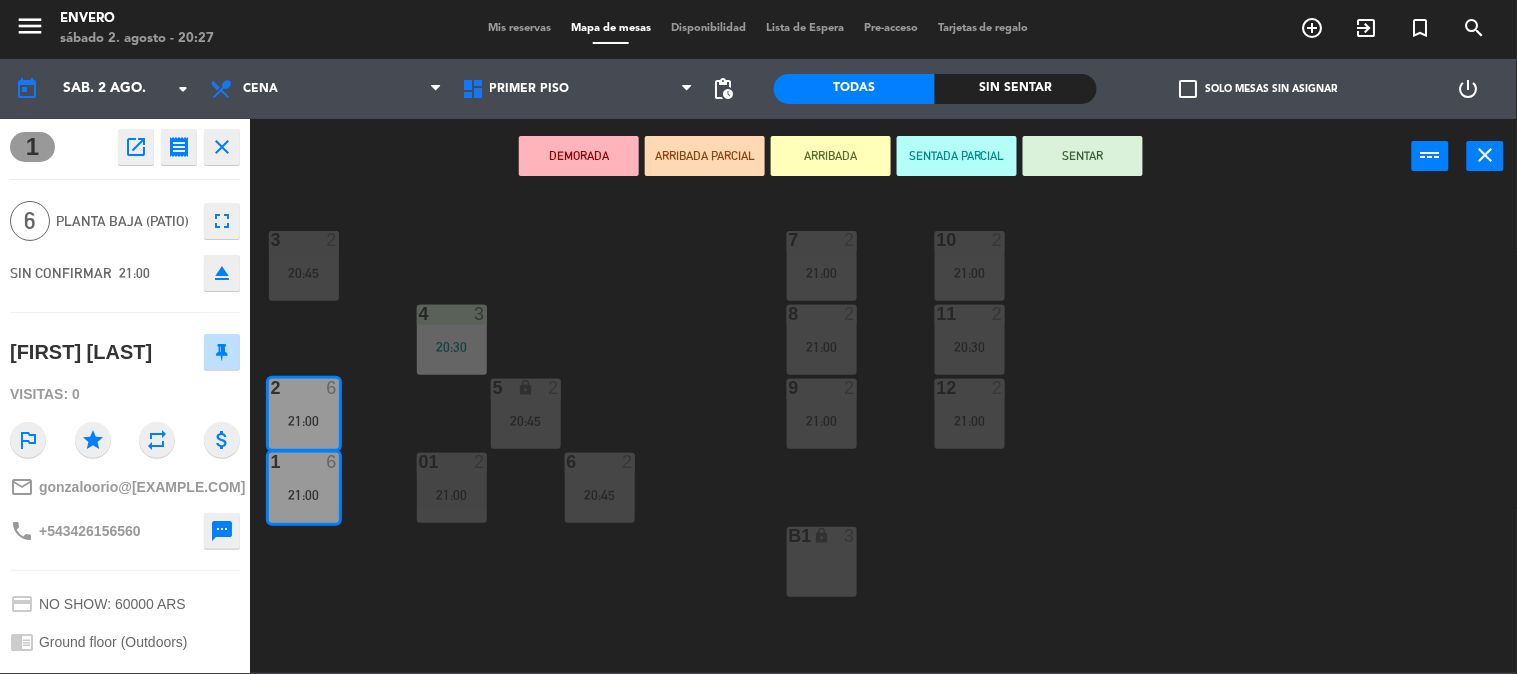 click on "3  2   20:45  7  2   21:00  10  2   21:00  4  3   20:30  8  2   21:00  11  2   20:30  2  6   21:00  5 lock  2   20:45  9  2   21:00  12  2   21:00  1  6   21:00  6  2   20:45  01  2   21:00  B1 lock  3" 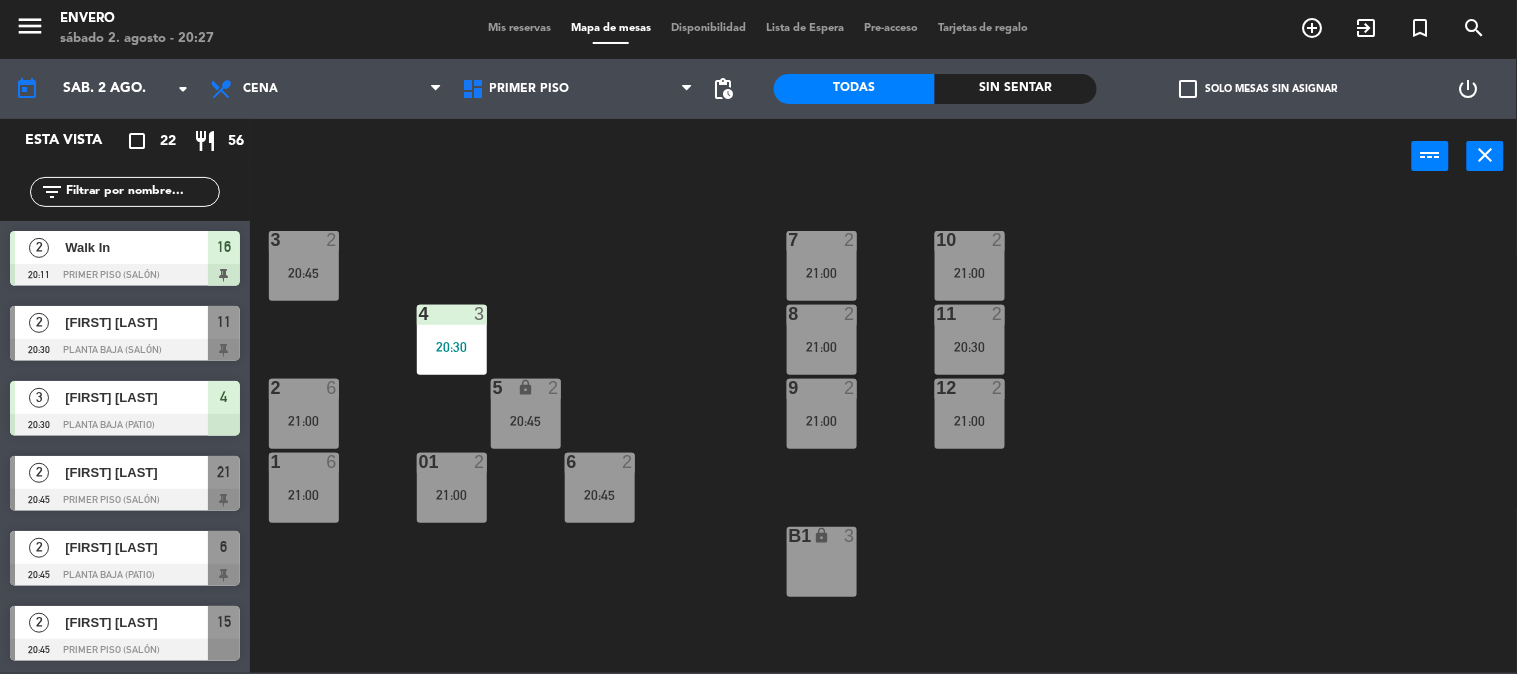scroll, scrollTop: 1, scrollLeft: 0, axis: vertical 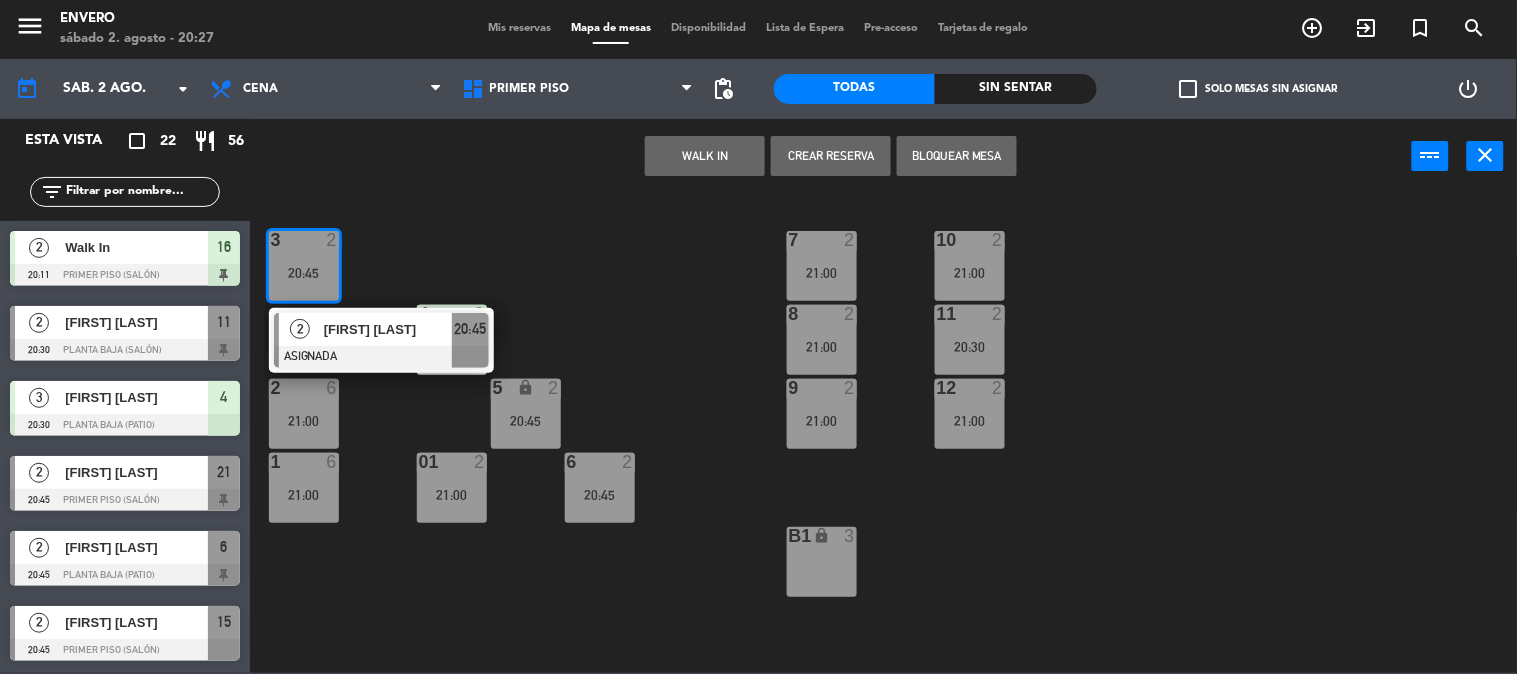 click on "[FIRST] [LAST]" at bounding box center [388, 329] 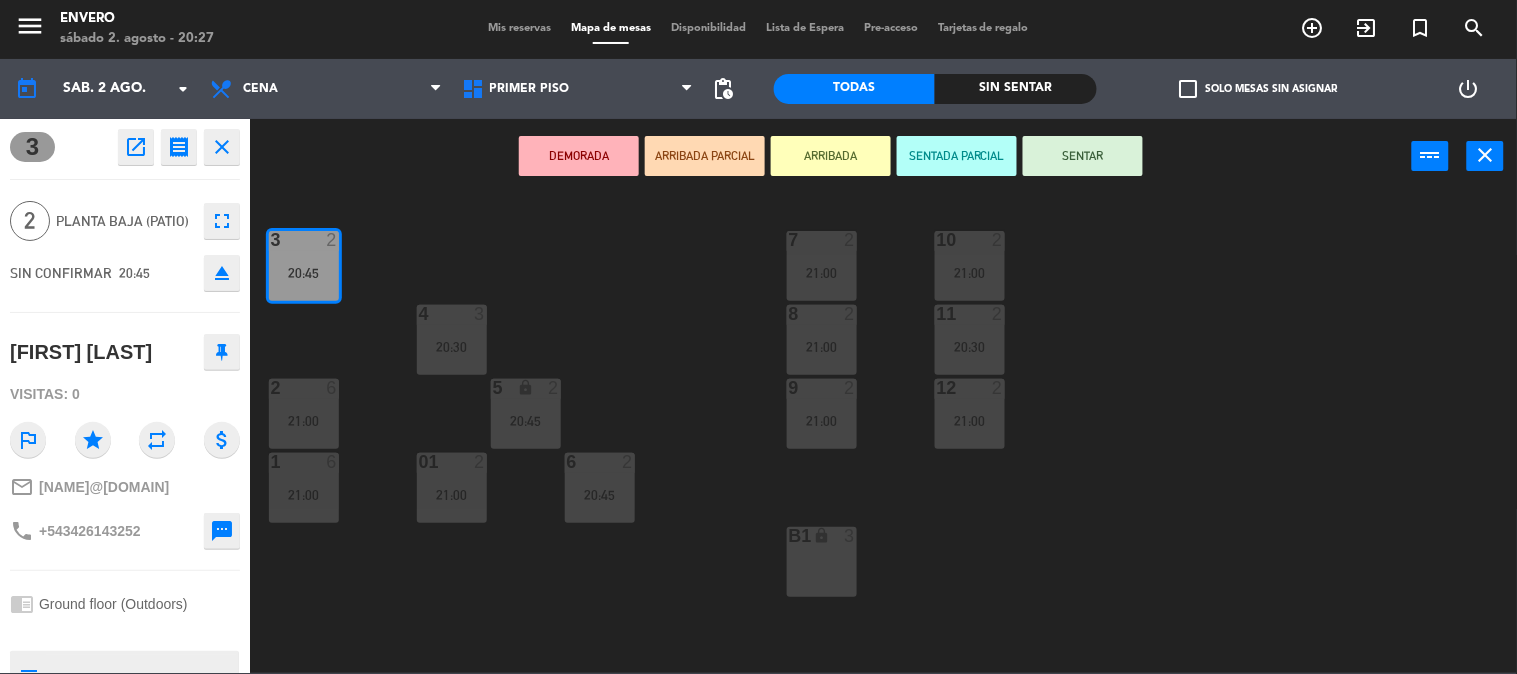 click on "3  2   20:45  7  2   21:00  10  2   21:00  4  3   20:30  8  2   21:00  11  2   20:30  2  6   21:00  5 lock  2   20:45  9  2   21:00  12  2   21:00  1  6   21:00  6  2   20:45  01  2   21:00  B1 lock  3" 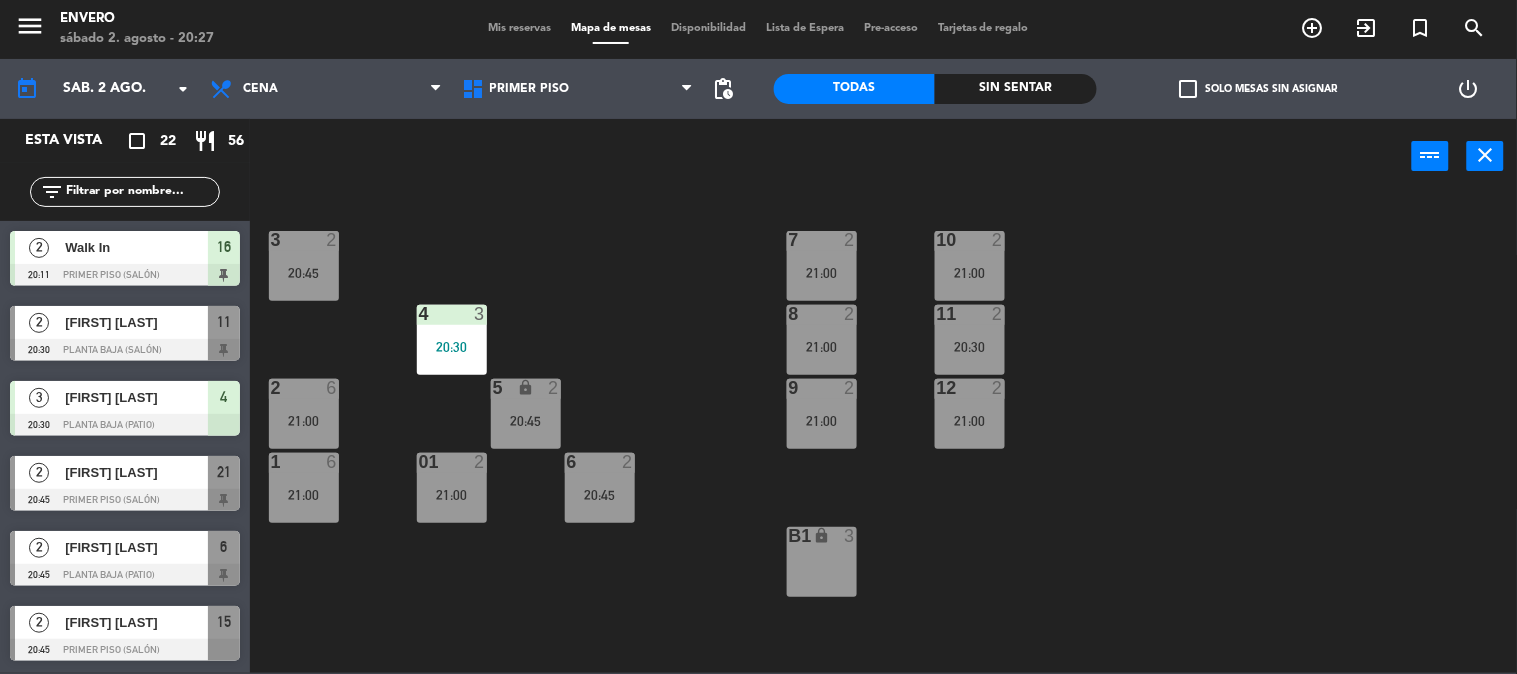 click on "21:00" at bounding box center [822, 421] 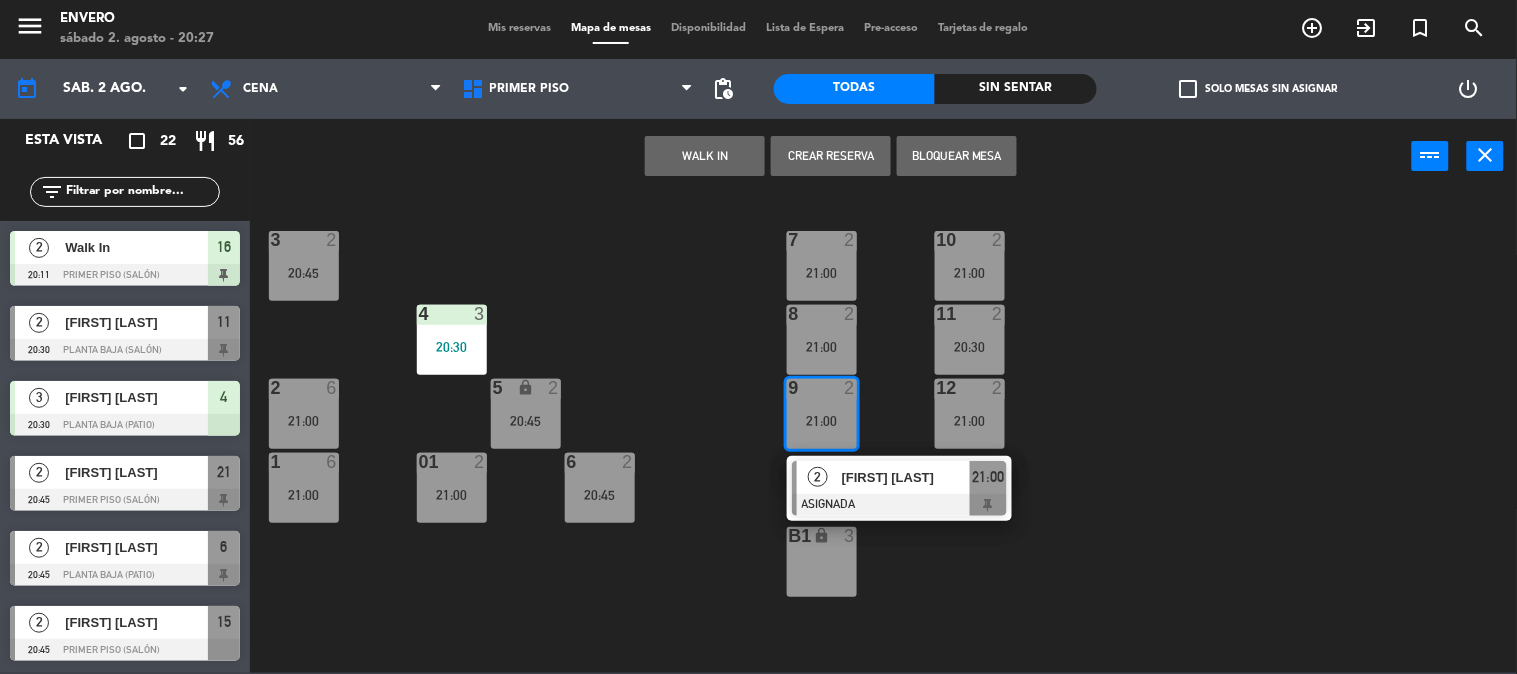 click on "2   [FIRST] [LAST]   ASIGNADA  21:00" at bounding box center (899, 488) 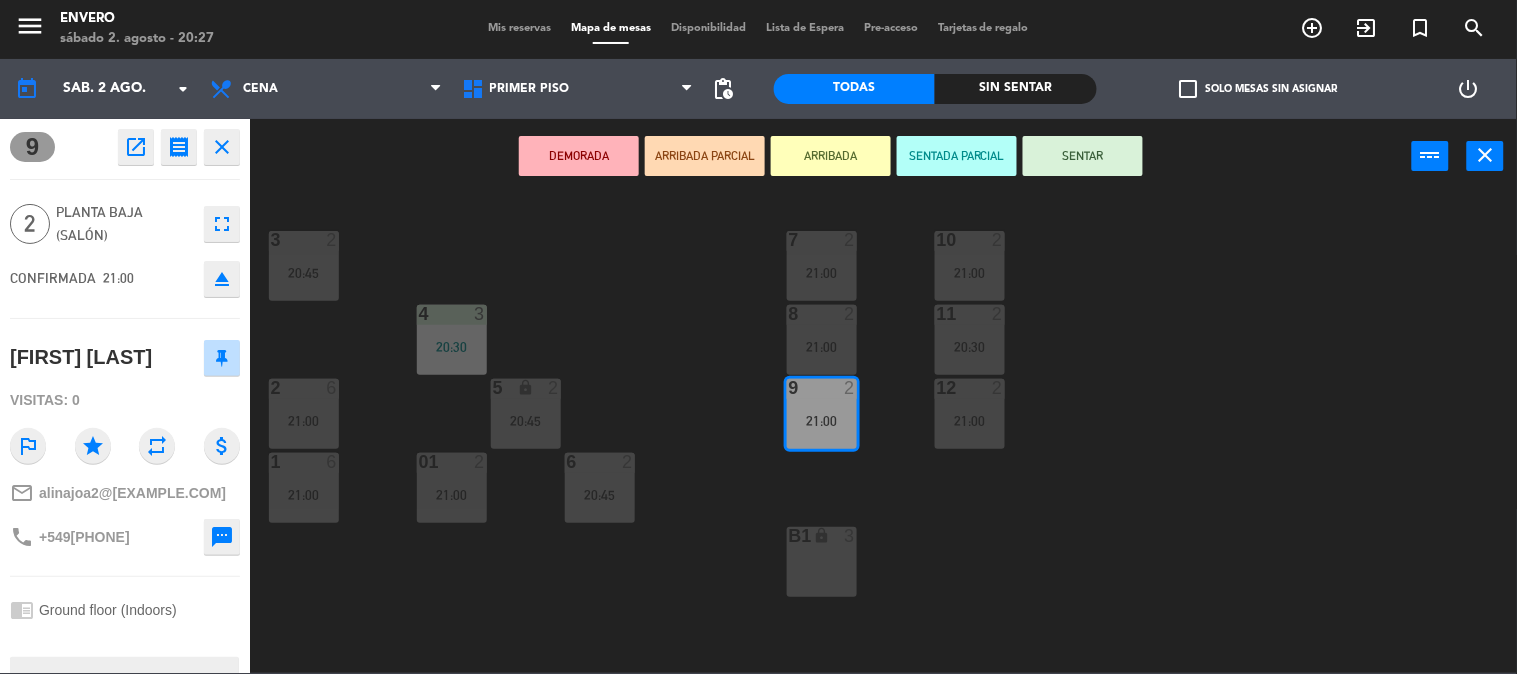 click on "3  2   20:45  7  2   21:00  10  2   21:00  4  3   20:30  8  2   21:00  11  2   20:30  2  6   21:00  5 lock  2   20:45  9  2   21:00  12  2   21:00  1  6   21:00  6  2   20:45  01  2   21:00  B1 lock  3" 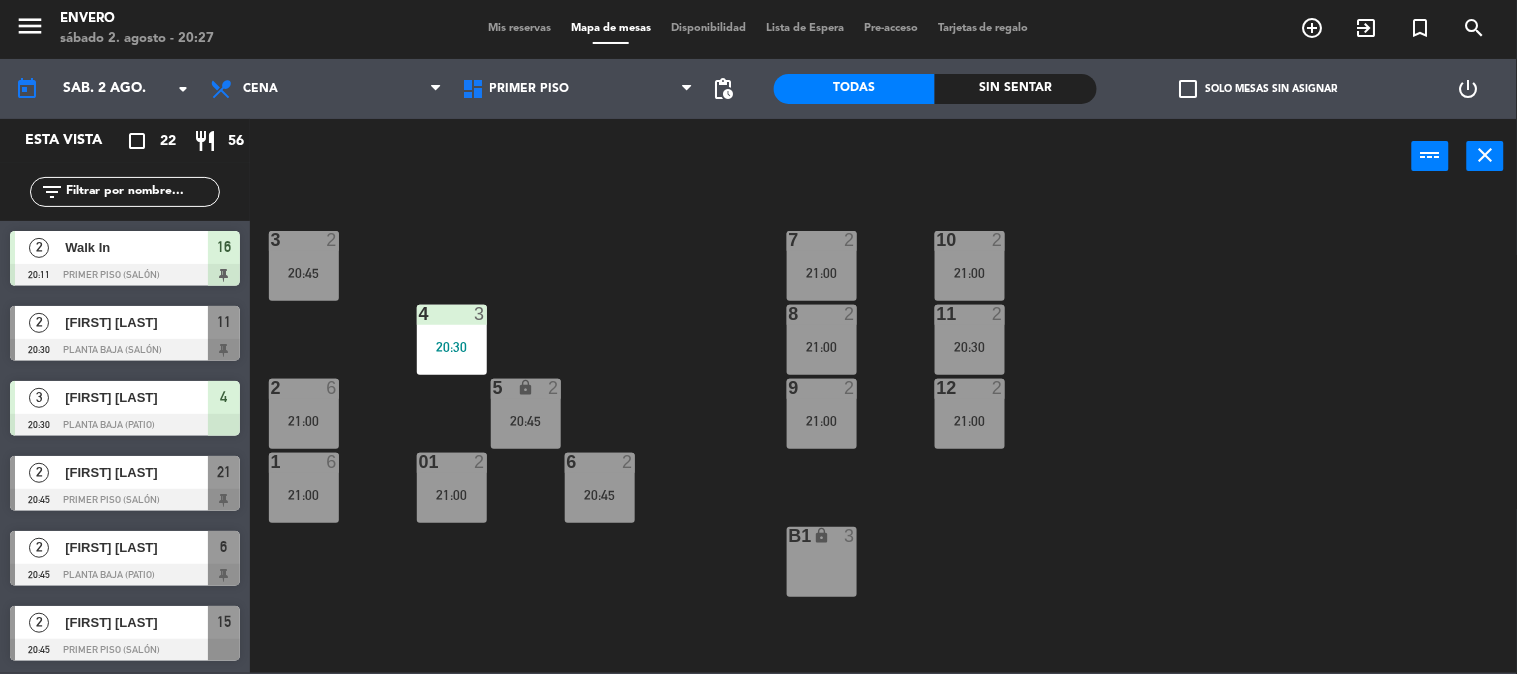 click on "21:00" at bounding box center (970, 421) 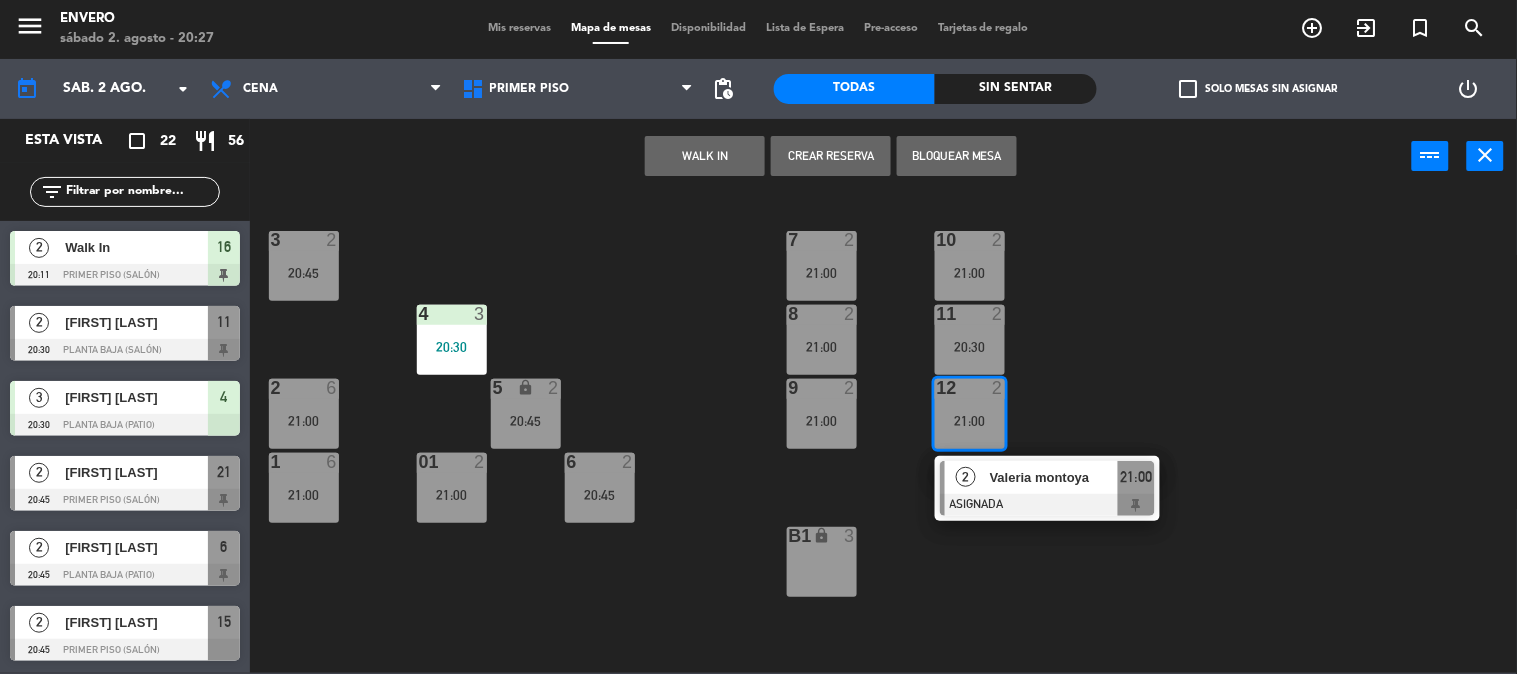 click on "Valeria montoya" at bounding box center (1054, 477) 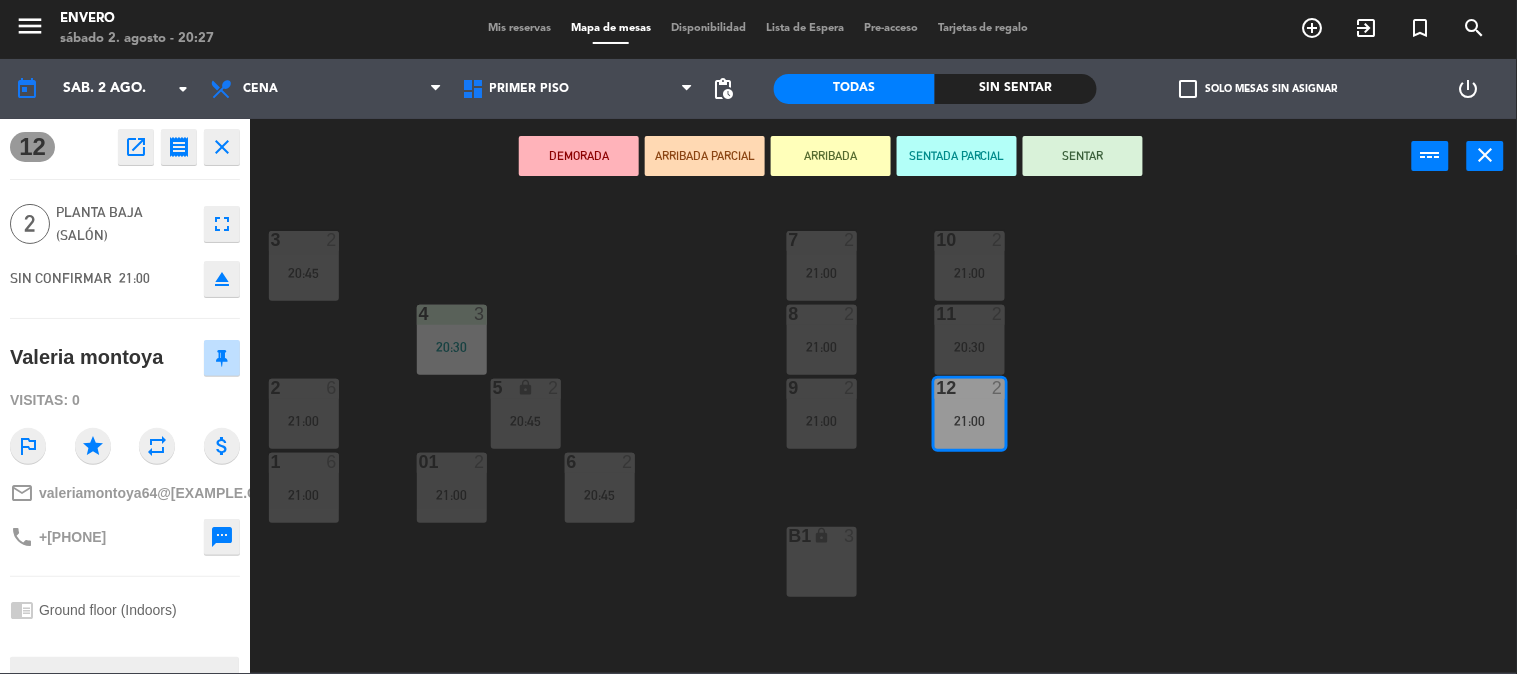 click on "3  2   20:45  7  2   21:00  10  2   21:00  4  3   20:30  8  2   21:00  11  2   20:30  2  6   21:00  5 lock  2   20:45  9  2   21:00  12  2   21:00  1  6   21:00  6  2   20:45  01  2   21:00  B1 lock  3" 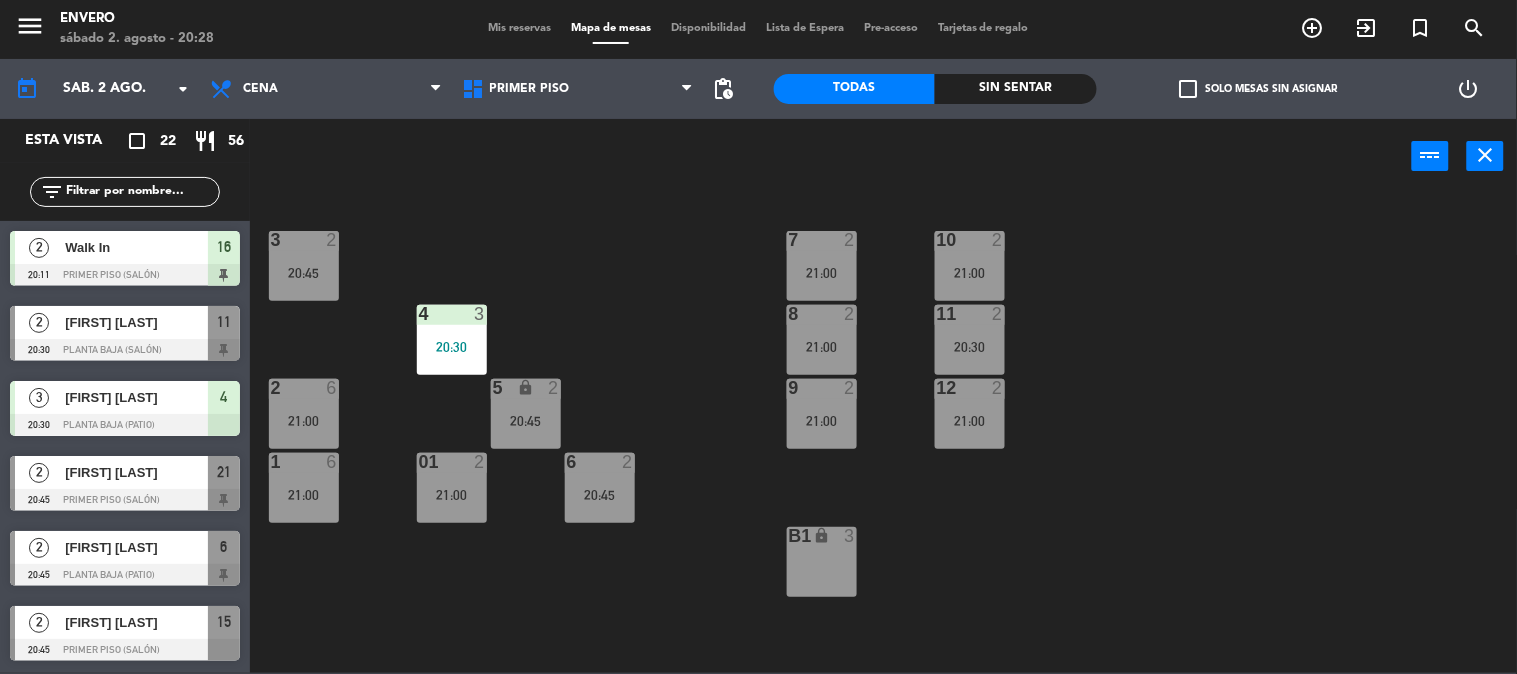 scroll, scrollTop: 1, scrollLeft: 0, axis: vertical 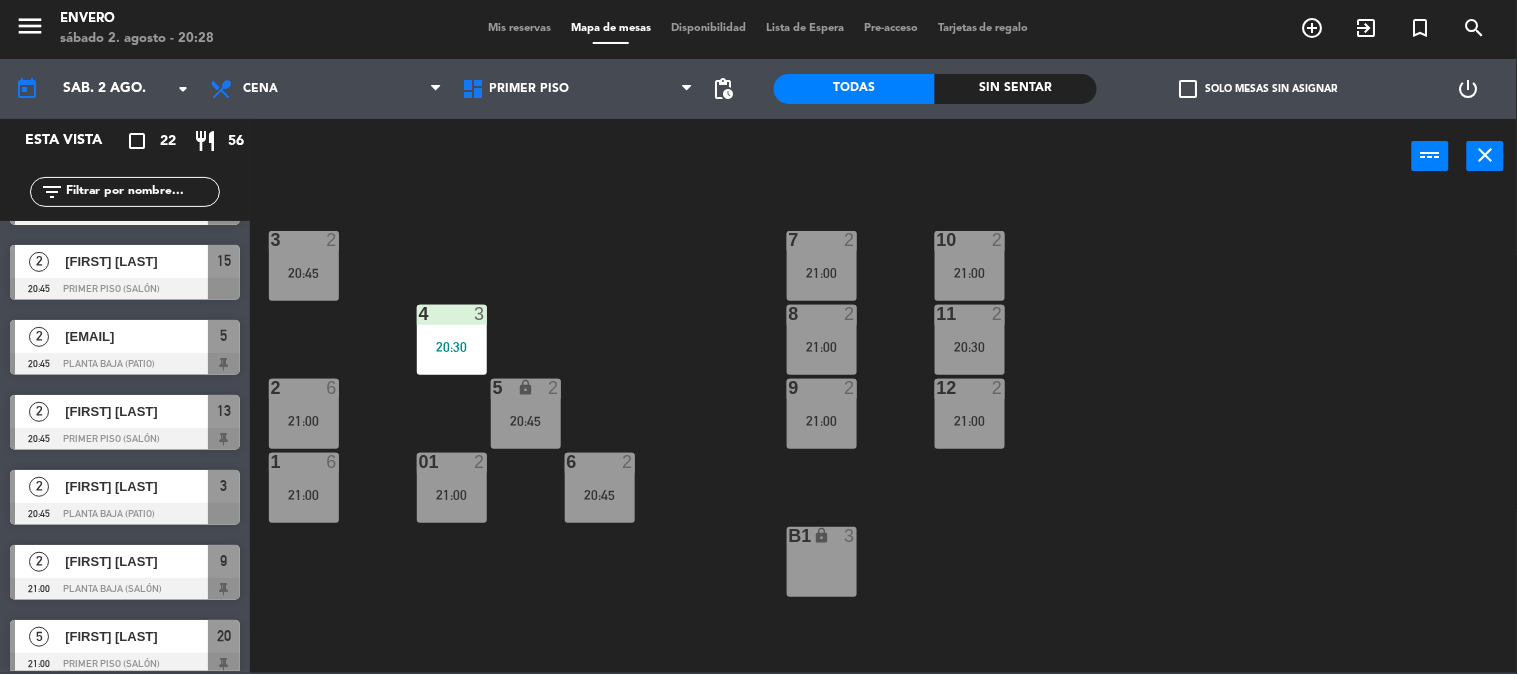 click on "11  2   20:30" at bounding box center [970, 340] 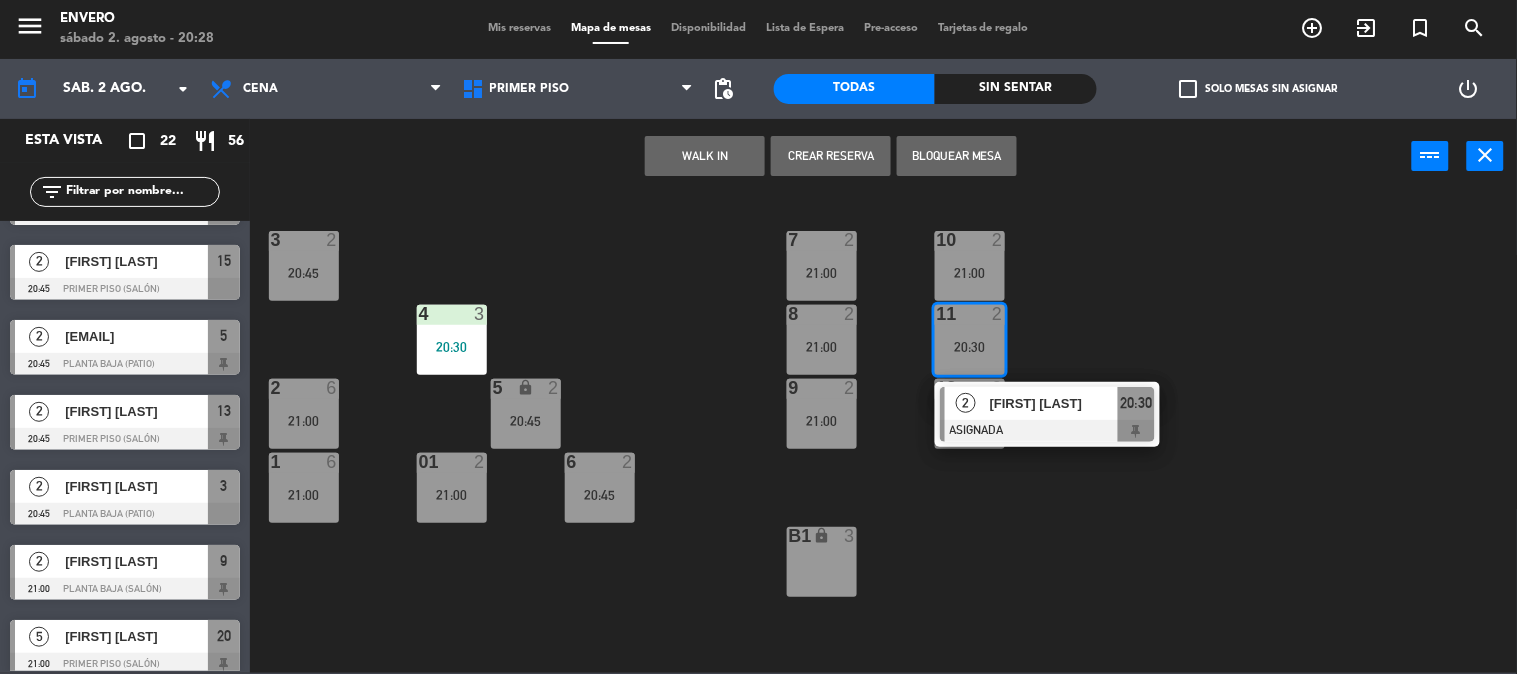 click on "[FIRST] [LAST]" at bounding box center (1053, 403) 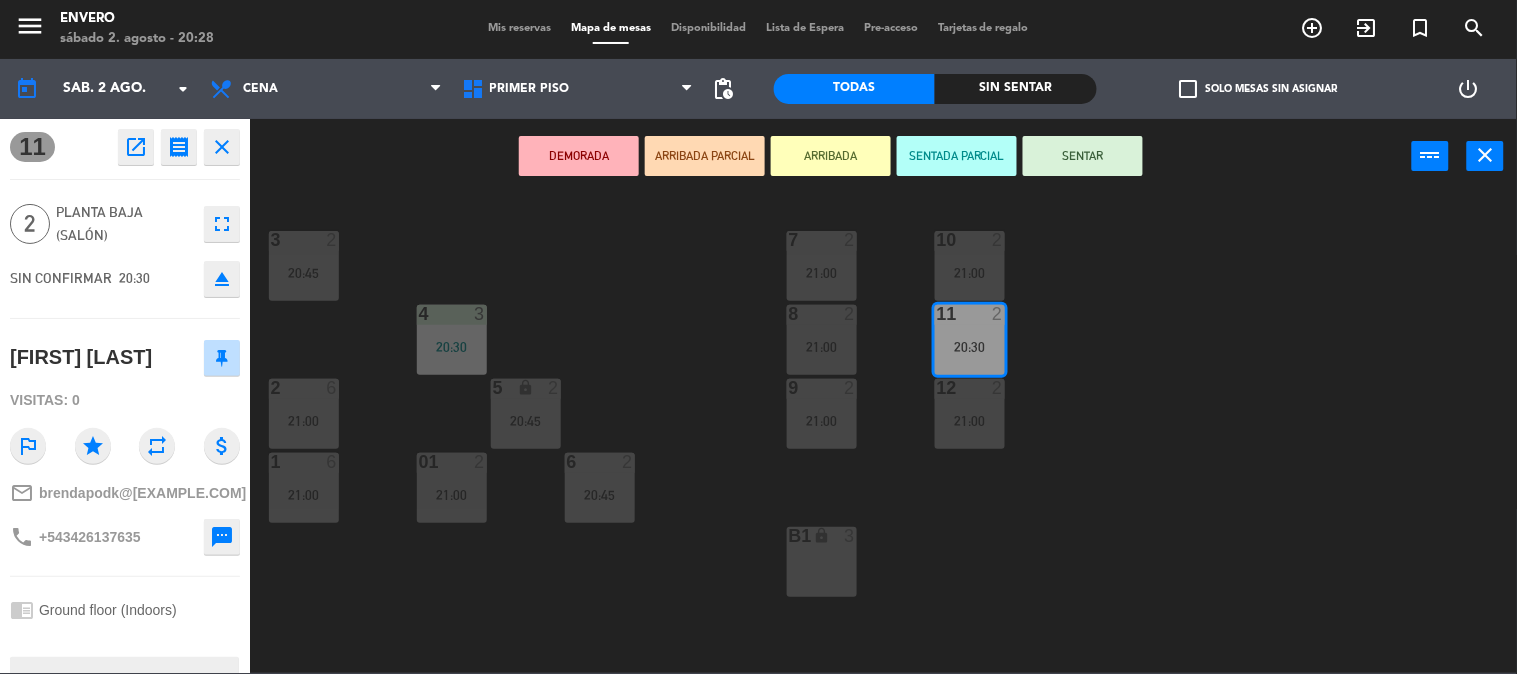 click on "3  2   20:45  7  2   21:00  10  2   21:00  4  3   20:30  8  2   21:00  11  2   20:30  2  6   21:00  5 lock  2   20:45  9  2   21:00  12  2   21:00  1  6   21:00  6  2   20:45  01  2   21:00  B1 lock  3" 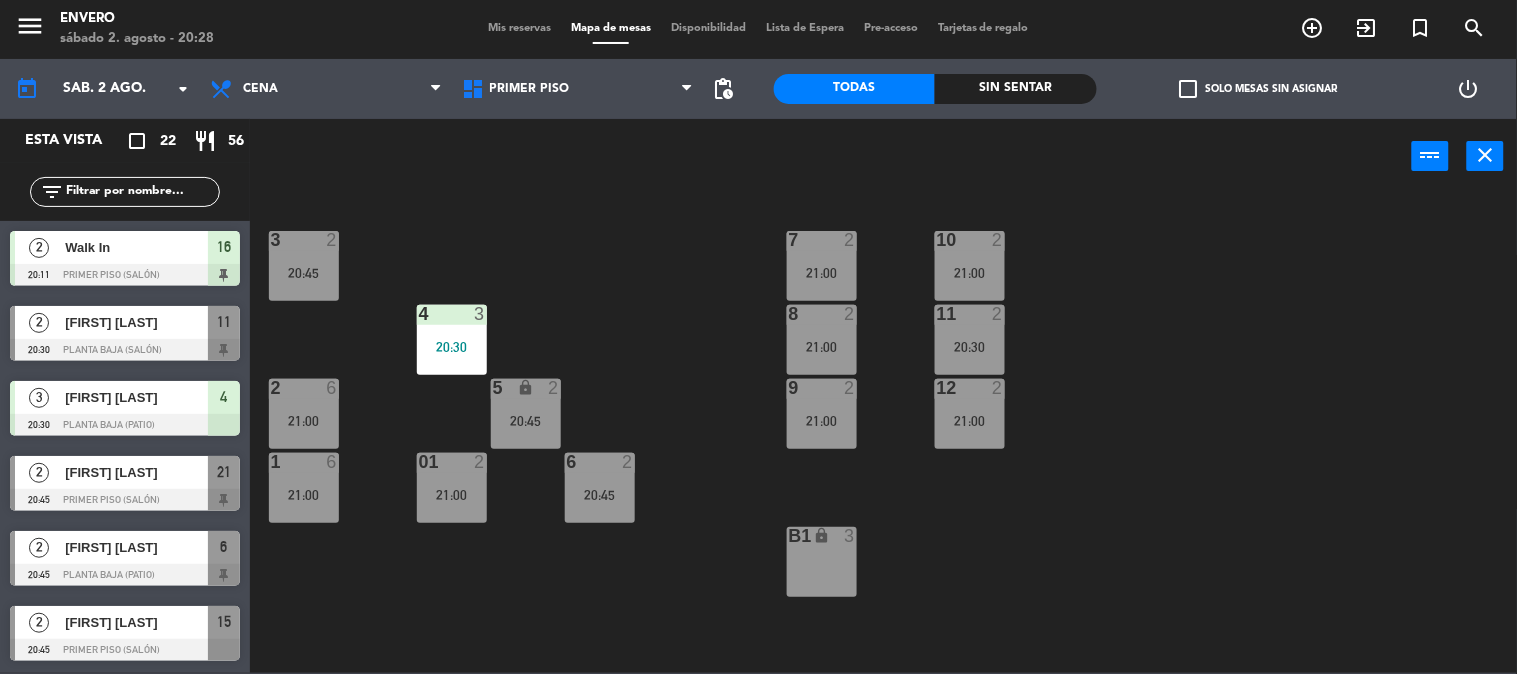 click on "21:00" at bounding box center [822, 347] 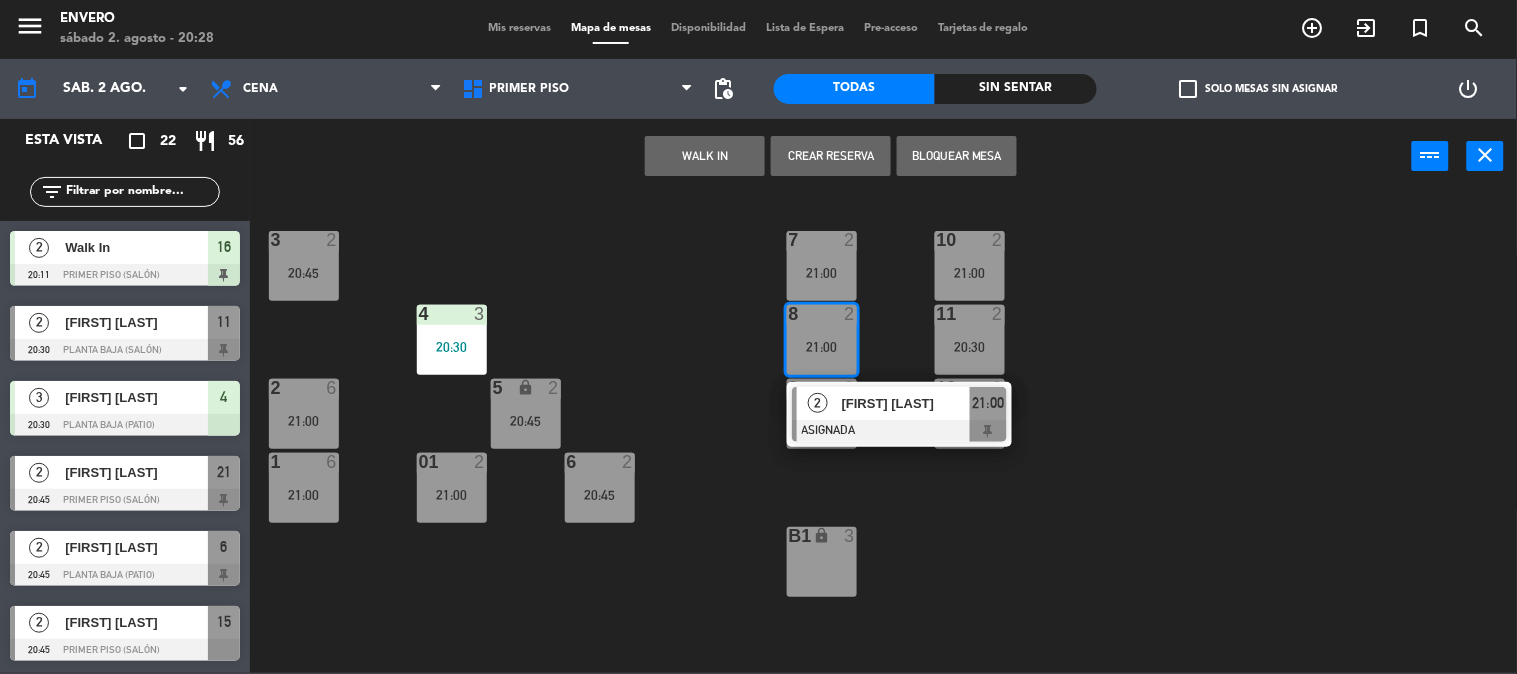 click on "[FIRST] [LAST]" at bounding box center (906, 403) 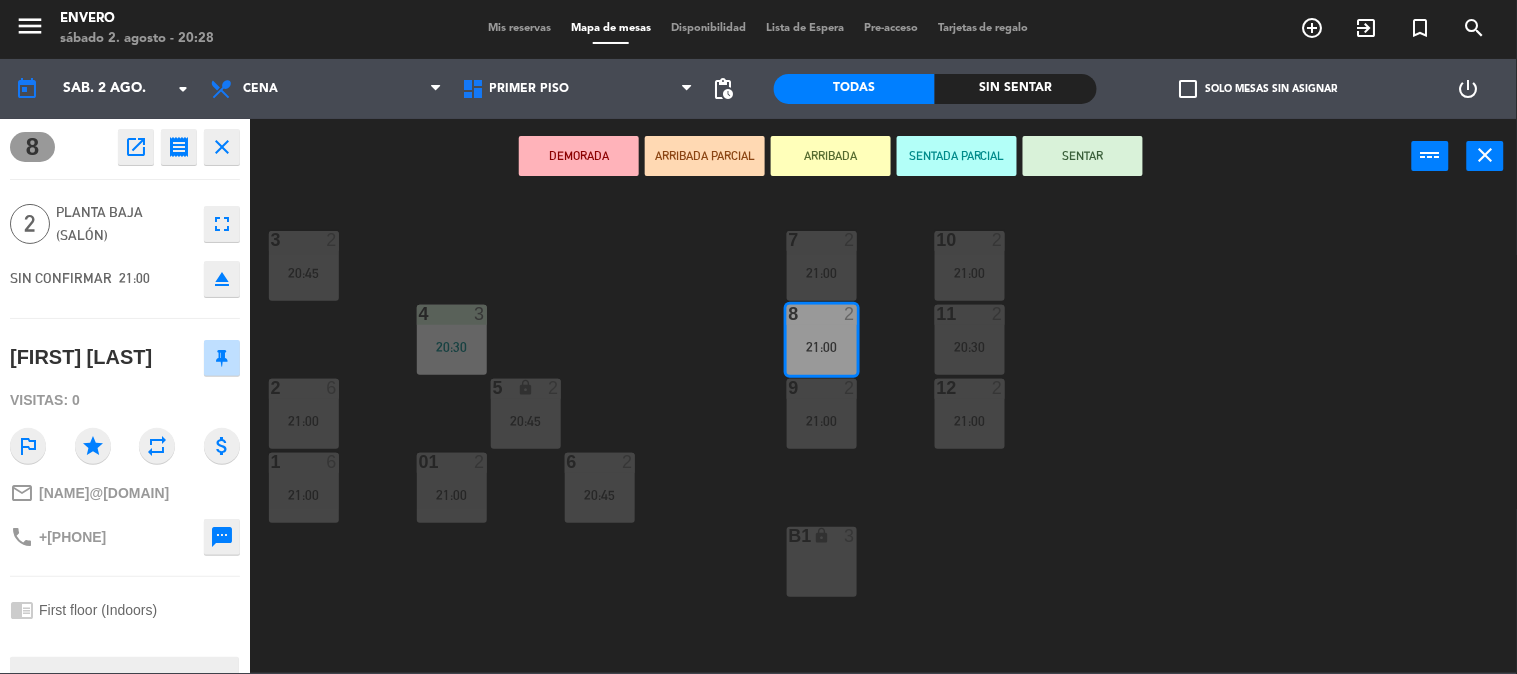 drag, startPoint x: 673, startPoint y: 326, endPoint x: 767, endPoint y: 292, distance: 99.95999 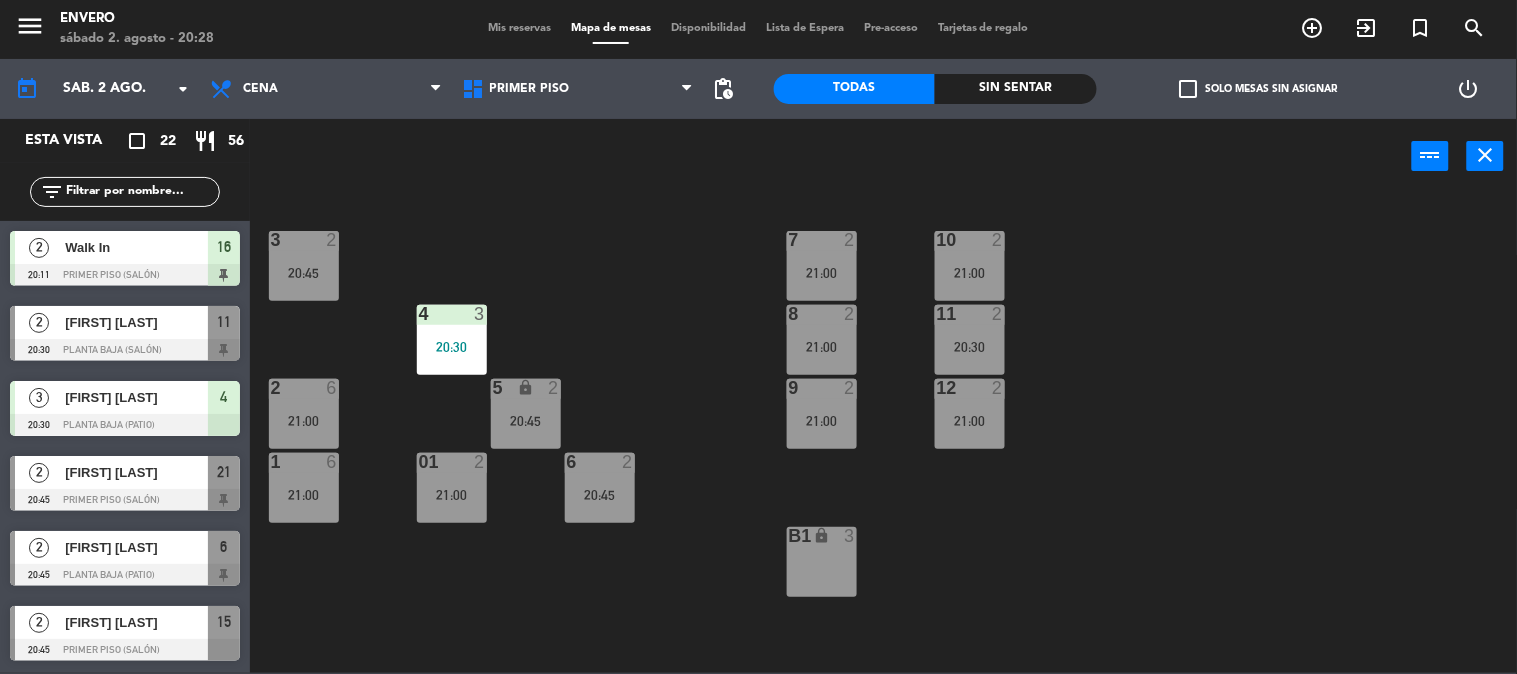 scroll, scrollTop: 1, scrollLeft: 0, axis: vertical 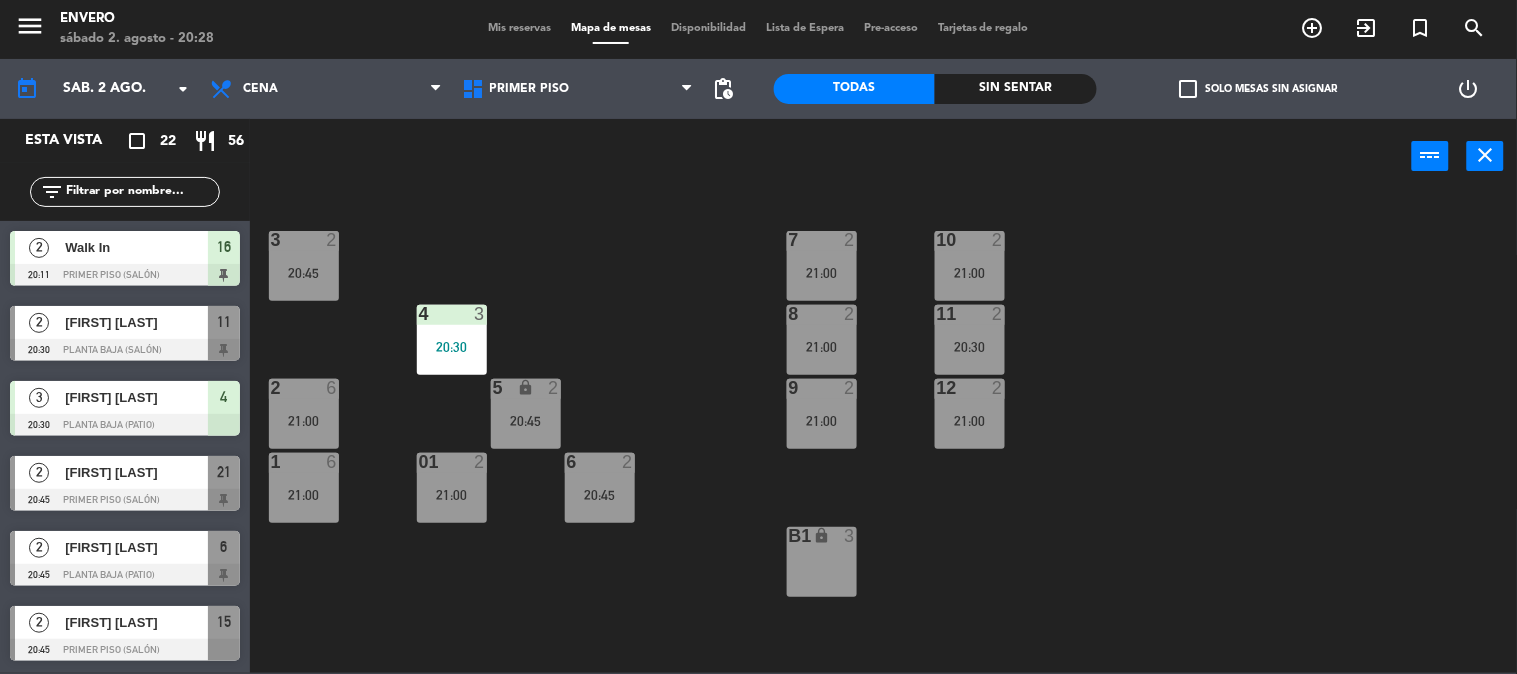 click on "7  2   21:00" at bounding box center (822, 266) 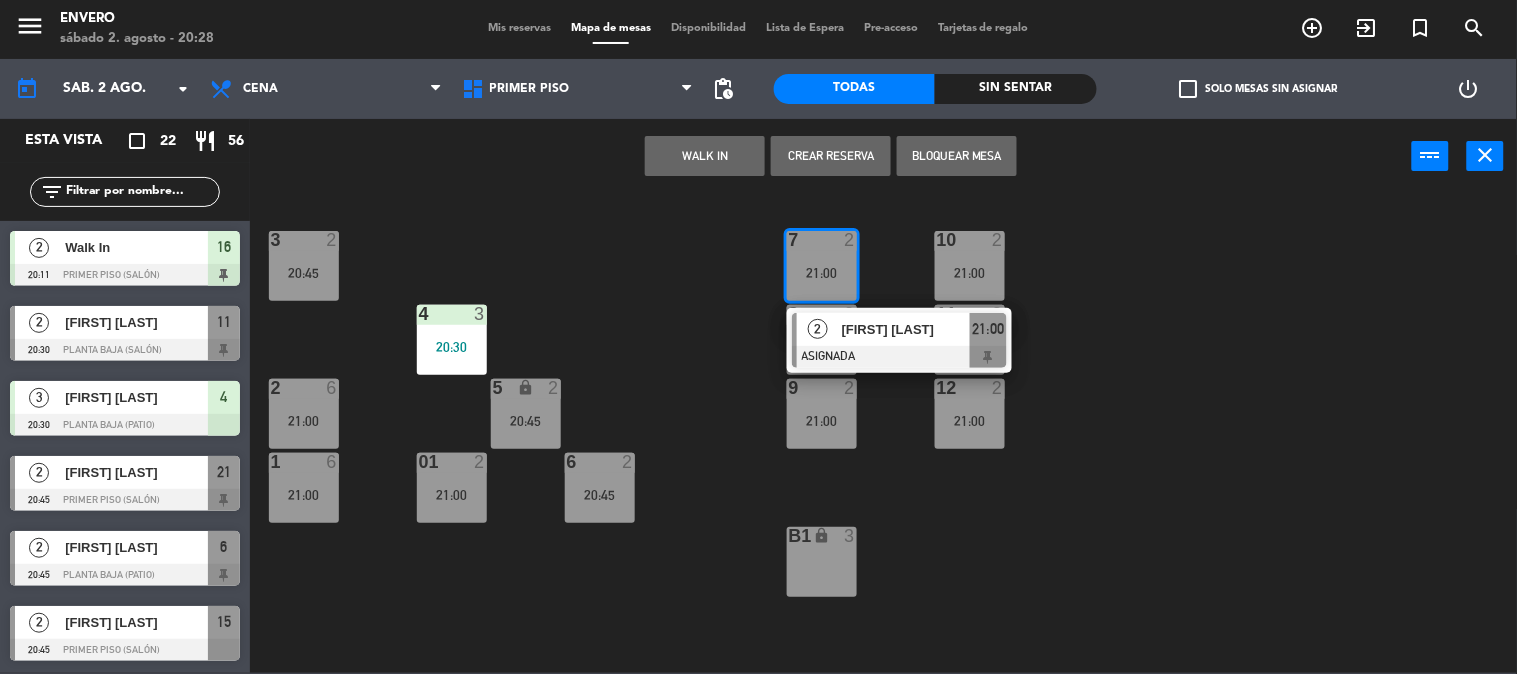 click on "[FIRST] [LAST]" at bounding box center [906, 329] 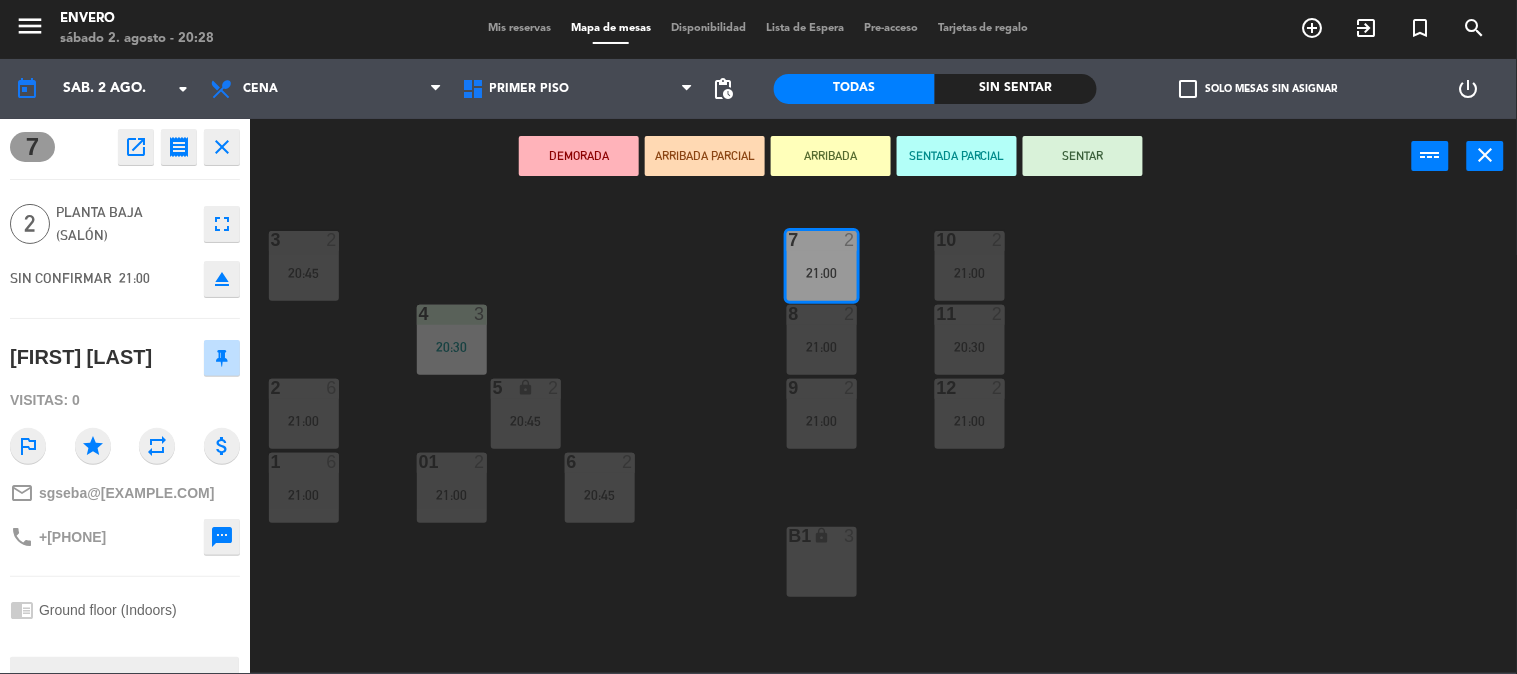 click on "3  2   20:45  7  2   21:00  10  2   21:00  4  3   20:30  8  2   21:00  11  2   20:30  2  6   21:00  5 lock  2   20:45  9  2   21:00  12  2   21:00  1  6   21:00  6  2   20:45  01  2   21:00  B1 lock  3" 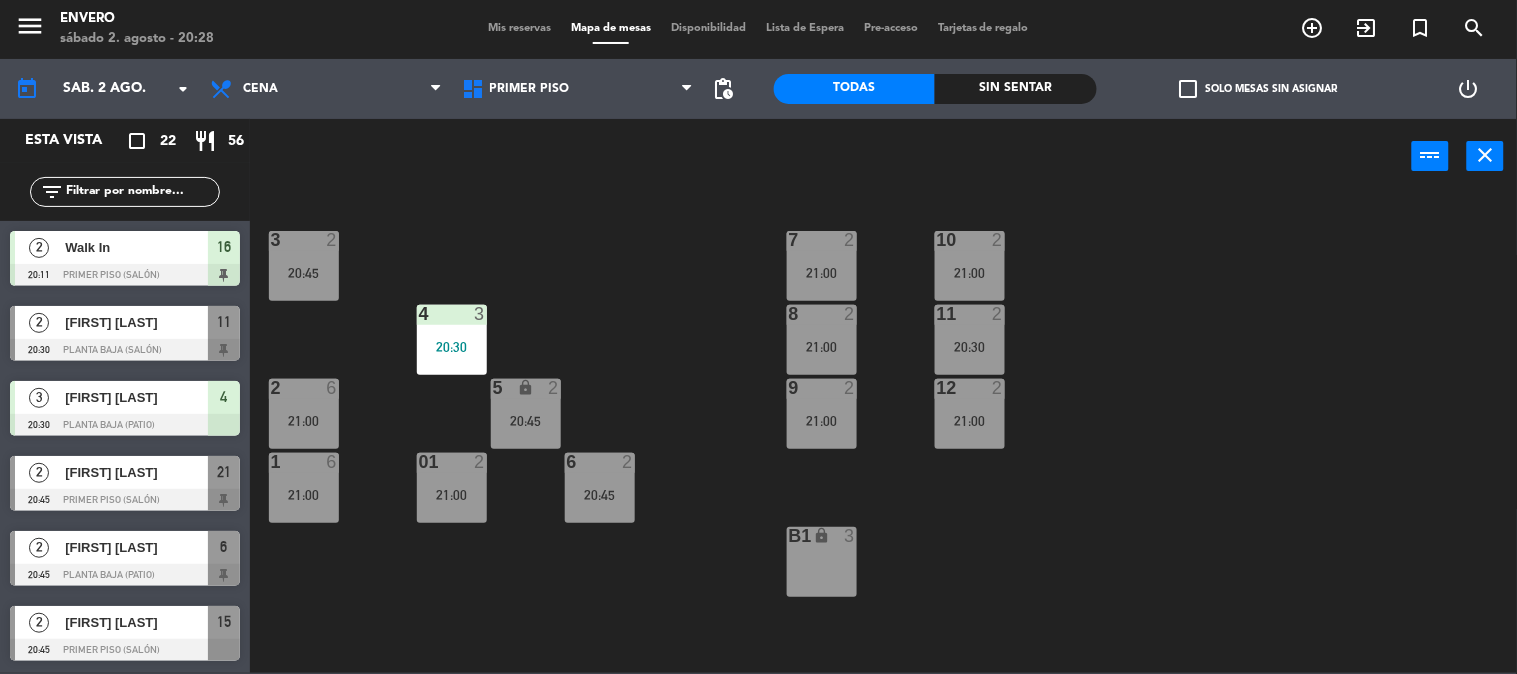 scroll, scrollTop: 286, scrollLeft: 0, axis: vertical 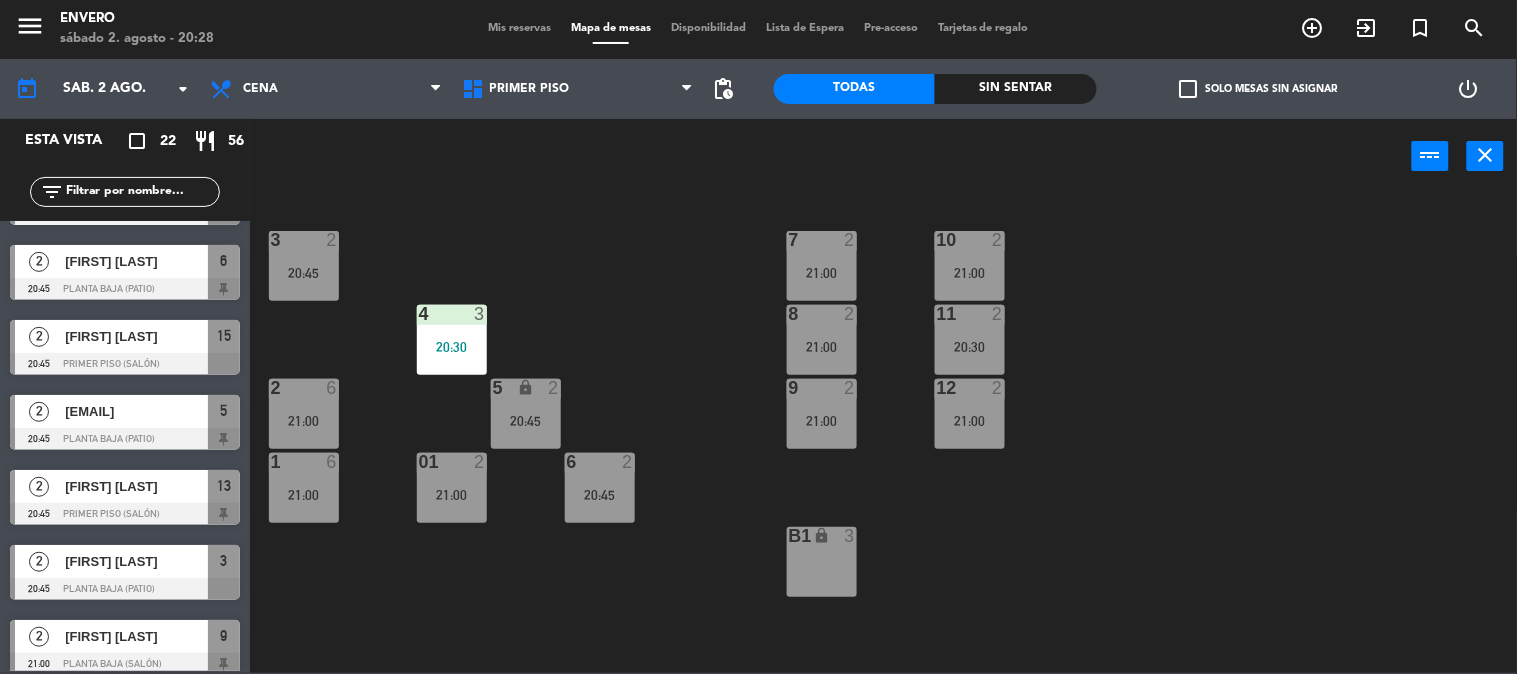 click on "10  2   21:00" at bounding box center (970, 266) 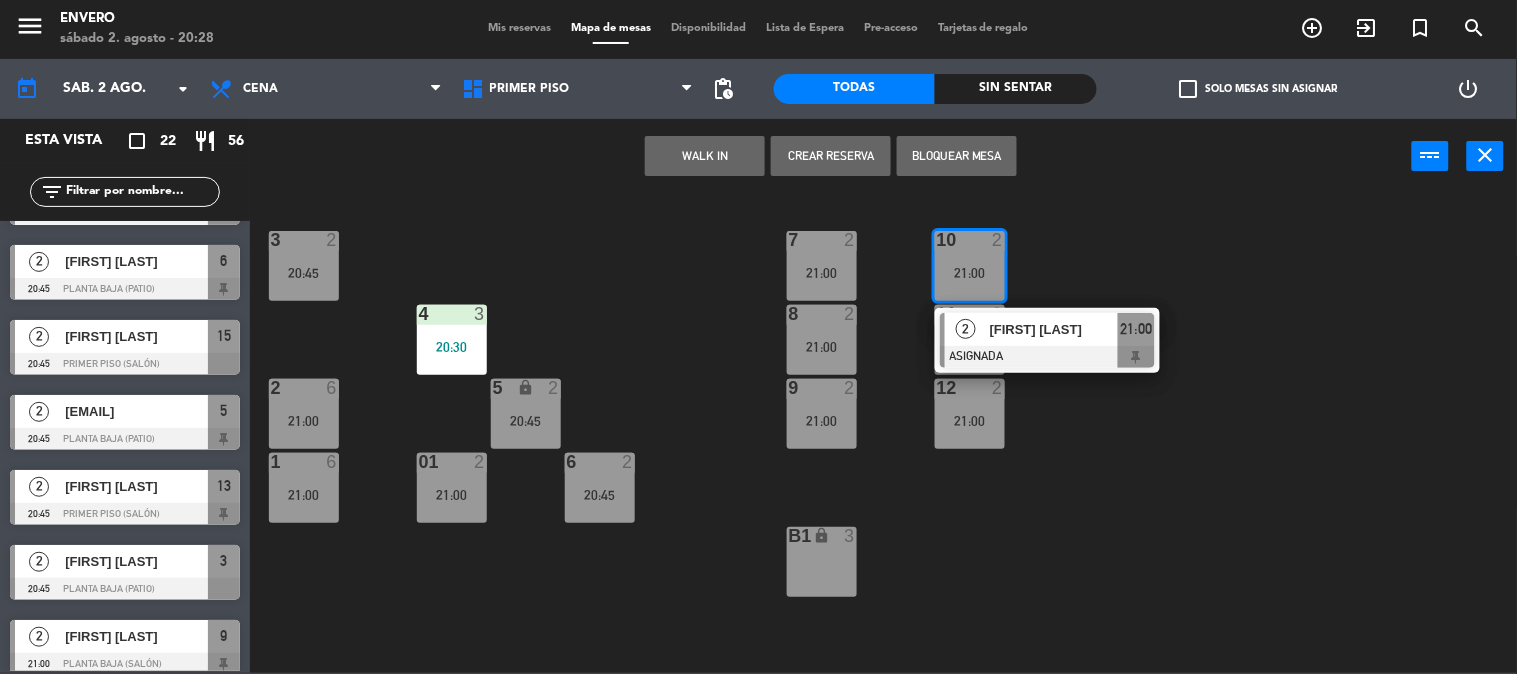 click on "[FIRST] [LAST]" at bounding box center [1054, 329] 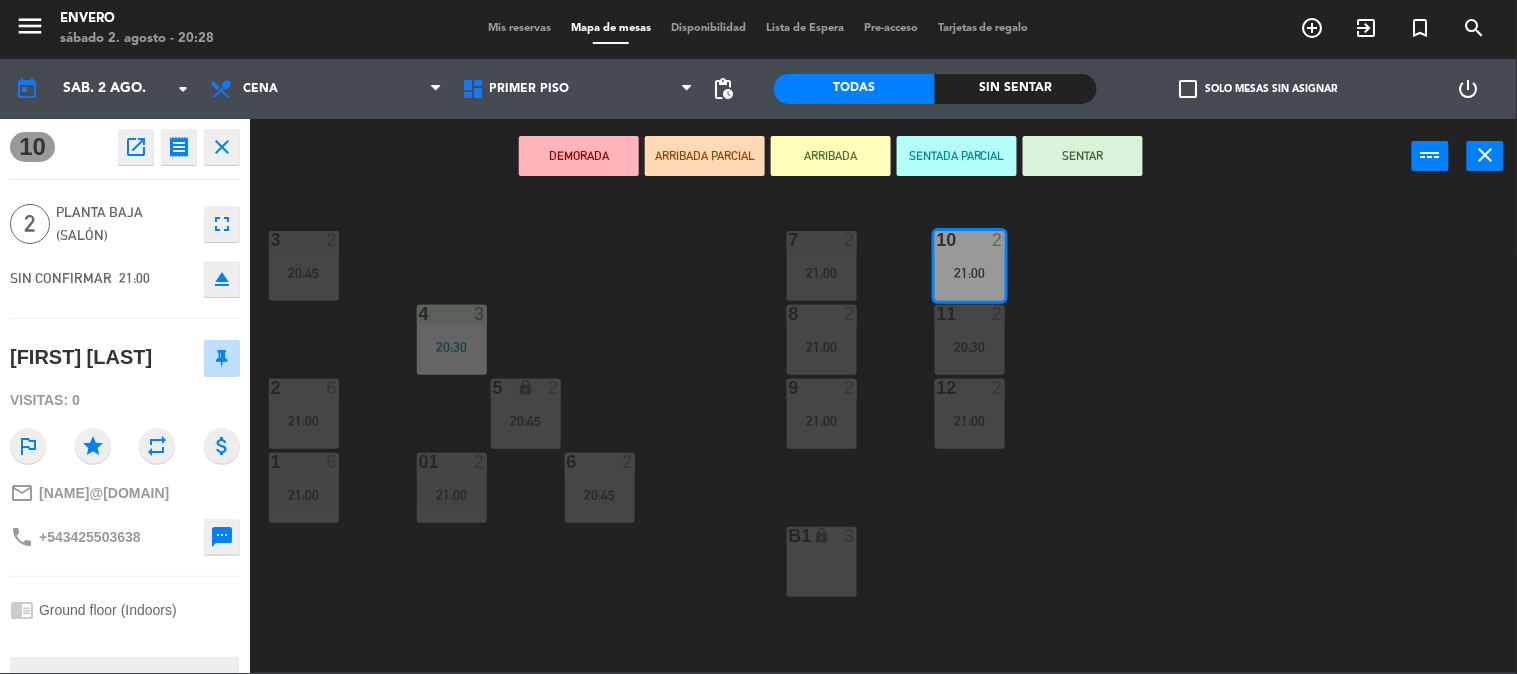 click on "3  2   20:45  7  2   21:00  10  2   21:00  4  3   20:30  8  2   21:00  11  2   20:30  2  6   21:00  5 lock  2   20:45  9  2   21:00  12  2   21:00  1  6   21:00  6  2   20:45  01  2   21:00  B1 lock  3" 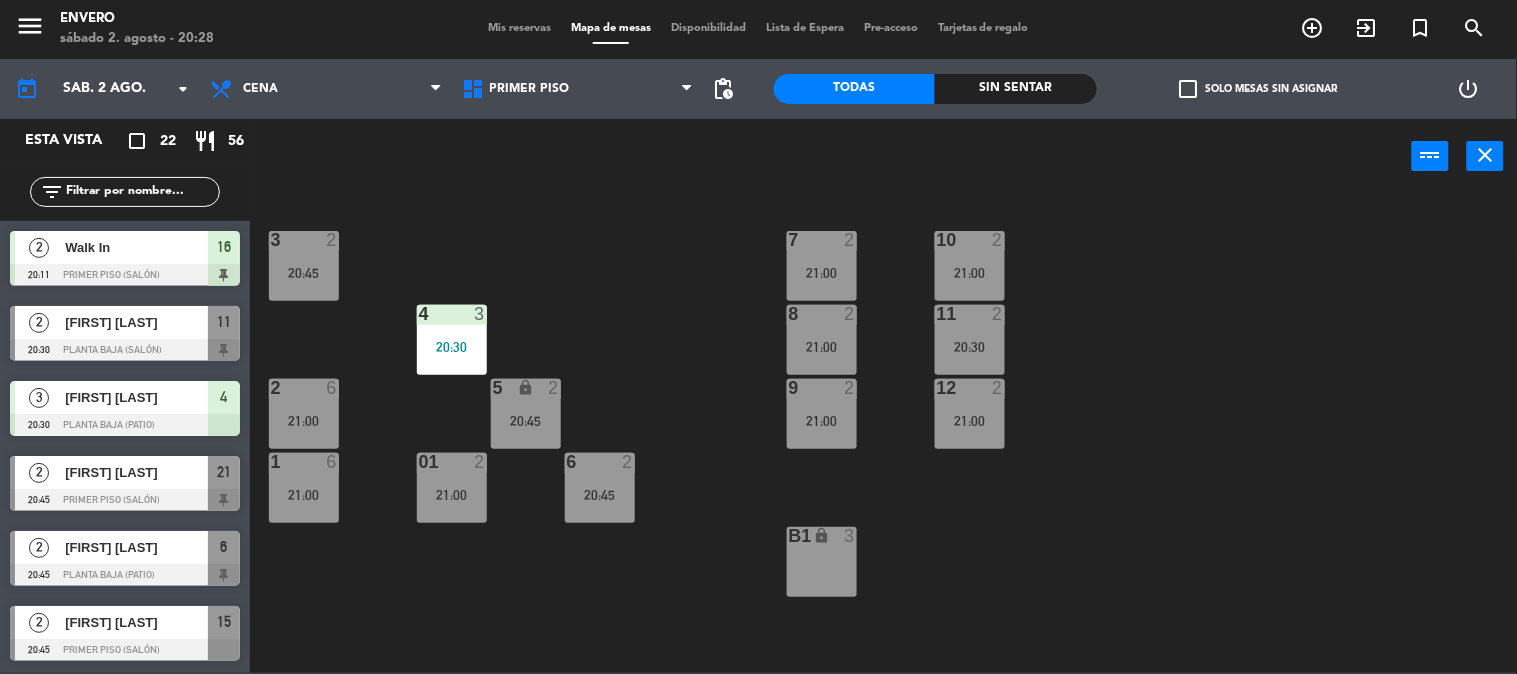 scroll, scrollTop: 1, scrollLeft: 0, axis: vertical 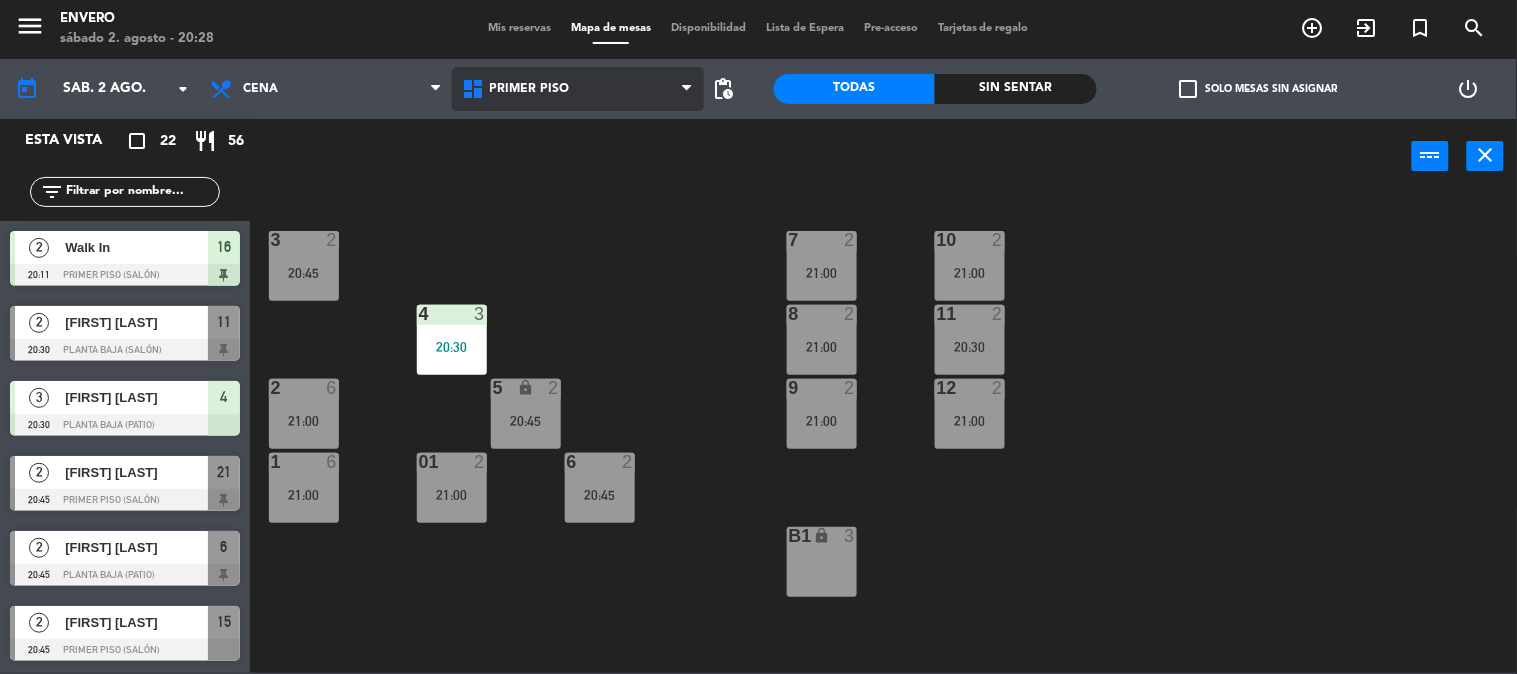 click on "Primer Piso" at bounding box center [578, 89] 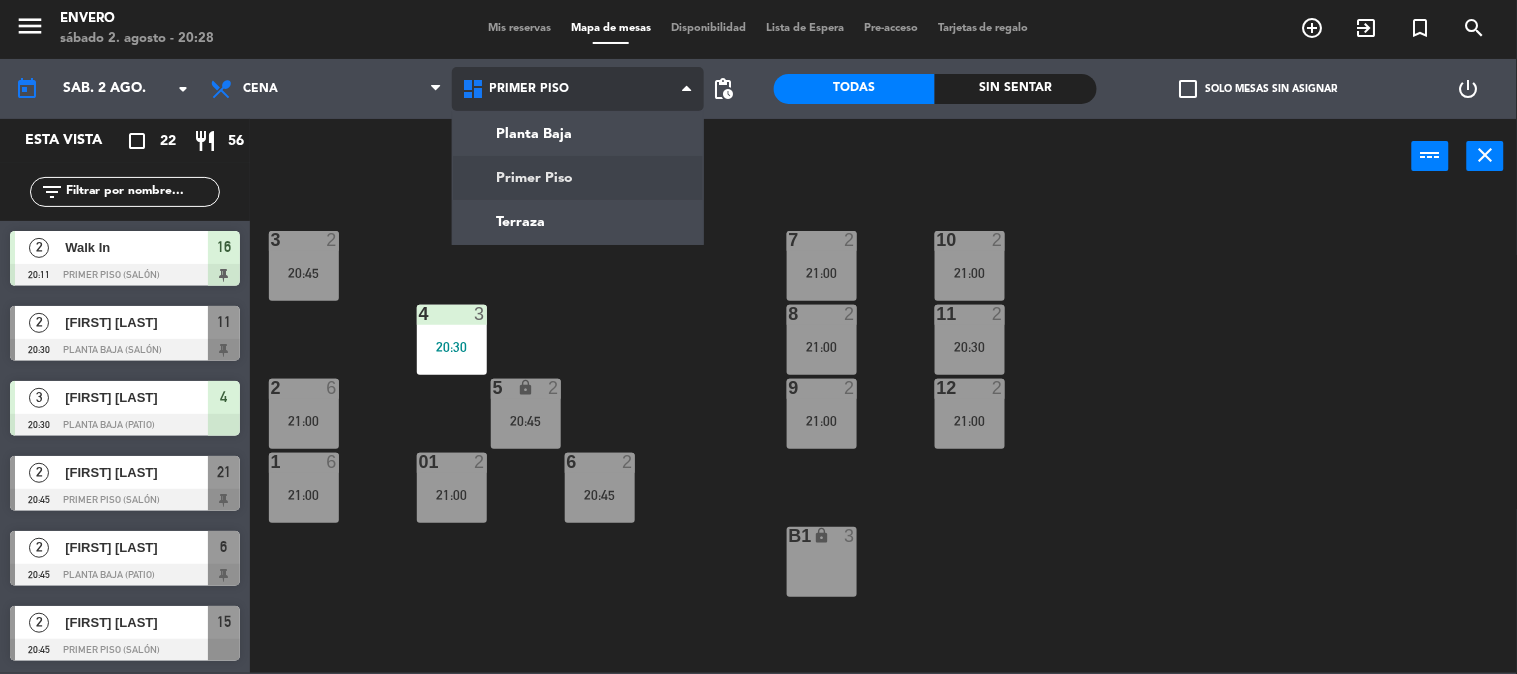 click on "menu  Envero   sábado 2. agosto - 20:28   Mis reservas   Mapa de mesas   Disponibilidad   Lista de Espera   Pre-acceso   Tarjetas de regalo  add_circle_outline exit_to_app turned_in_not search today    sáb. 2 ago. arrow_drop_down  Almuerzo  Cena  Cena  Almuerzo  Cena  Planta Baja   Primer Piso   Terraza   Planta Baja   Planta Baja   Primer Piso   Terraza  pending_actions  Todas  Sin sentar  check_box_outline_blank   Solo mesas sin asignar   power_settings_new   Esta vista   crop_square  22  restaurant  56 filter_list  2   Walk In   20:11   Primer piso (Salón)  16  2   Brenda Podkasik   20:30   Planta Baja (Salón)  11  3   Ruben Galassi   20:30   Planta Baja (Patio)  4  2   Cecilia Arenaza   20:45   Primer piso (Salón)  21  2   CESAR MARTINEZ   20:45   Planta Baja (Patio)  6  2   Pablo Lucca   20:45   Primer piso (Salón)  15  2   Rperesini@[EXAMPLE.COM]   20:45   Planta Baja (Patio)  5  2   Sofía Aponte   20:45   Primer piso (Salón)  13  2   sofia gasprotti   20:45   Planta Baja (Patio)  3  2   21:00  9" 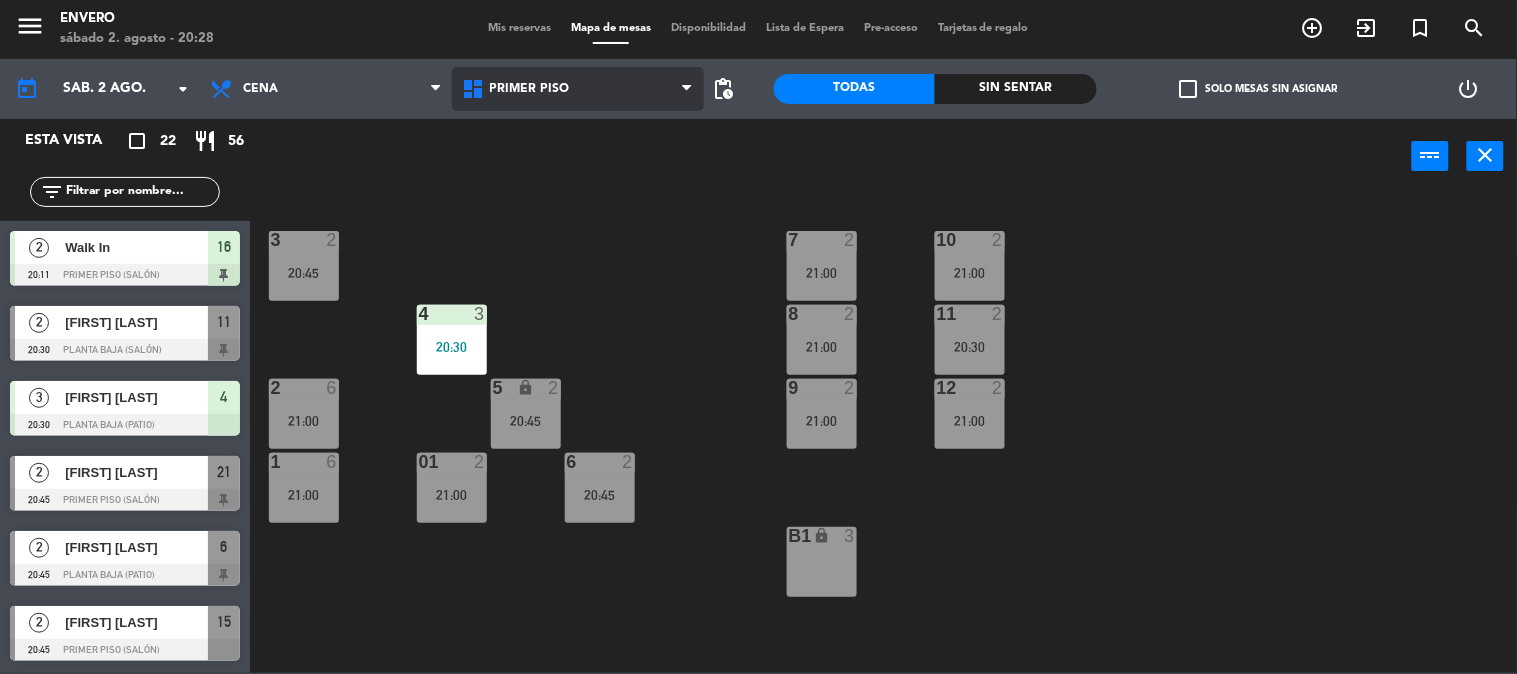 click on "Primer Piso" at bounding box center [578, 89] 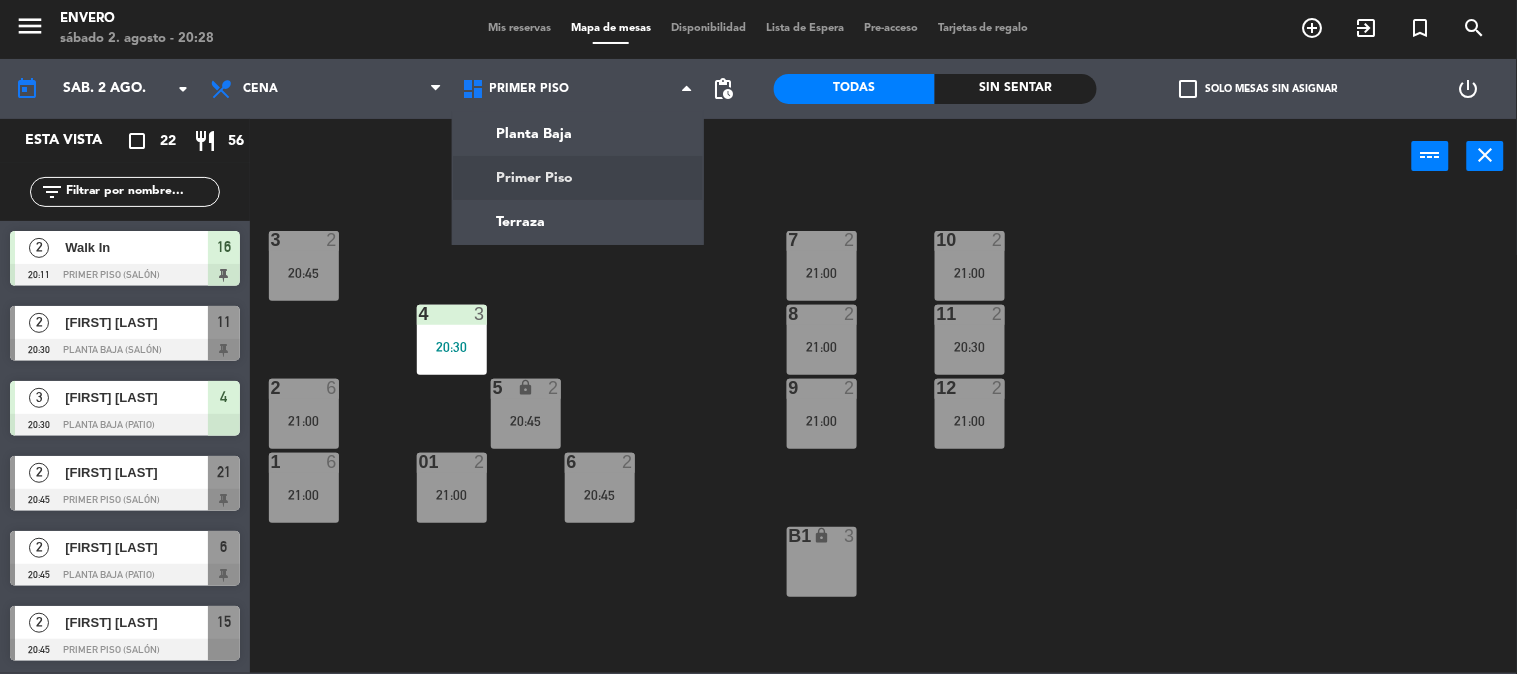 click on "Planta Baja   Primer Piso   Terraza   Primer Piso   Planta Baja   Primer Piso   Terraza" 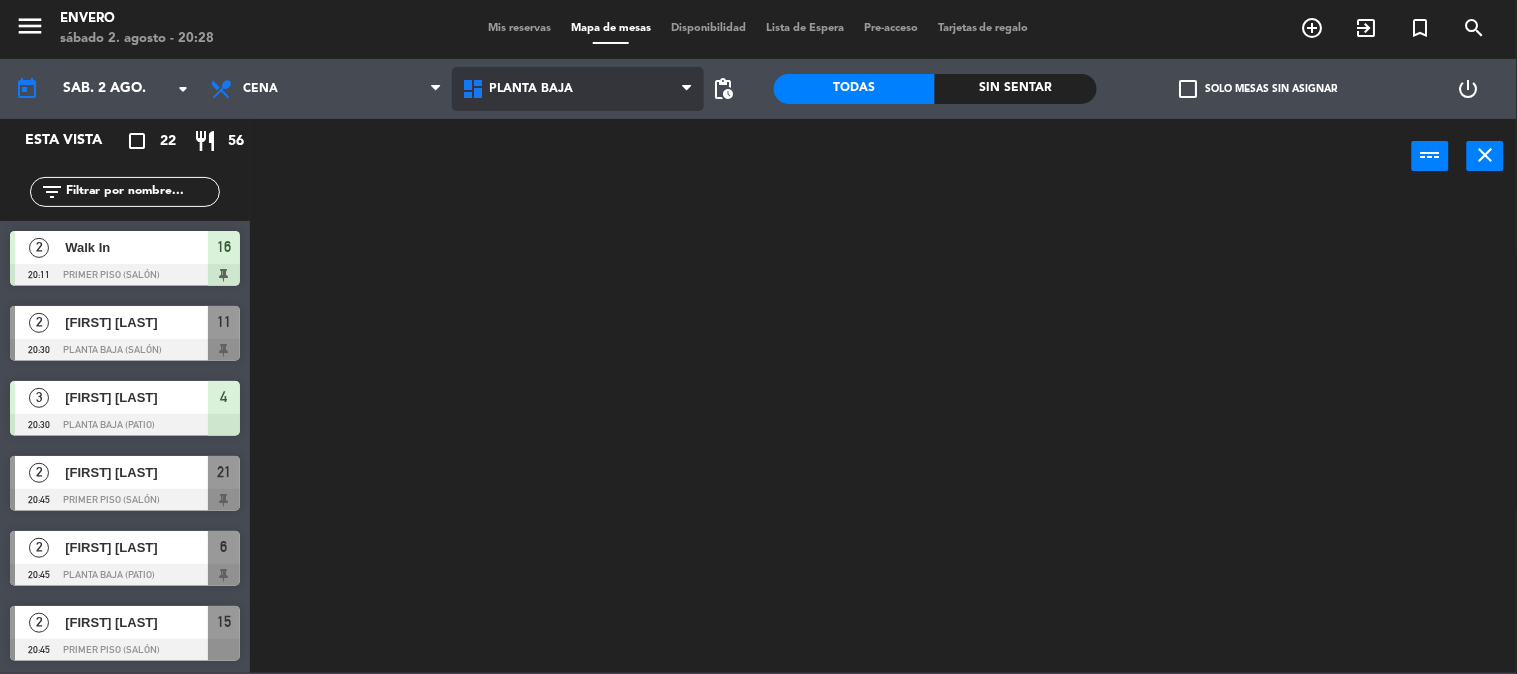 click on "Planta Baja" at bounding box center [578, 89] 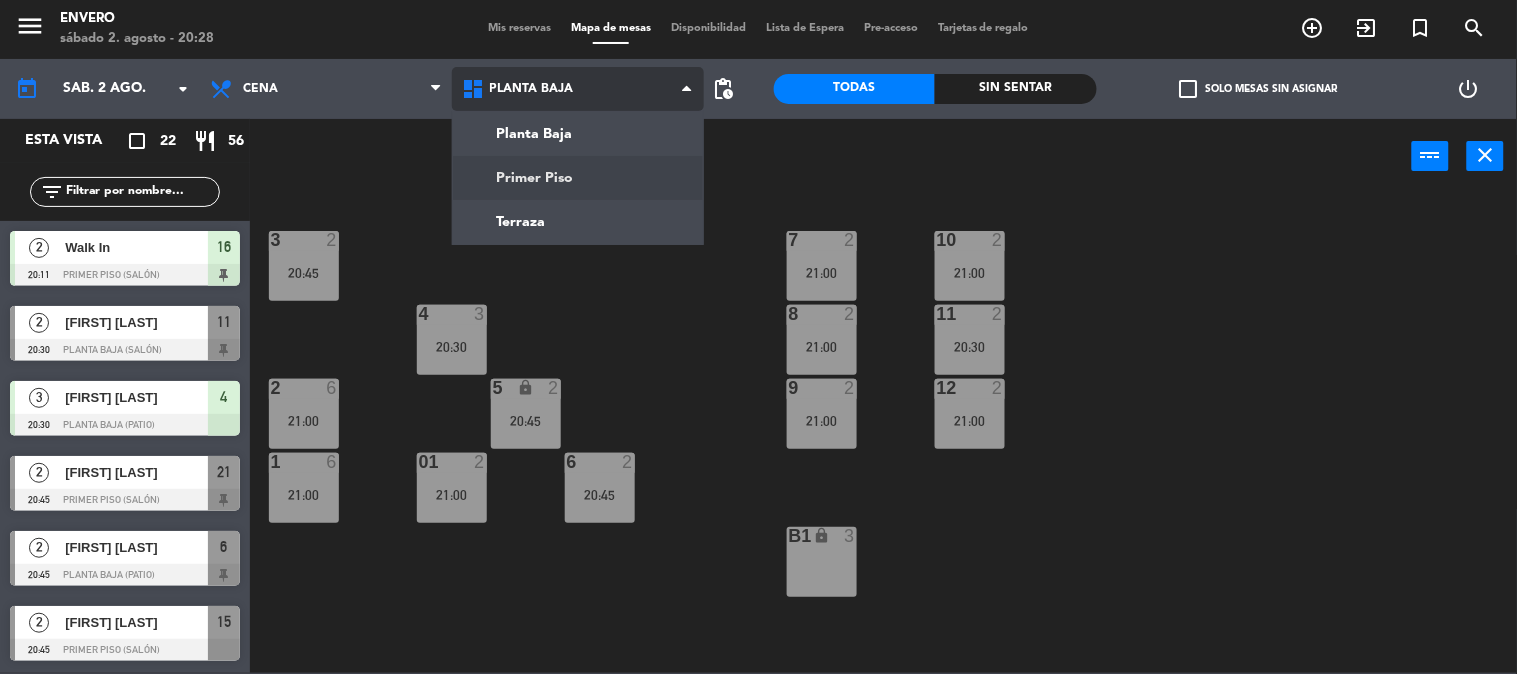 click on "menu  Envero   sábado 2. agosto - 20:28   Mis reservas   Mapa de mesas   Disponibilidad   Lista de Espera   Pre-acceso   Tarjetas de regalo  add_circle_outline exit_to_app turned_in_not search today    sáb. 2 ago. arrow_drop_down  Almuerzo  Cena  Cena  Almuerzo  Cena  Planta Baja   Primer Piso   Terraza   Planta Baja   Planta Baja   Primer Piso   Terraza  pending_actions  Todas  Sin sentar  check_box_outline_blank   Solo mesas sin asignar   power_settings_new   Esta vista   crop_square  22  restaurant  56 filter_list  2   Walk In   20:11   Primer piso (Salón)  16  2   [FIRST] [LAST]   20:30   Planta Baja (Salón)  11  3   [FIRST] [LAST]   20:30   Planta Baja (Patio)  4  2   [FIRST] [LAST]   20:45   Primer piso (Salón)  21  2   [FIRST] [LAST]   20:45   Planta Baja (Patio)  6  2   [FIRST] [LAST]   20:45   Primer piso (Salón)  15  2   [EMAIL]   20:45   Planta Baja (Patio)  5  2   [FIRST] [LAST]   20:45   Primer piso (Salón)  13  2   [NAME]   20:45   Planta Baja (Patio)  3  2   21:00  9" 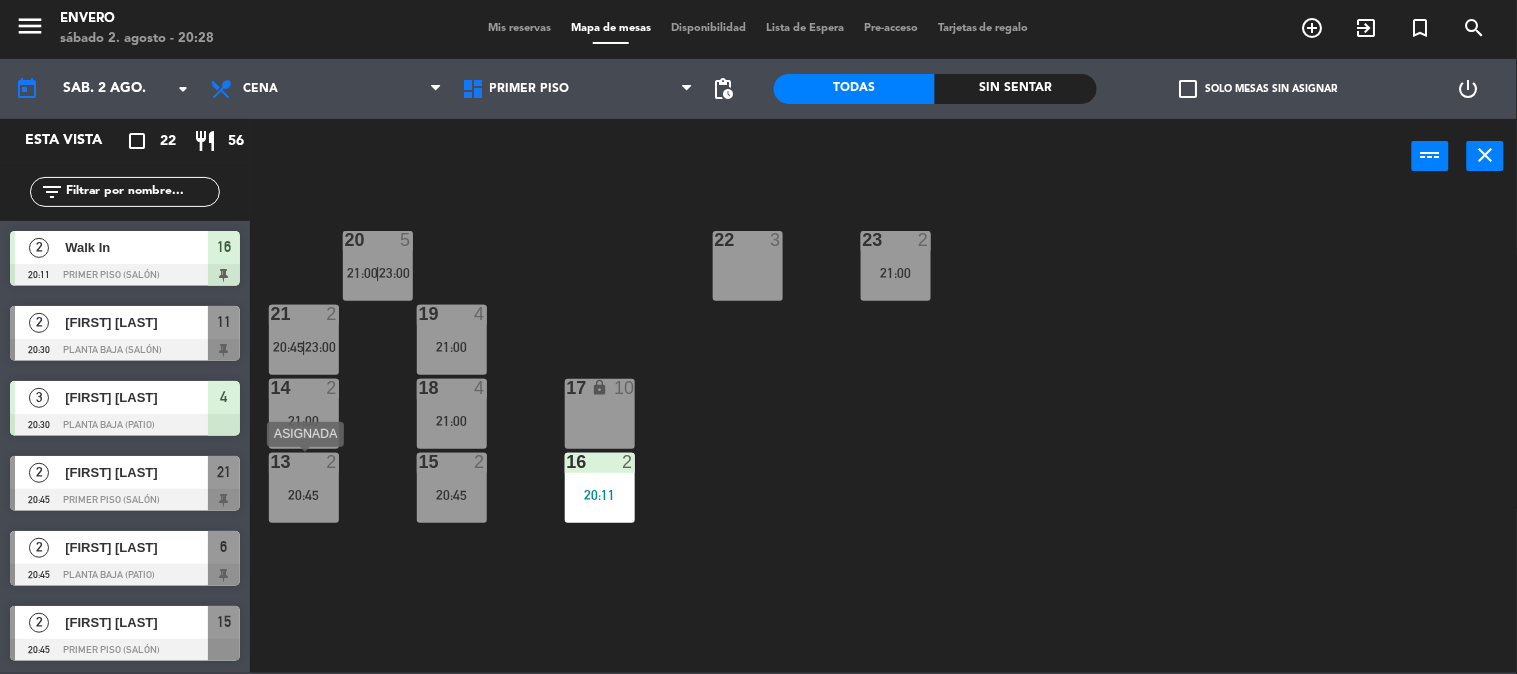 click on "13  2" at bounding box center [304, 463] 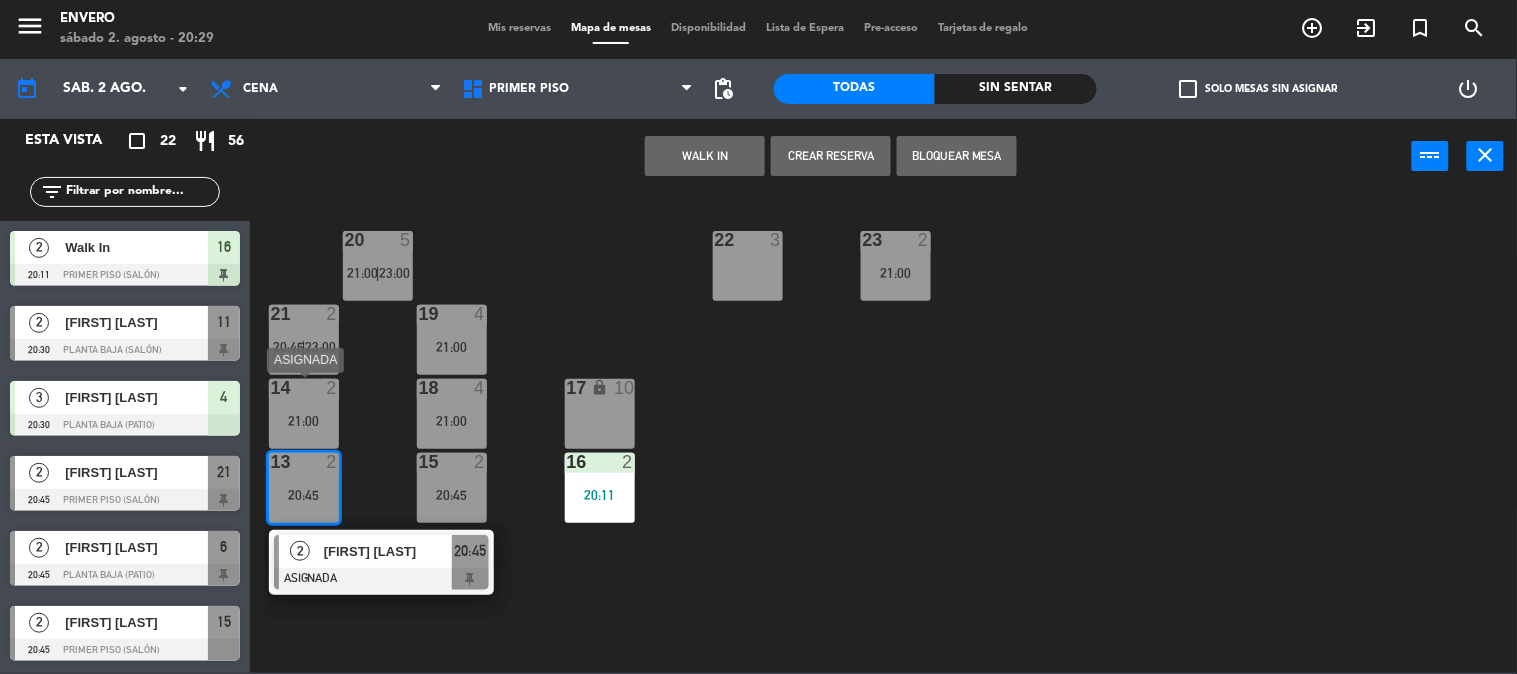 click on "21:00" at bounding box center [304, 421] 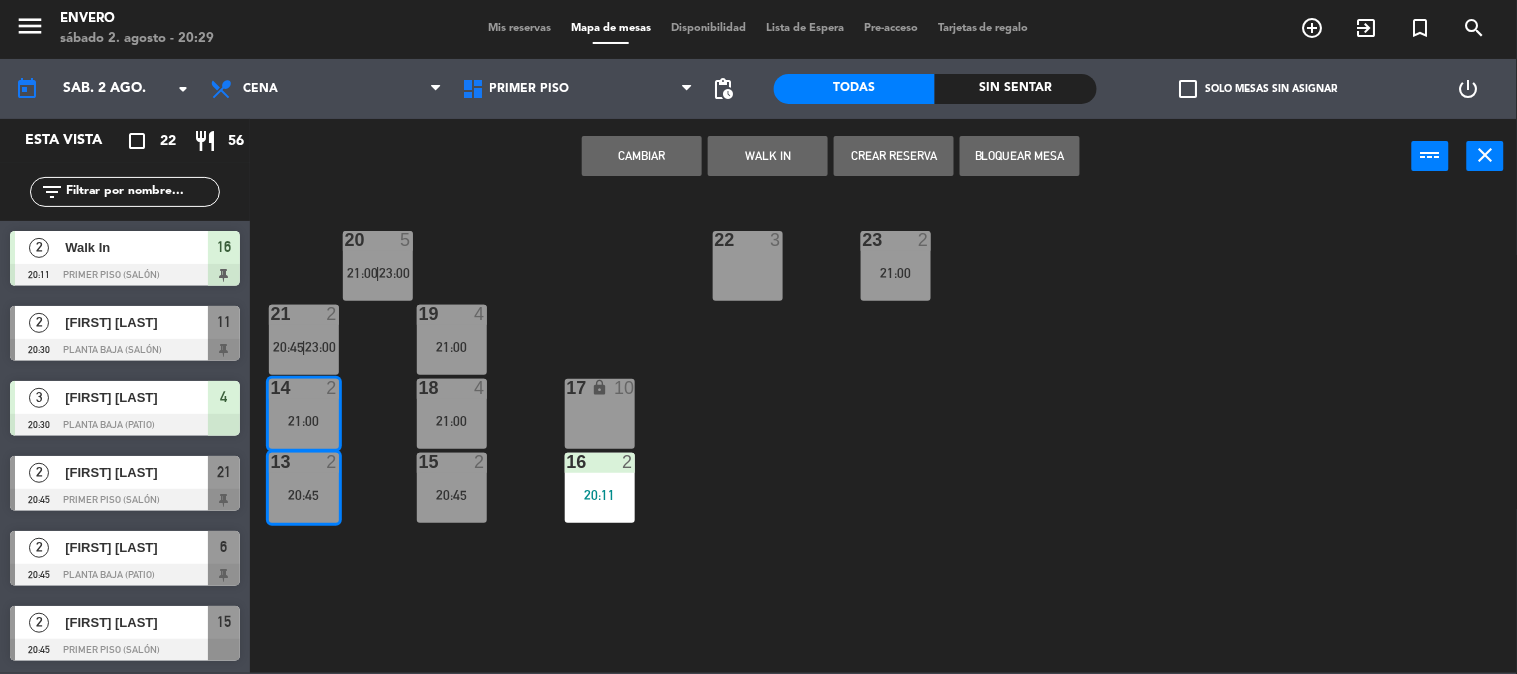 click on "20  5   21:00    |    23:00     22  3  23  2   21:00  21  2   20:45    |    23:00     19  4   21:00  14  2   21:00  18  4   21:00  17 lock  10  13  2   20:45  15  2   20:45  16  2   20:11" 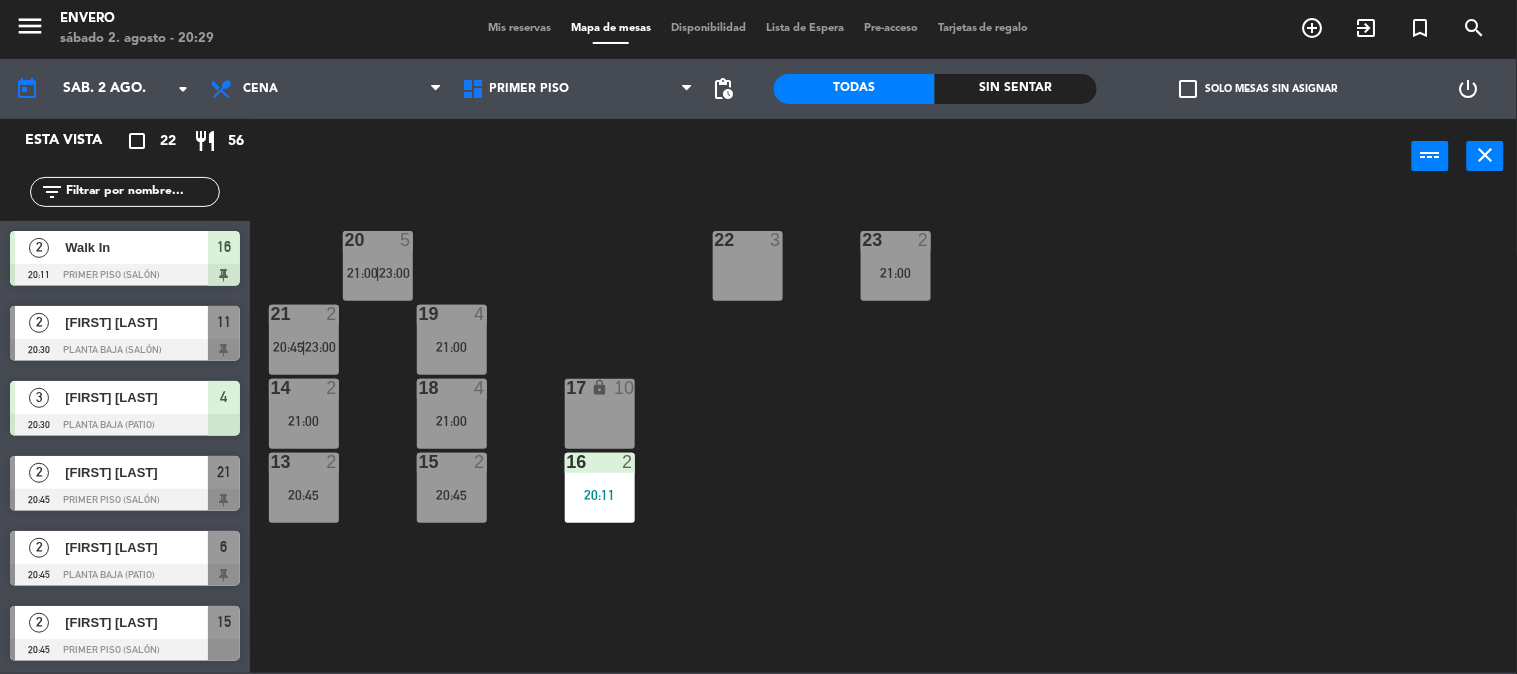 click on "21:00" at bounding box center (304, 421) 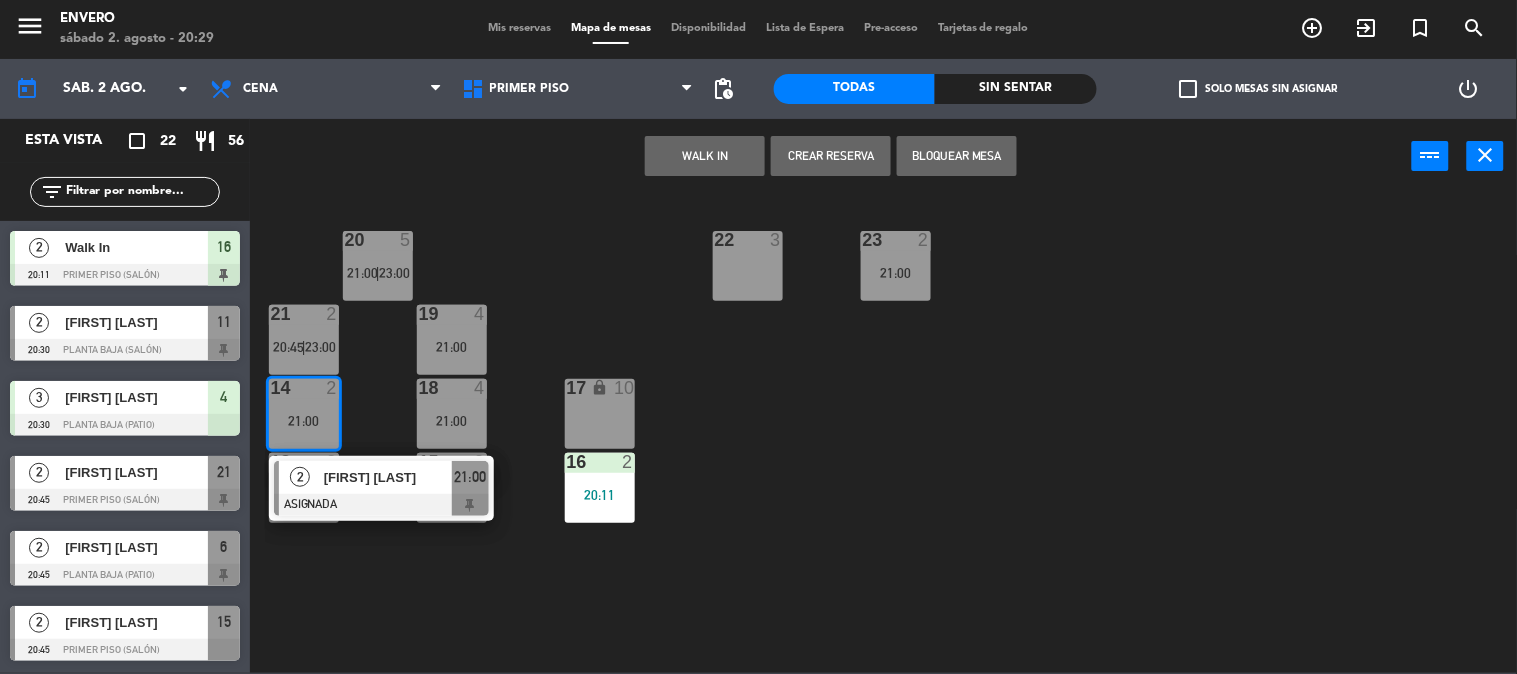 click on "[FIRST] [LAST]" at bounding box center (387, 477) 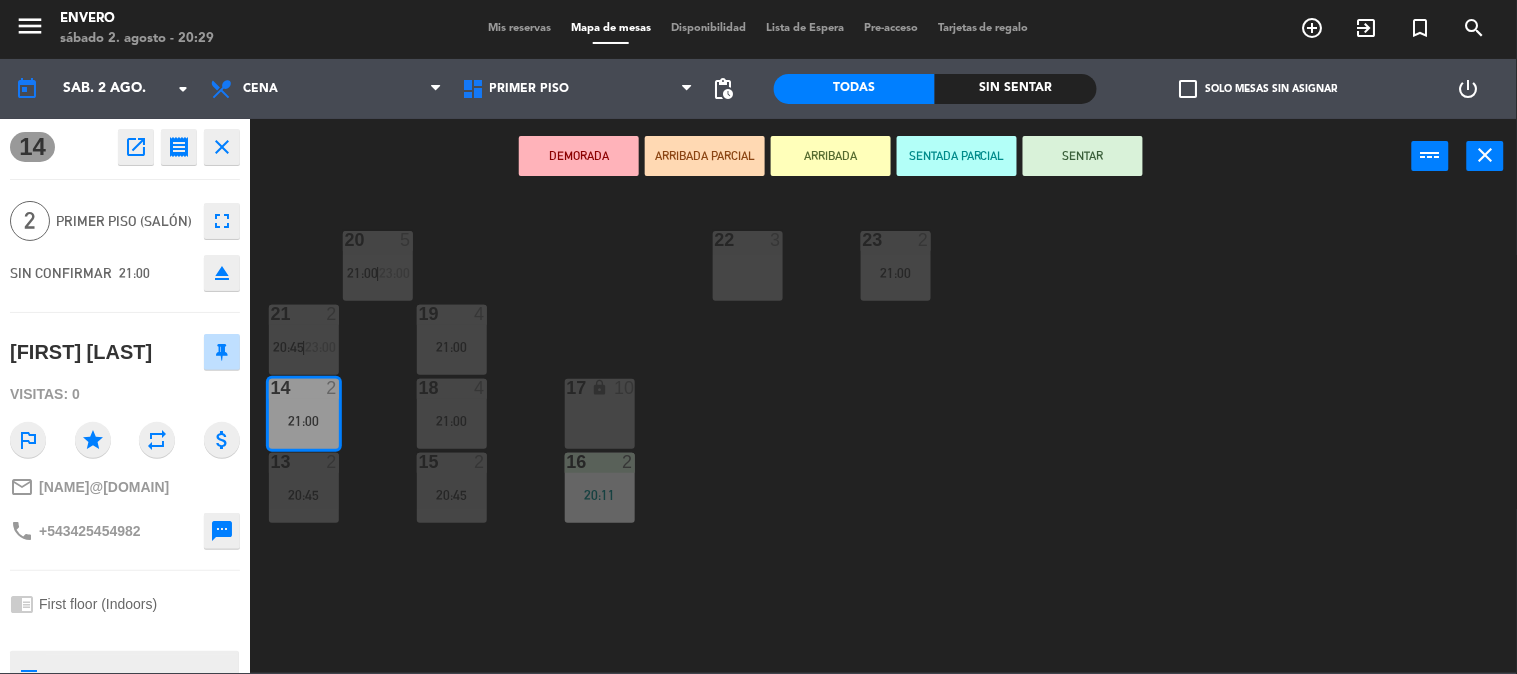 drag, startPoint x: 338, startPoint y: 540, endPoint x: 340, endPoint y: 522, distance: 18.110771 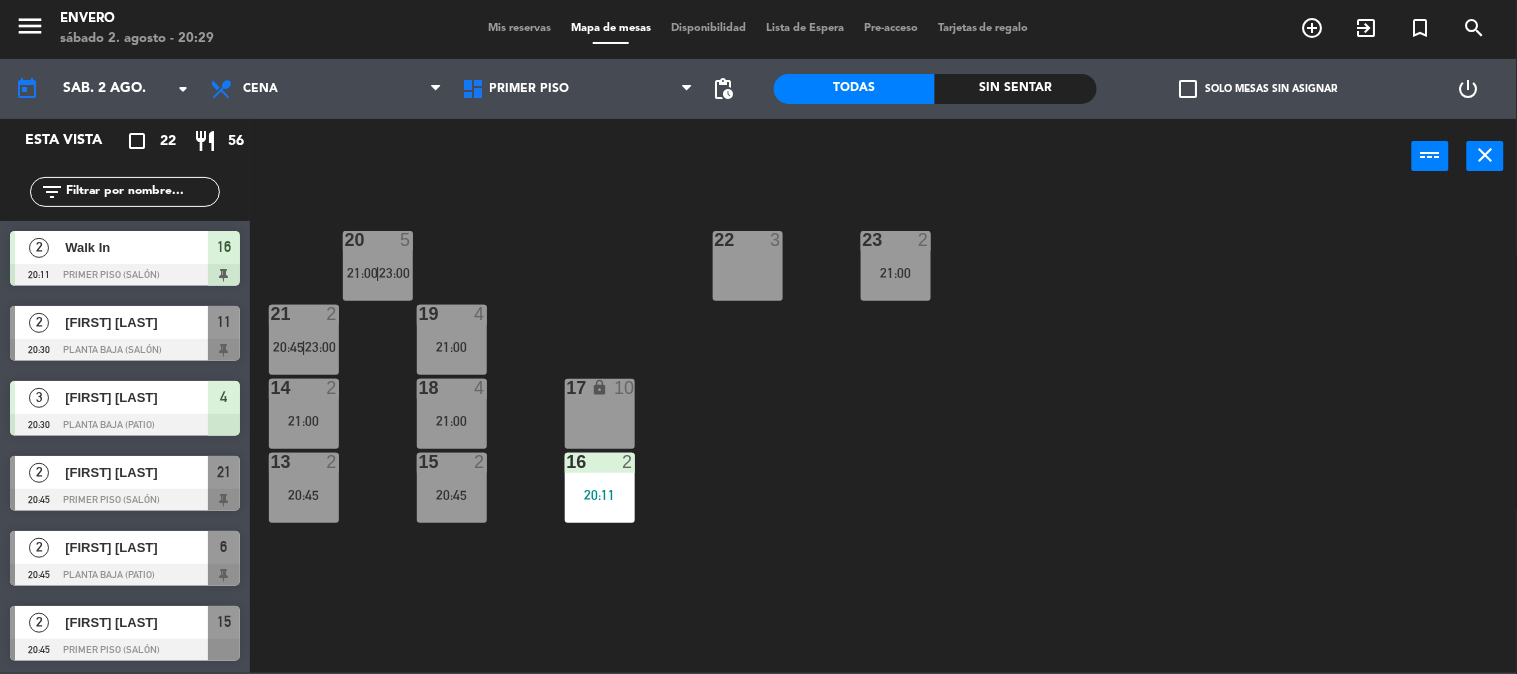 scroll, scrollTop: 136, scrollLeft: 0, axis: vertical 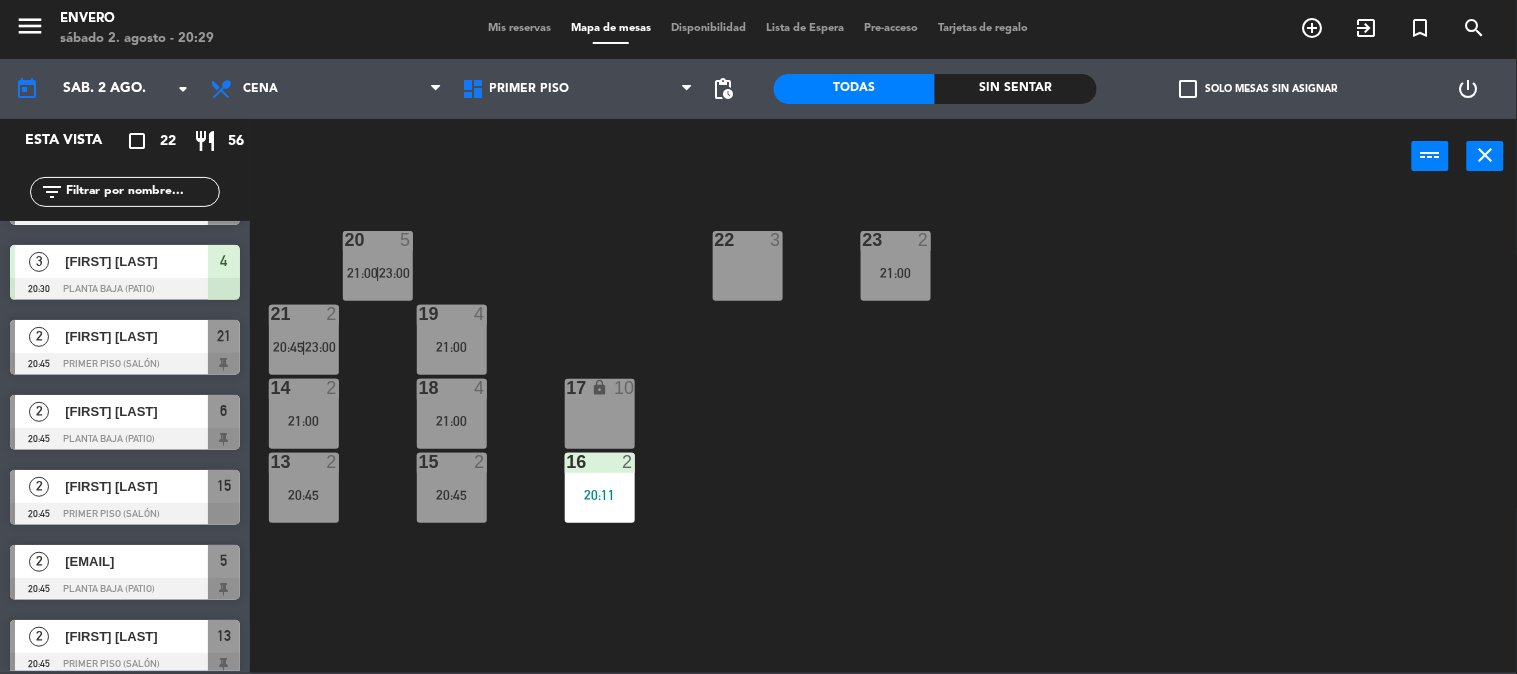 drag, startPoint x: 286, startPoint y: 337, endPoint x: 304, endPoint y: 368, distance: 35.846897 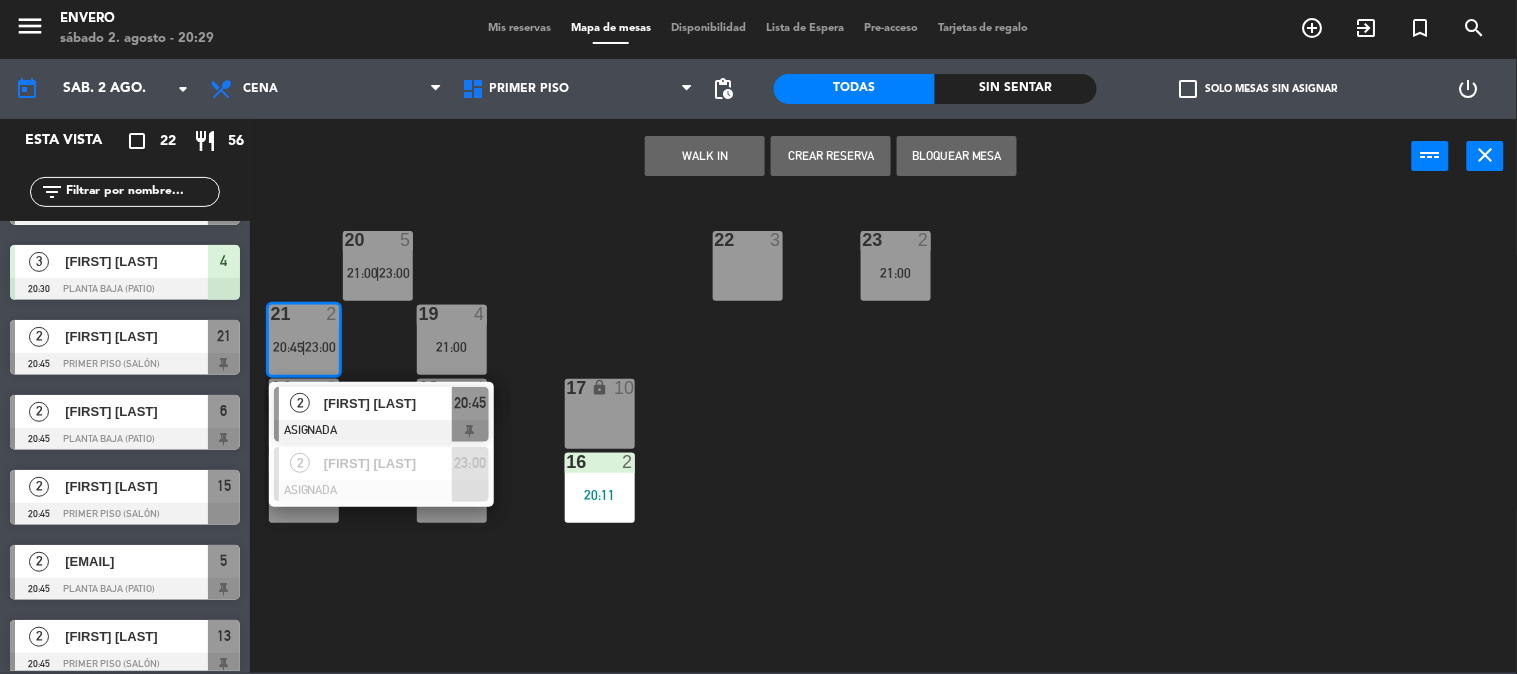 click on "[FIRST] [LAST]" at bounding box center (388, 403) 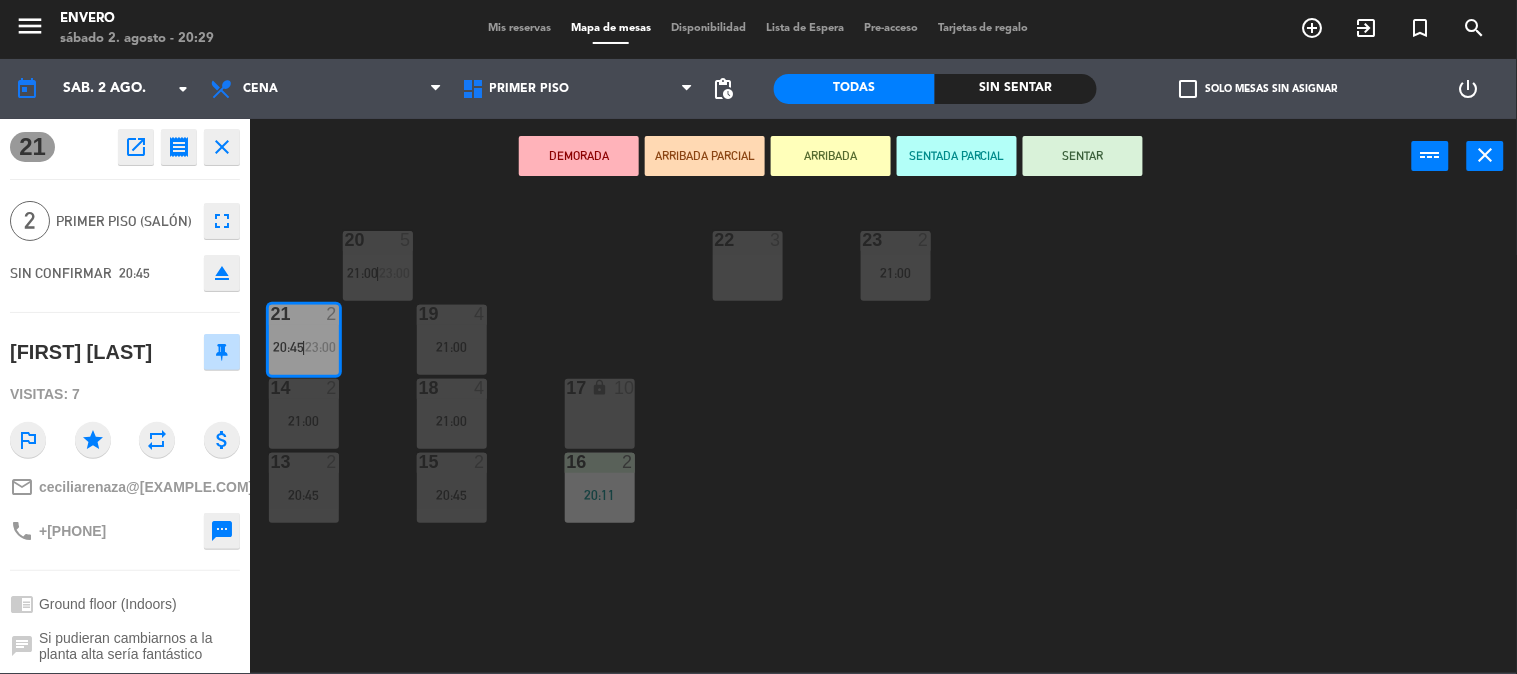 click on "20  5   21:00    |    23:00     22  3  23  2   21:00  21  2   20:45    |    23:00     19  4   21:00  14  2   21:00  18  4   21:00  17 lock  10  13  2   20:45  15  2   20:45  16  2   20:11" 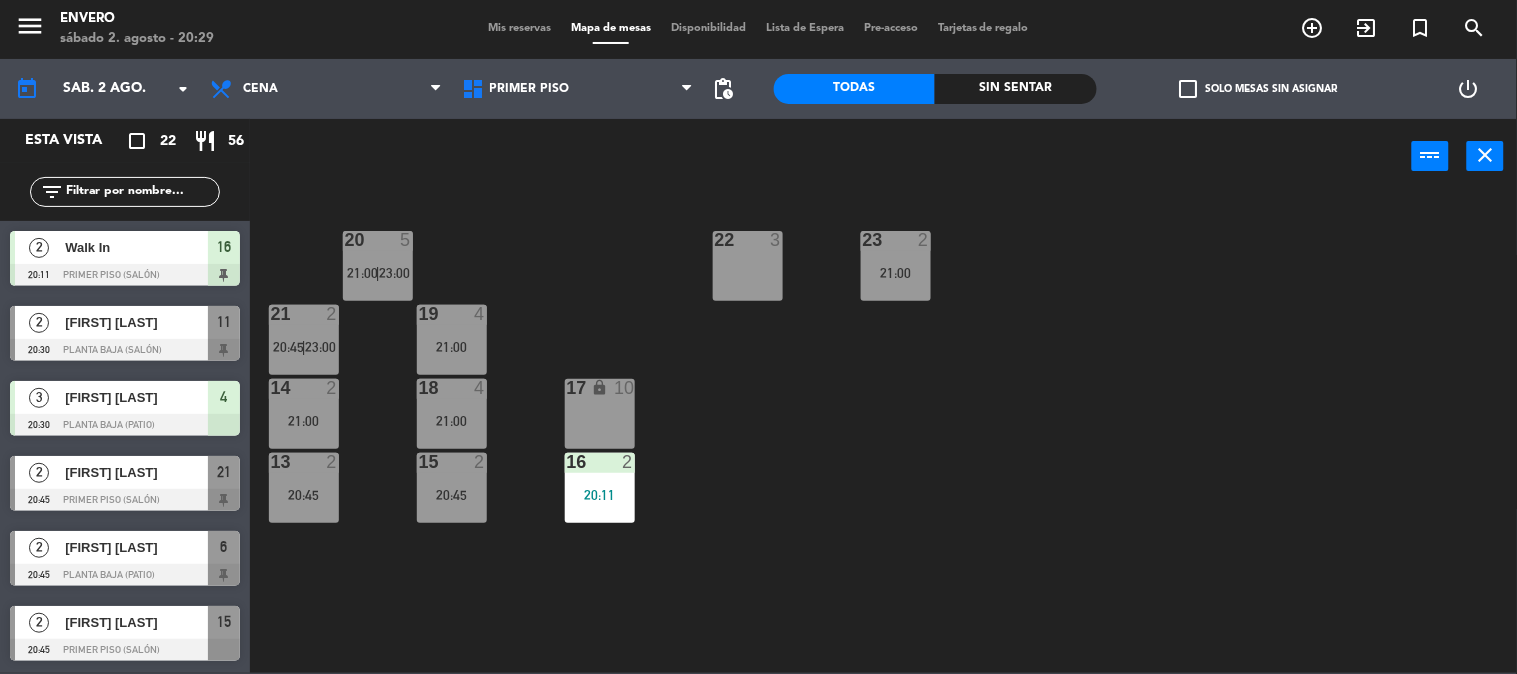 click at bounding box center [377, 240] 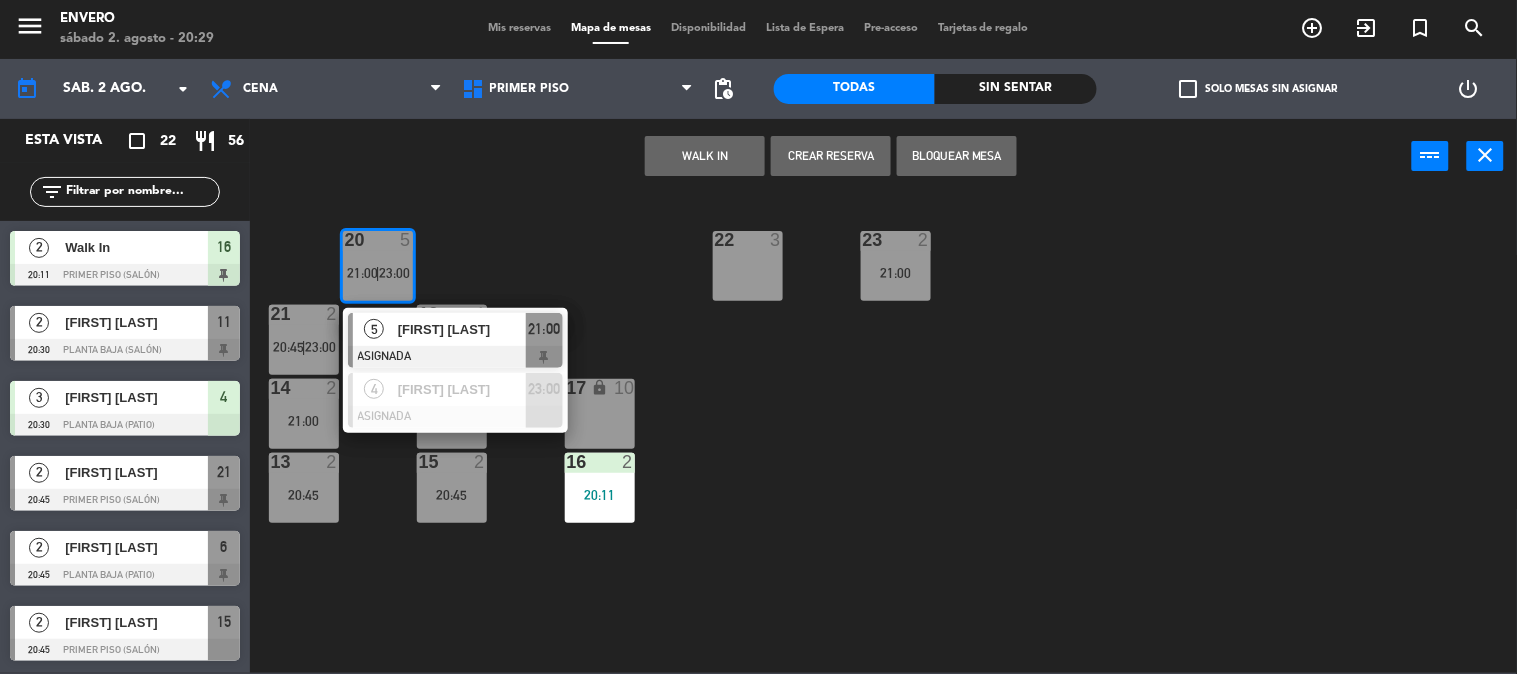 click on "[FIRST] [LAST]" at bounding box center (462, 329) 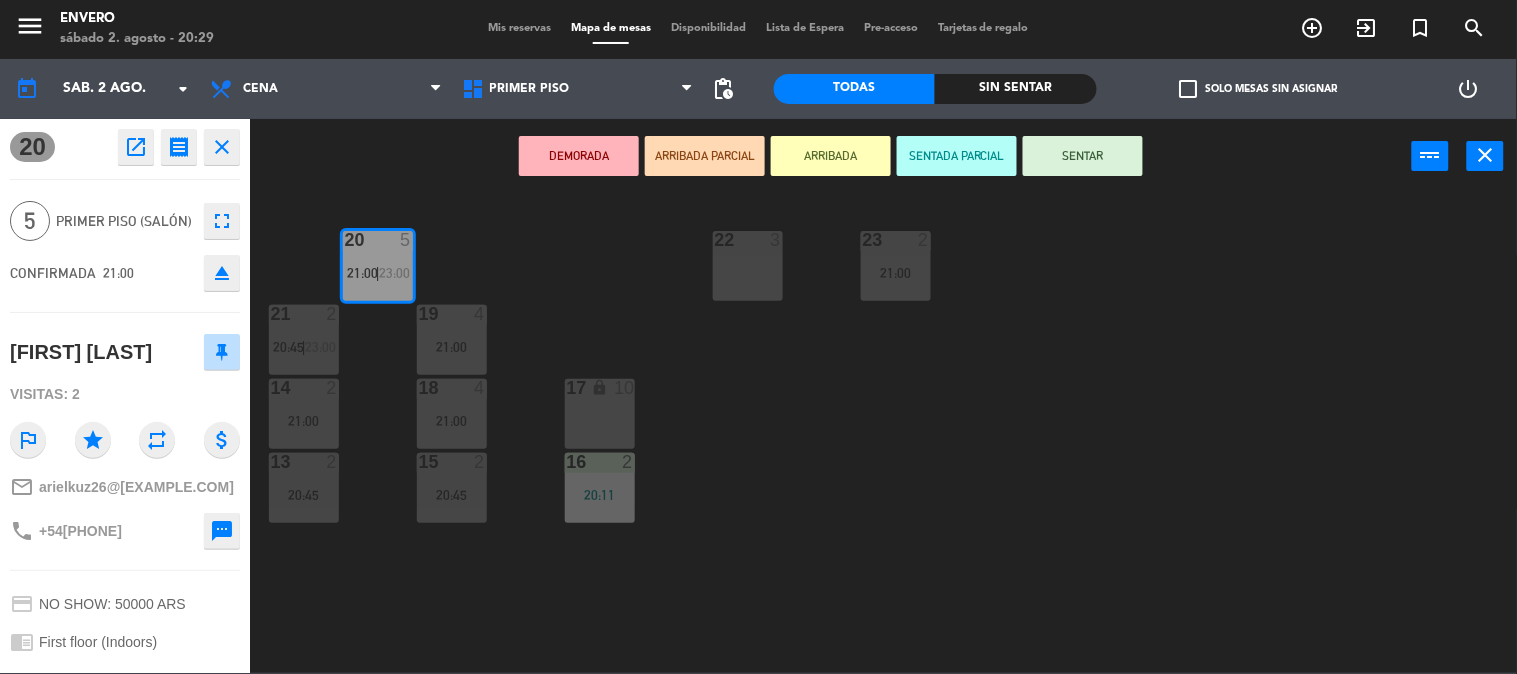 drag, startPoint x: 346, startPoint y: 506, endPoint x: 520, endPoint y: 316, distance: 257.6354 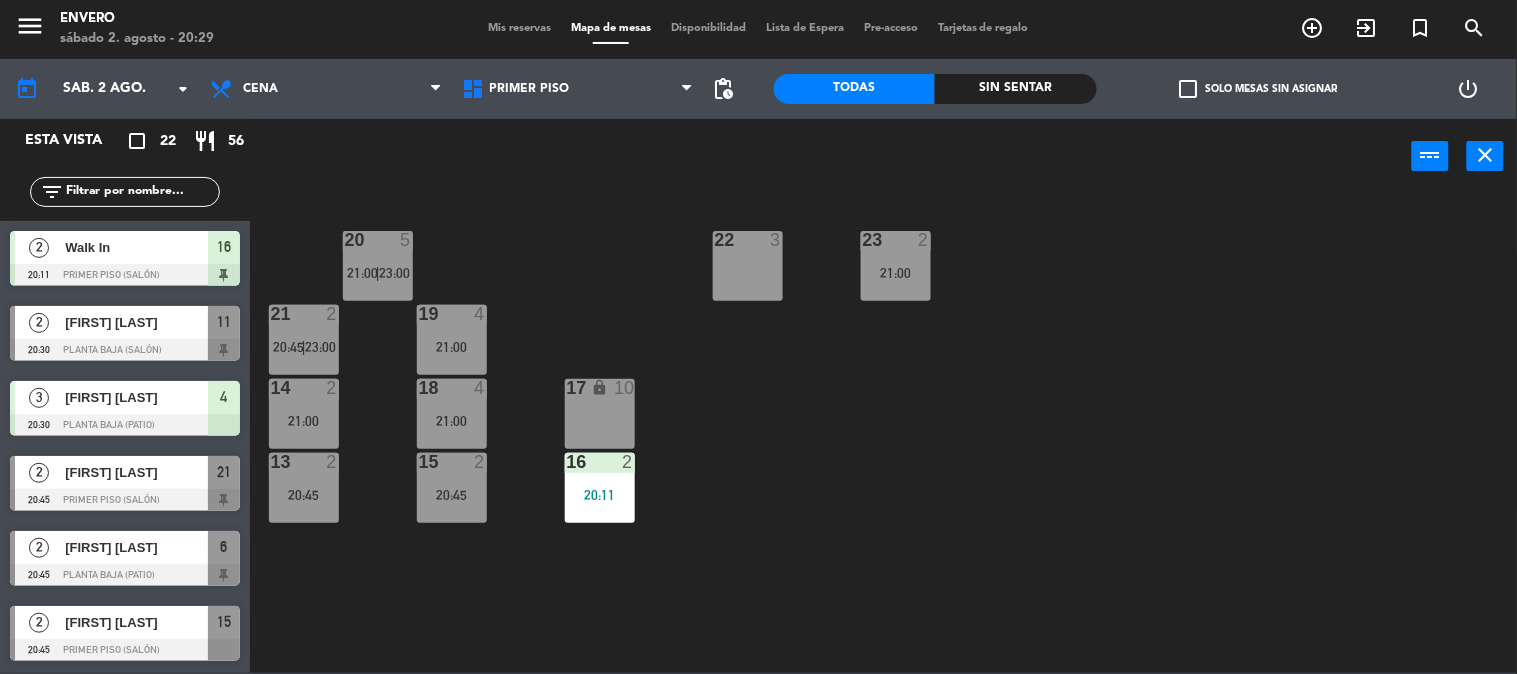 click on "19  4   21:00" at bounding box center [452, 340] 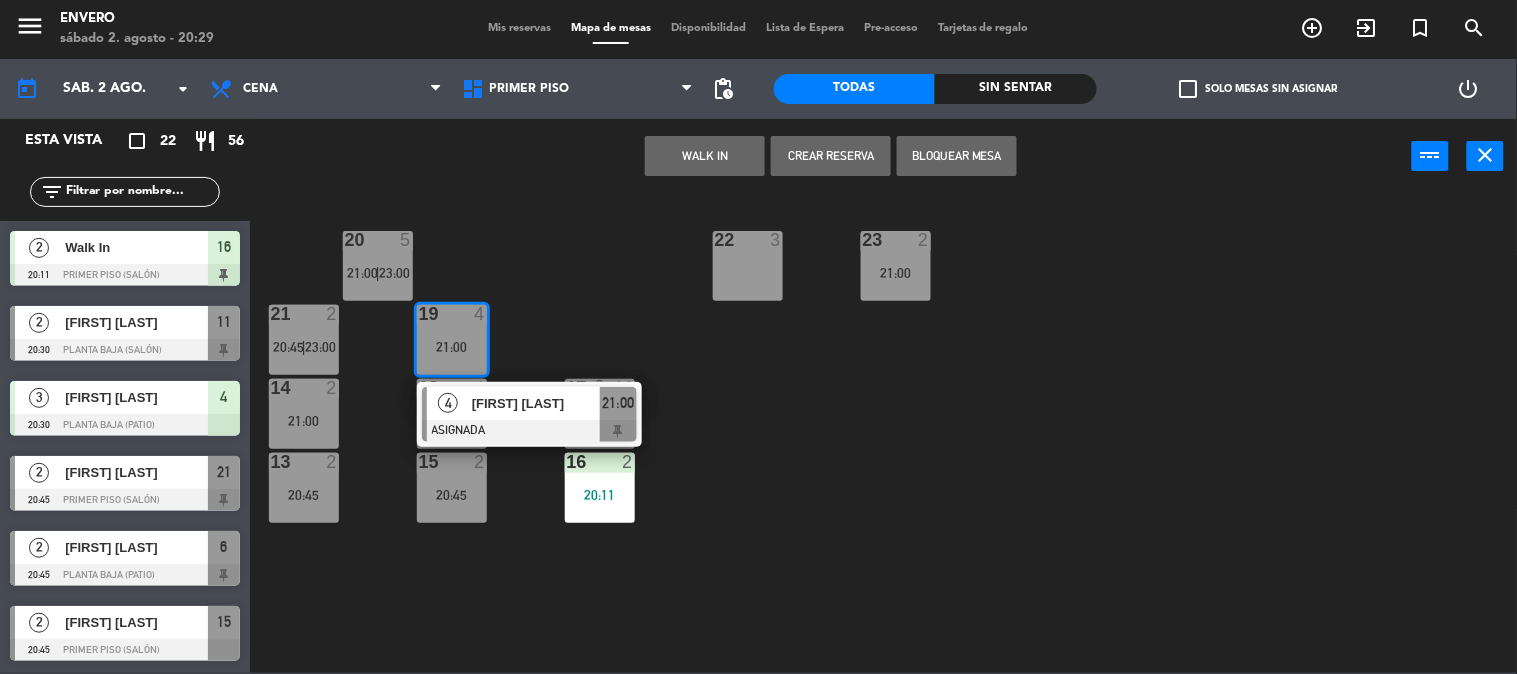 click on "[FIRST] [LAST]" at bounding box center (536, 403) 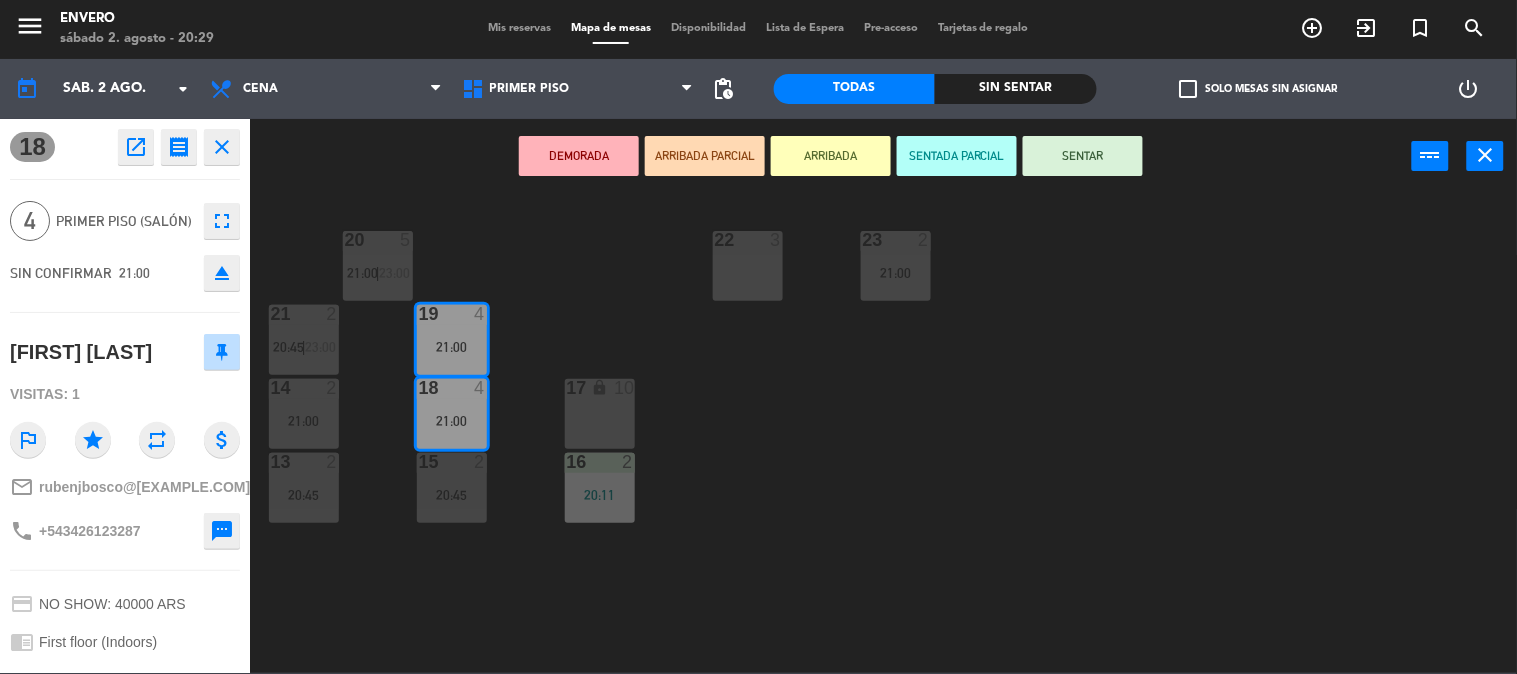 drag, startPoint x: 388, startPoint y: 572, endPoint x: 573, endPoint y: 464, distance: 214.21718 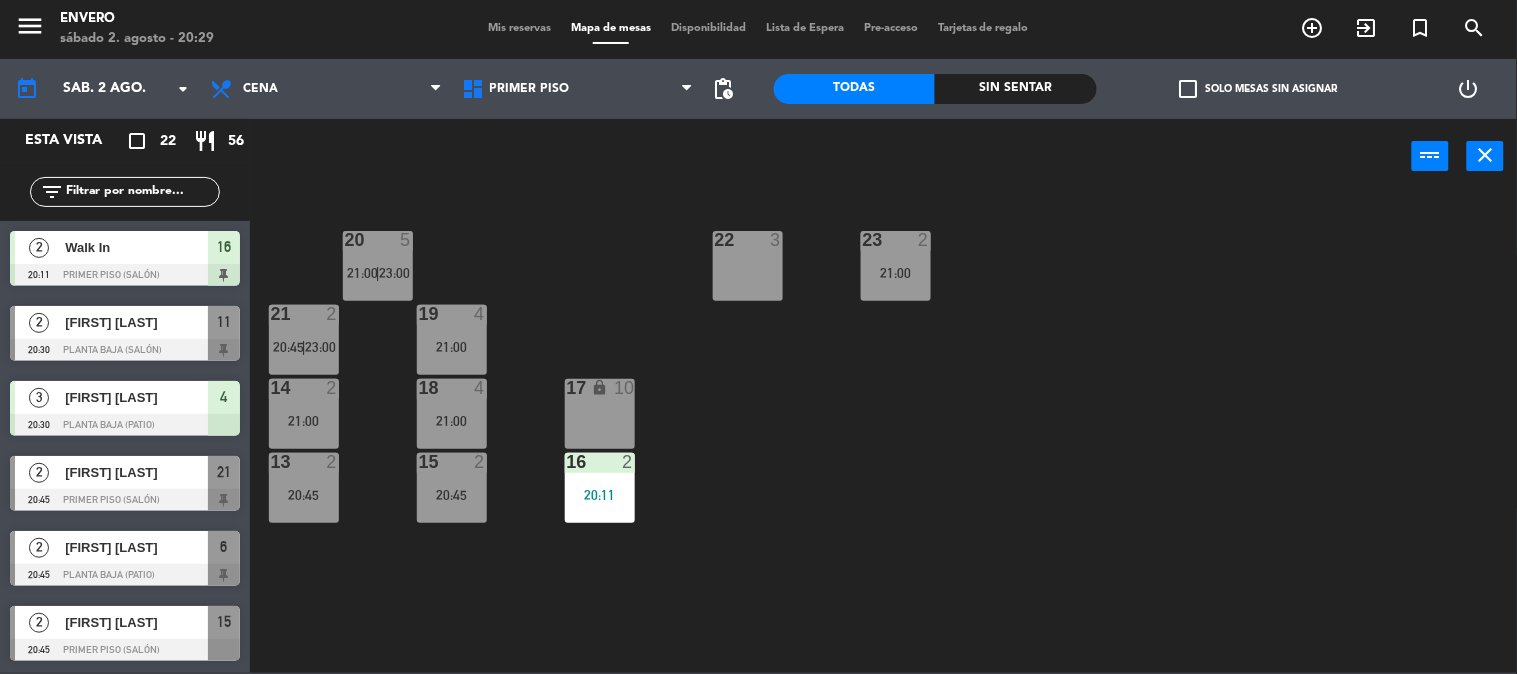 scroll, scrollTop: 211, scrollLeft: 0, axis: vertical 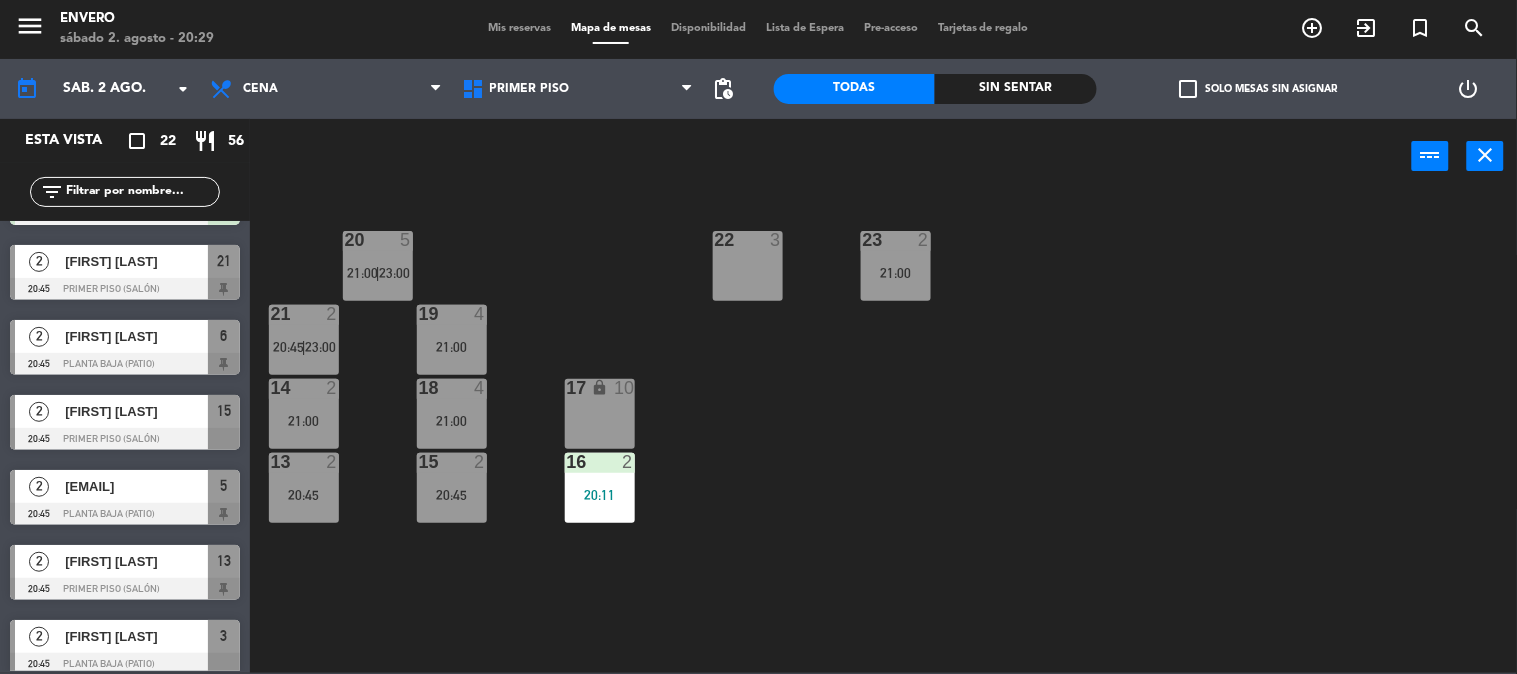 click on "20:45" at bounding box center (452, 495) 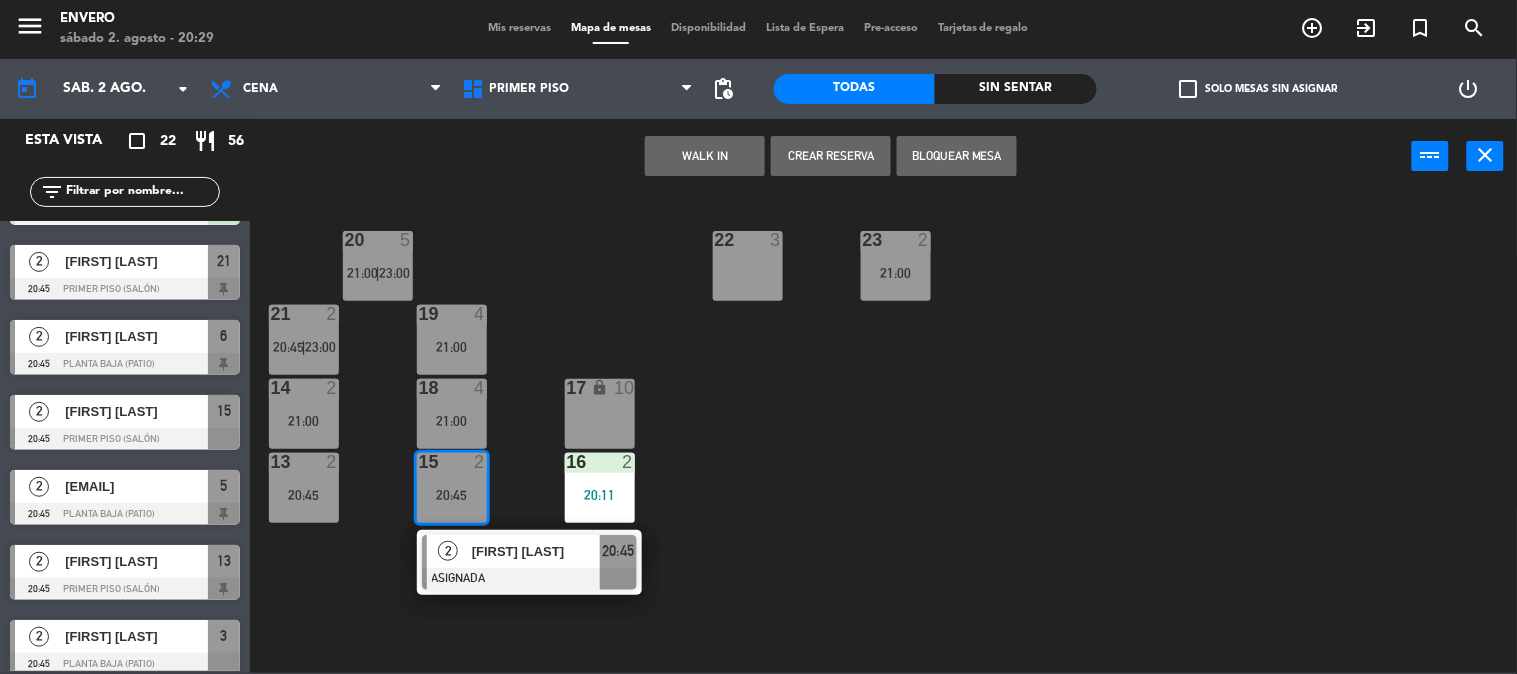 click on "[FIRST] [LAST]" at bounding box center (536, 551) 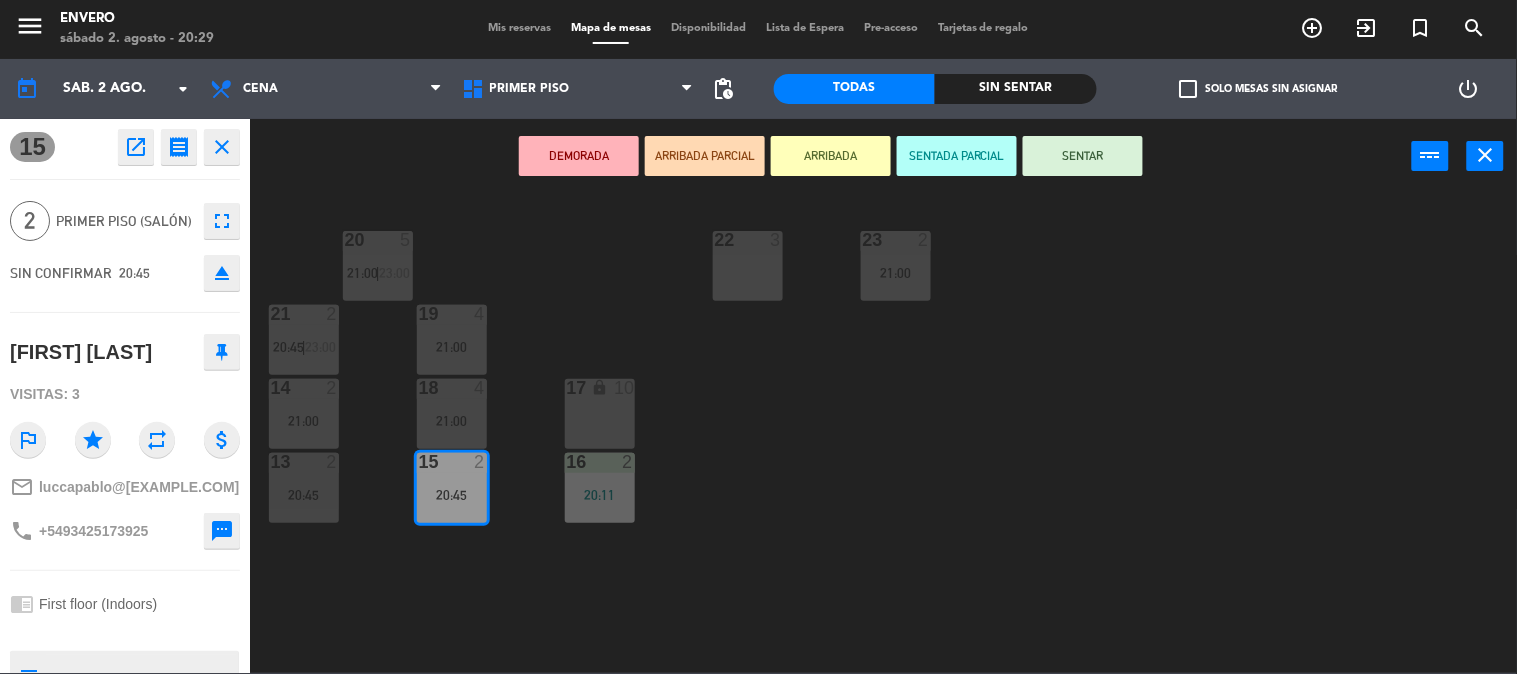 click on "20  5   21:00    |    23:00     22  3  23  2   21:00  21  2   20:45    |    23:00     19  4   21:00  14  2   21:00  18  4   21:00  17 lock  10  13  2   20:45  15  2   20:45  16  2   20:11" 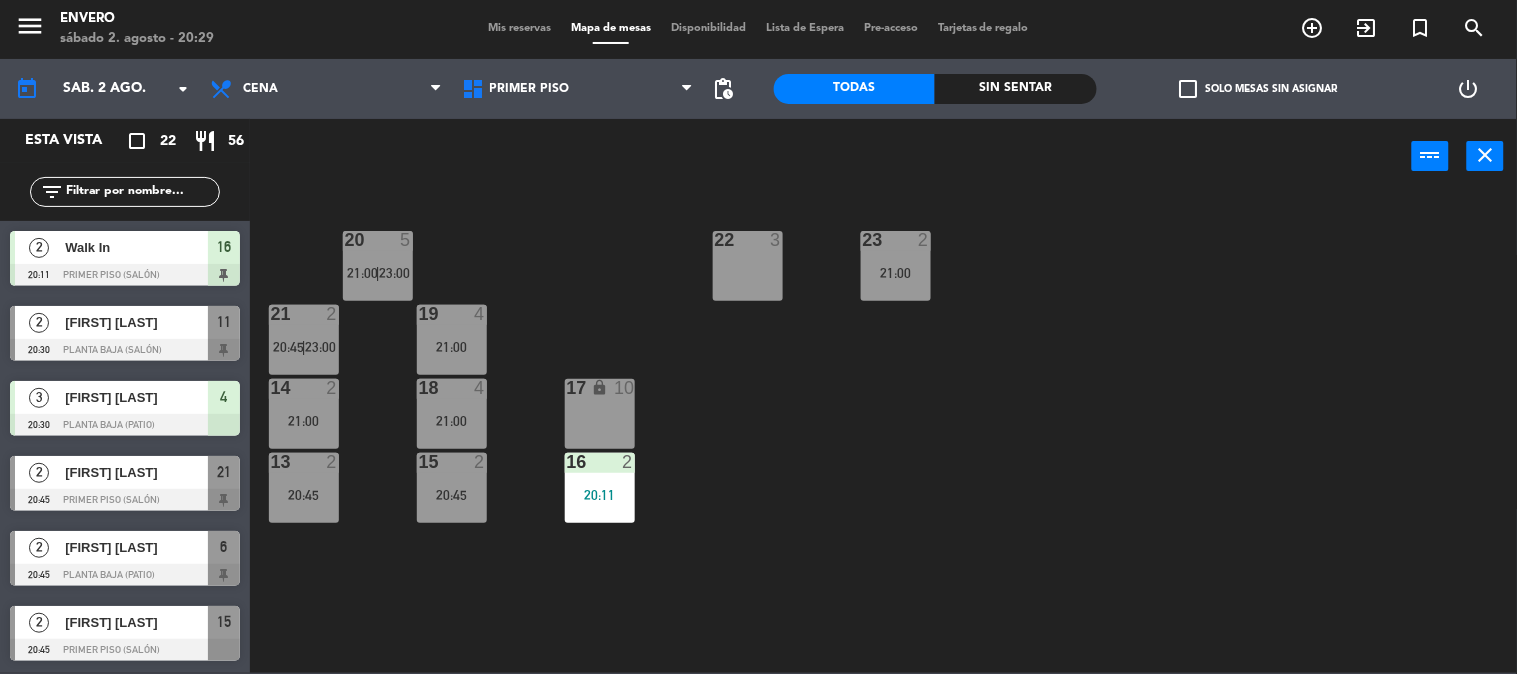 click on "20:11" at bounding box center [600, 495] 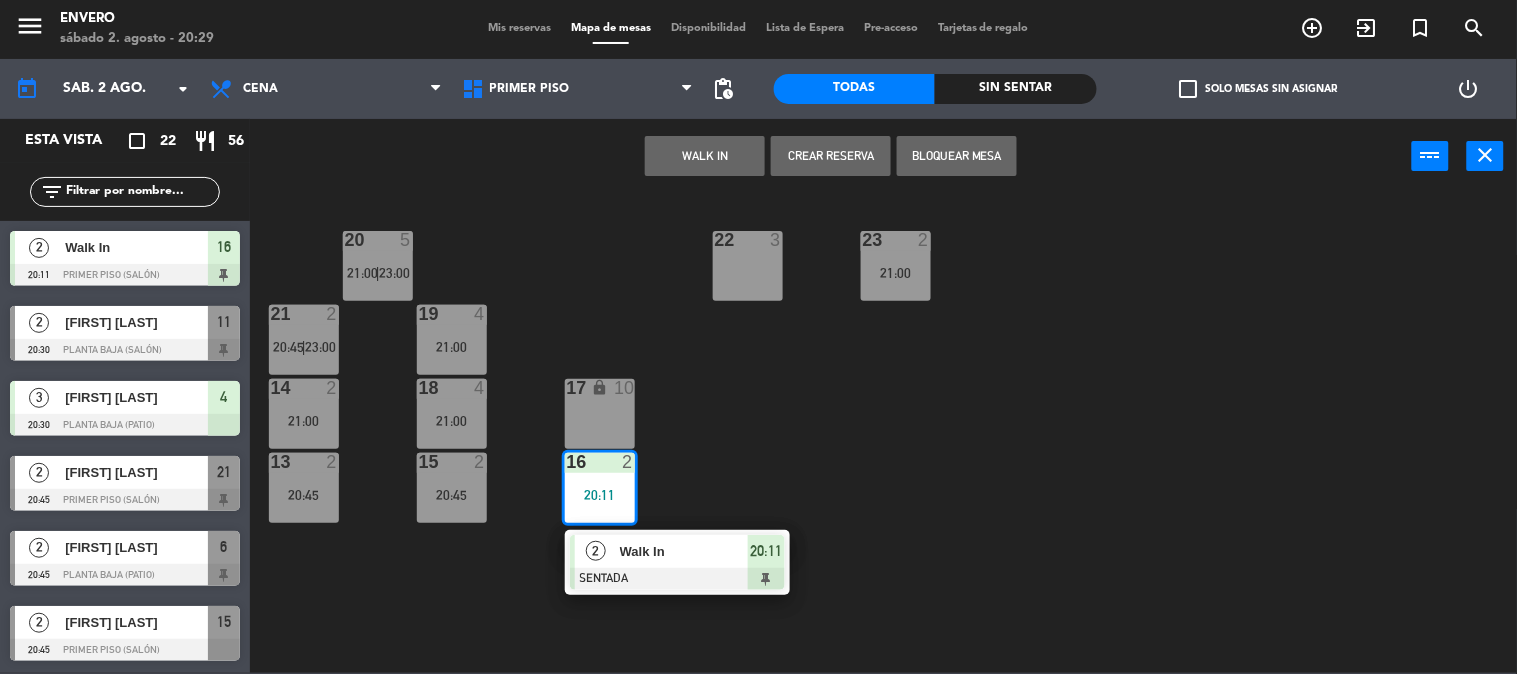 click on "Walk In" at bounding box center [684, 551] 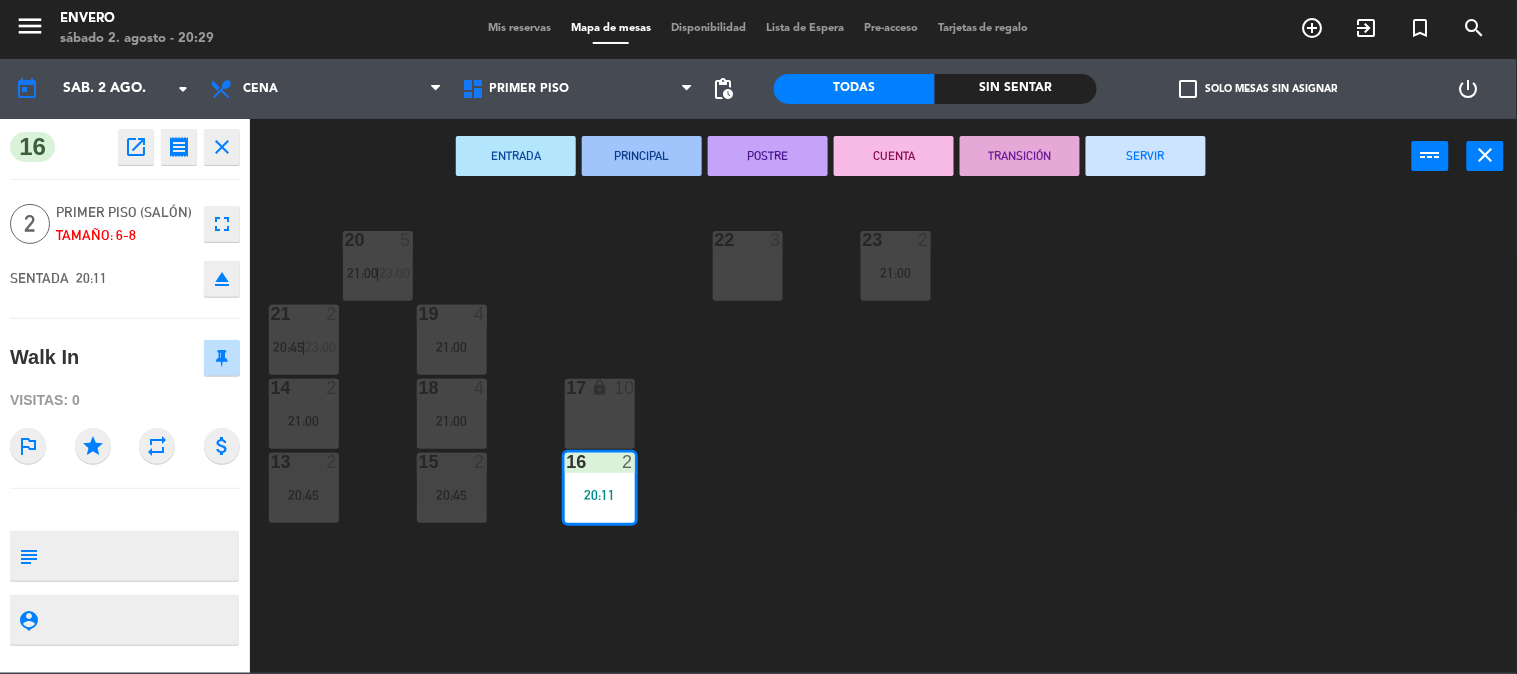 drag, startPoint x: 381, startPoint y: 578, endPoint x: 395, endPoint y: 573, distance: 14.866069 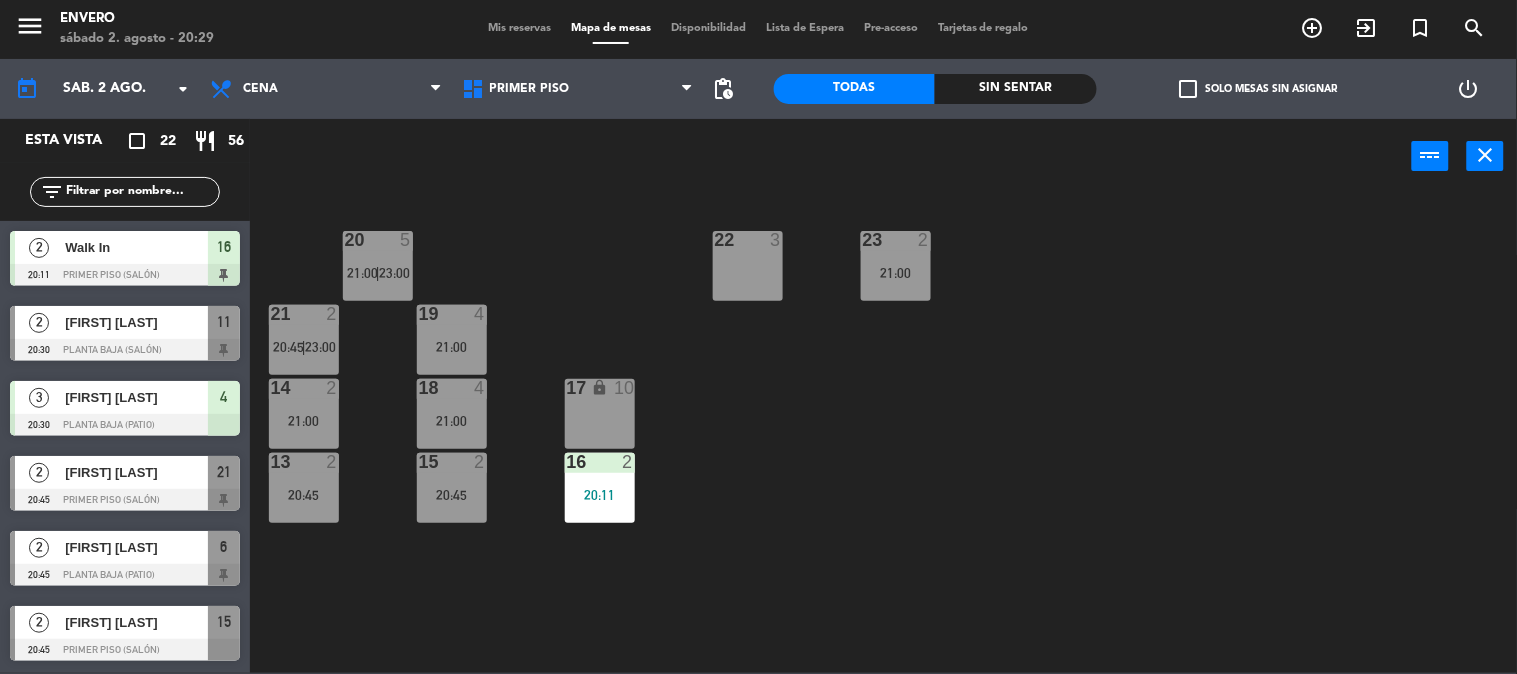 click on "23  2   21:00" at bounding box center [896, 266] 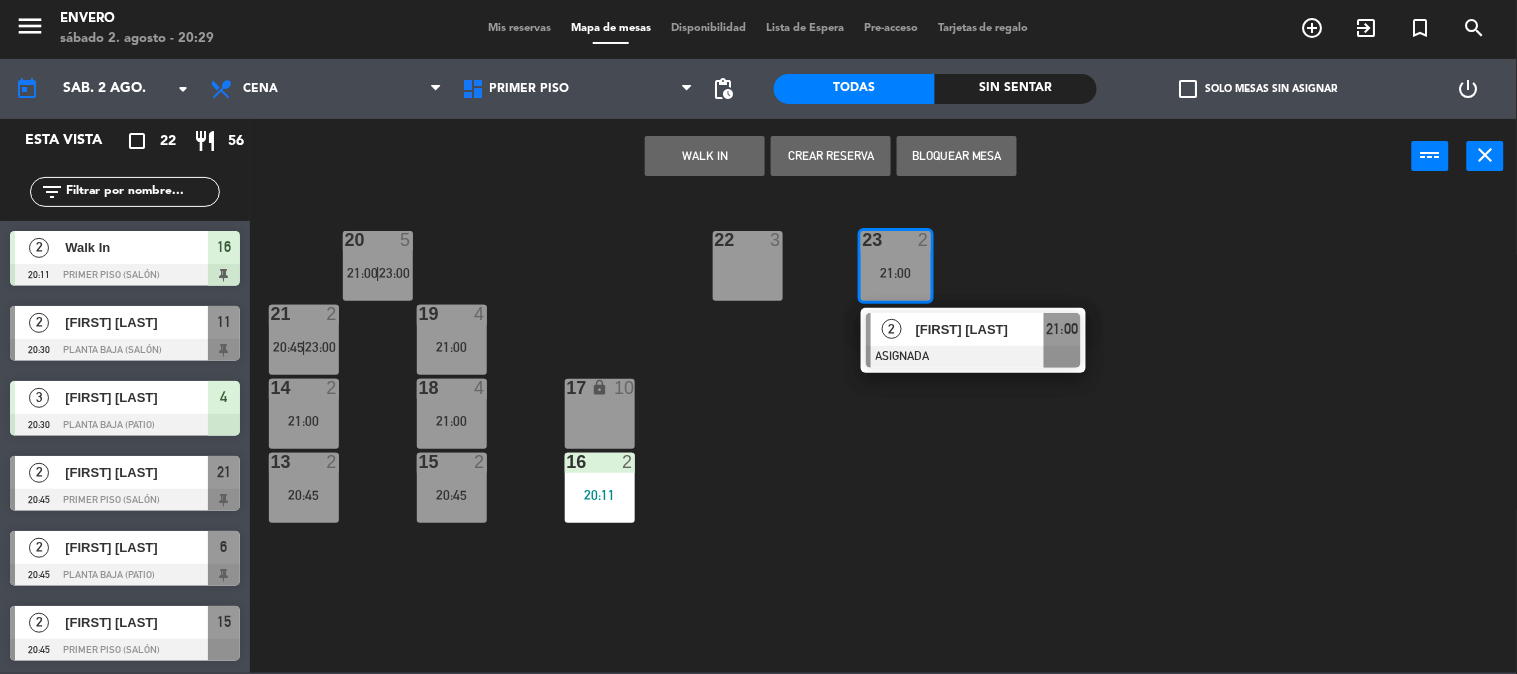 click on "[FIRST] [LAST]" at bounding box center (979, 329) 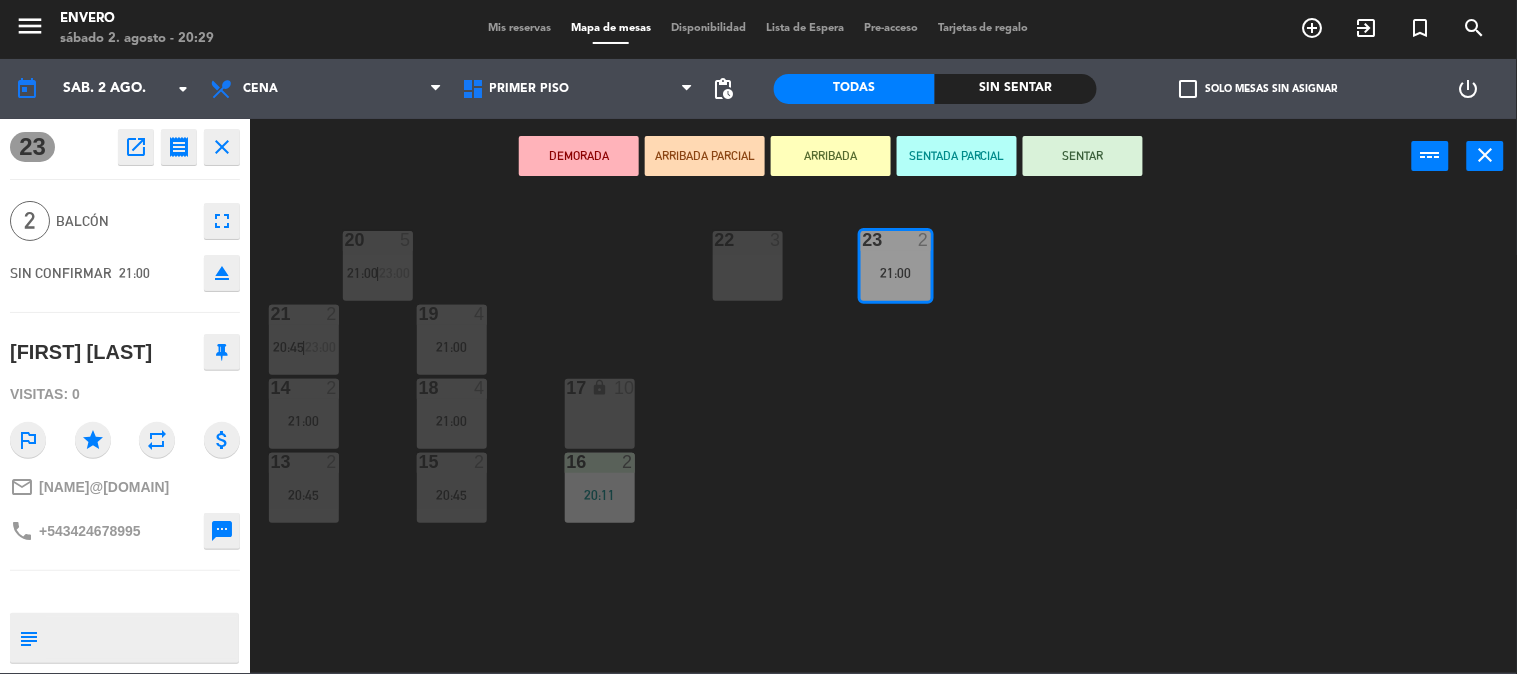 click on "20  5   21:00    |    23:00     22  3  23  2   21:00  21  2   20:45    |    23:00     19  4   21:00  14  2   21:00  18  4   21:00  17 lock  10  13  2   20:45  15  2   20:45  16  2   20:11" 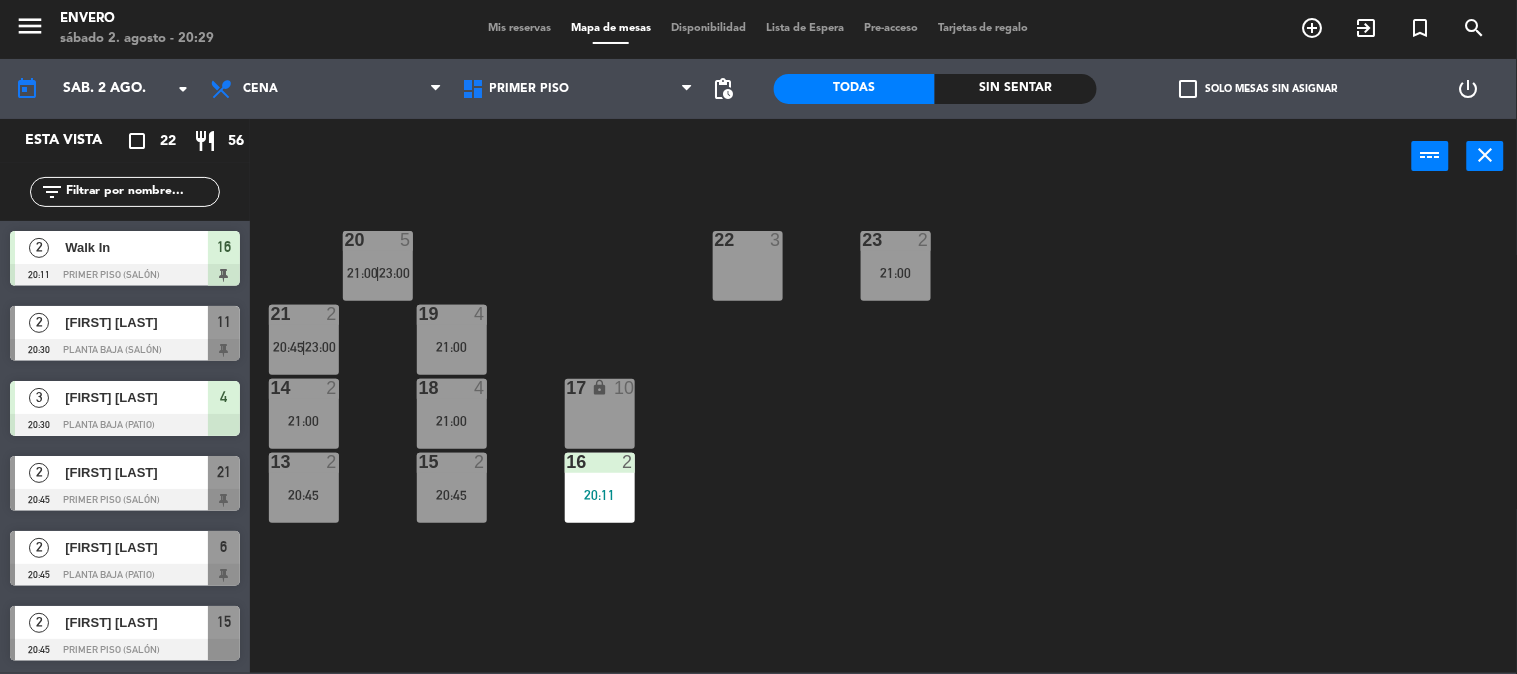 scroll, scrollTop: 1, scrollLeft: 0, axis: vertical 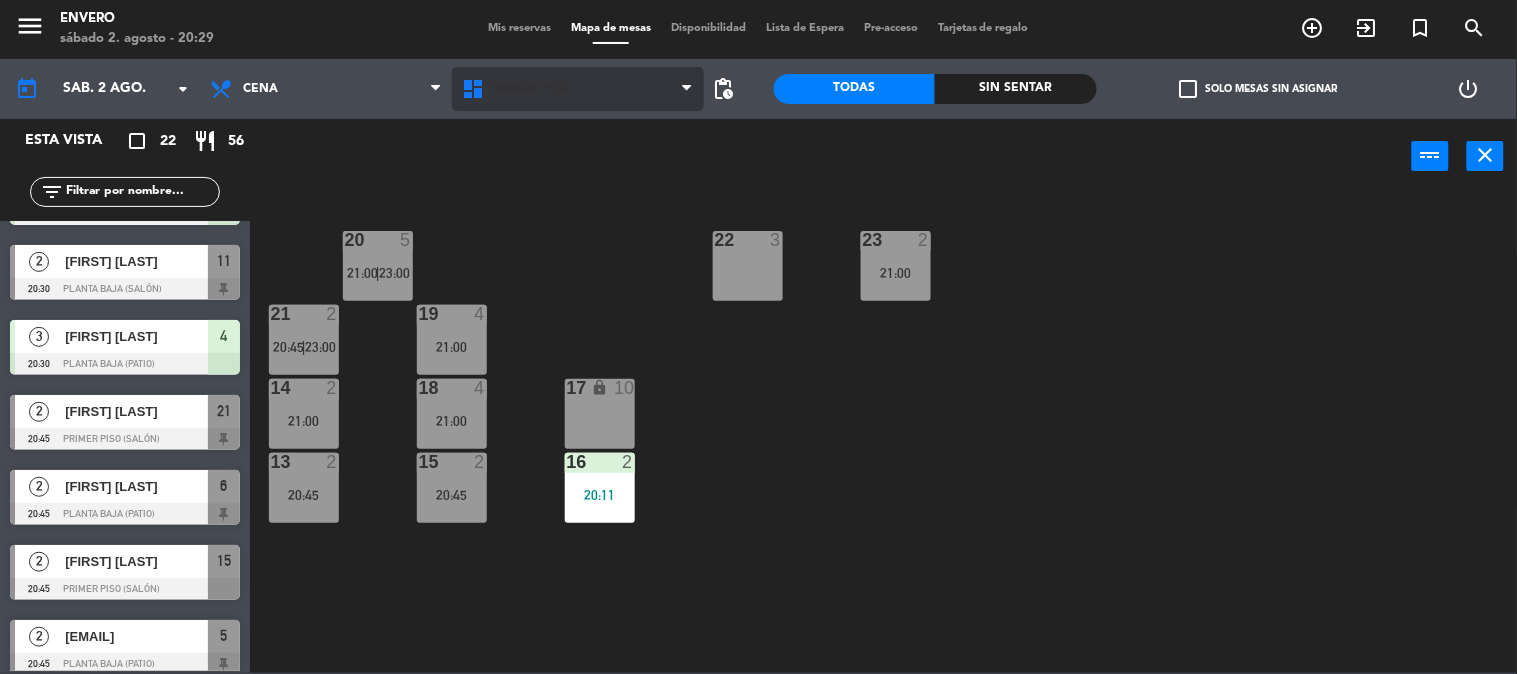 click on "Primer Piso" at bounding box center (578, 89) 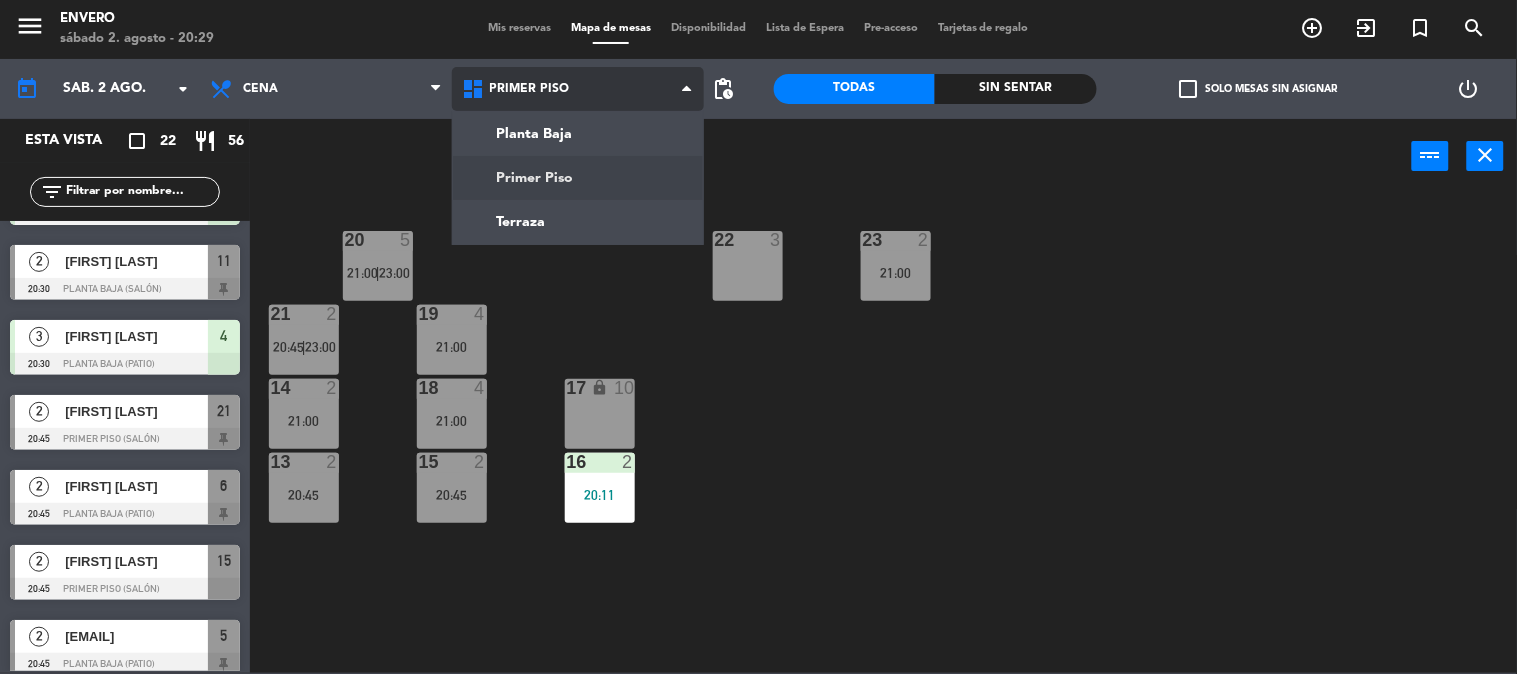 click on "menu  Envero   sábado 2. agosto - 20:29   Mis reservas   Mapa de mesas   Disponibilidad   Lista de Espera   Pre-acceso   Tarjetas de regalo  add_circle_outline exit_to_app turned_in_not search today    sáb. 2 ago. arrow_drop_down  Almuerzo  Cena  Cena  Almuerzo  Cena  Planta Baja   Primer Piso   Terraza   Planta Baja   Planta Baja   Primer Piso   Terraza  pending_actions  Todas  Sin sentar  check_box_outline_blank   Solo mesas sin asignar   power_settings_new   Esta vista   crop_square  22  restaurant  56 filter_list  2   Walk In   20:11   Primer piso (Salón)  16  2   Brenda Podkasik   20:30   Planta Baja (Salón)  11  3   Ruben Galassi   20:30   Planta Baja (Patio)  4  2   Cecilia Arenaza   20:45   Primer piso (Salón)  21  2   CESAR MARTINEZ   20:45   Planta Baja (Patio)  6  2   Pablo Lucca   20:45   Primer piso (Salón)  15  2   Rperesini@[EXAMPLE.COM]   20:45   Planta Baja (Patio)  5  2   Sofía Aponte   20:45   Primer piso (Salón)  13  2   sofia gasprotti   20:45   Planta Baja (Patio)  3  2   21:00  9" 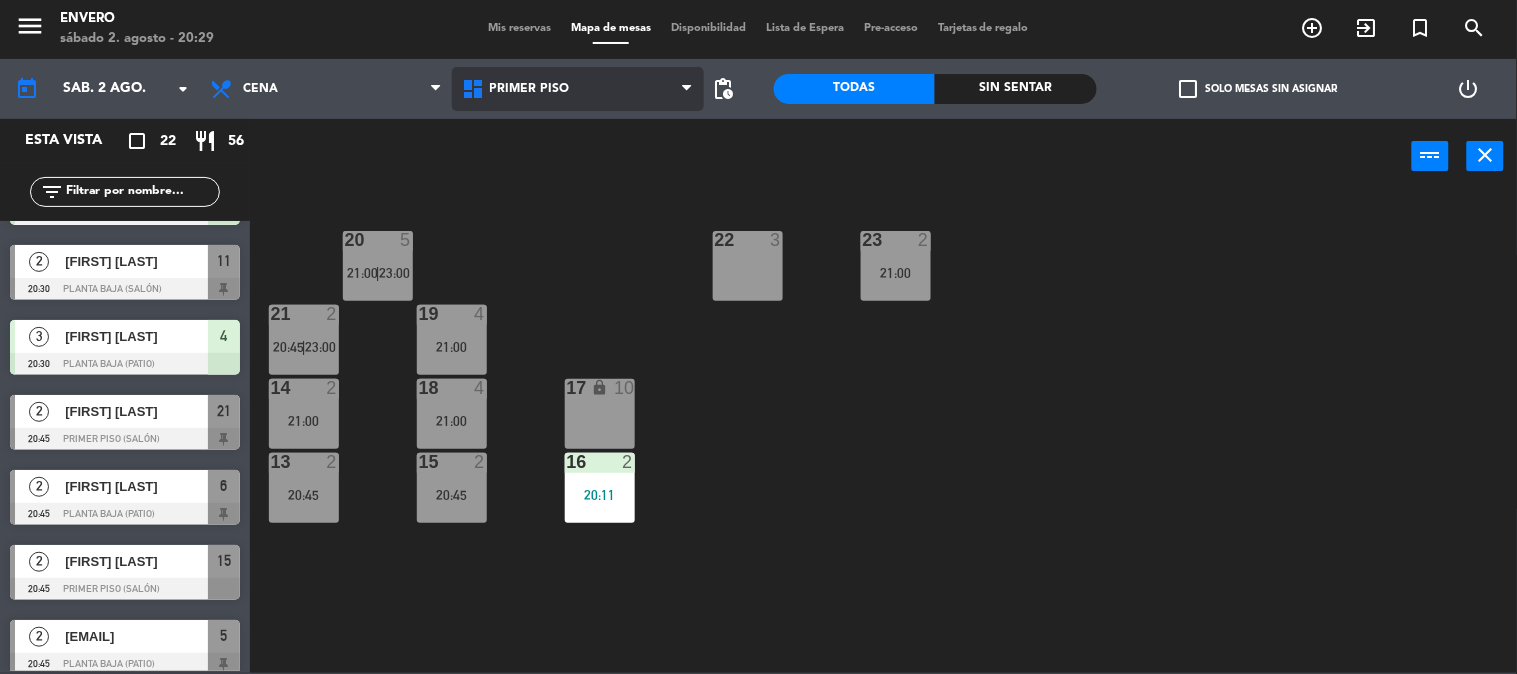 click on "Primer Piso" at bounding box center [578, 89] 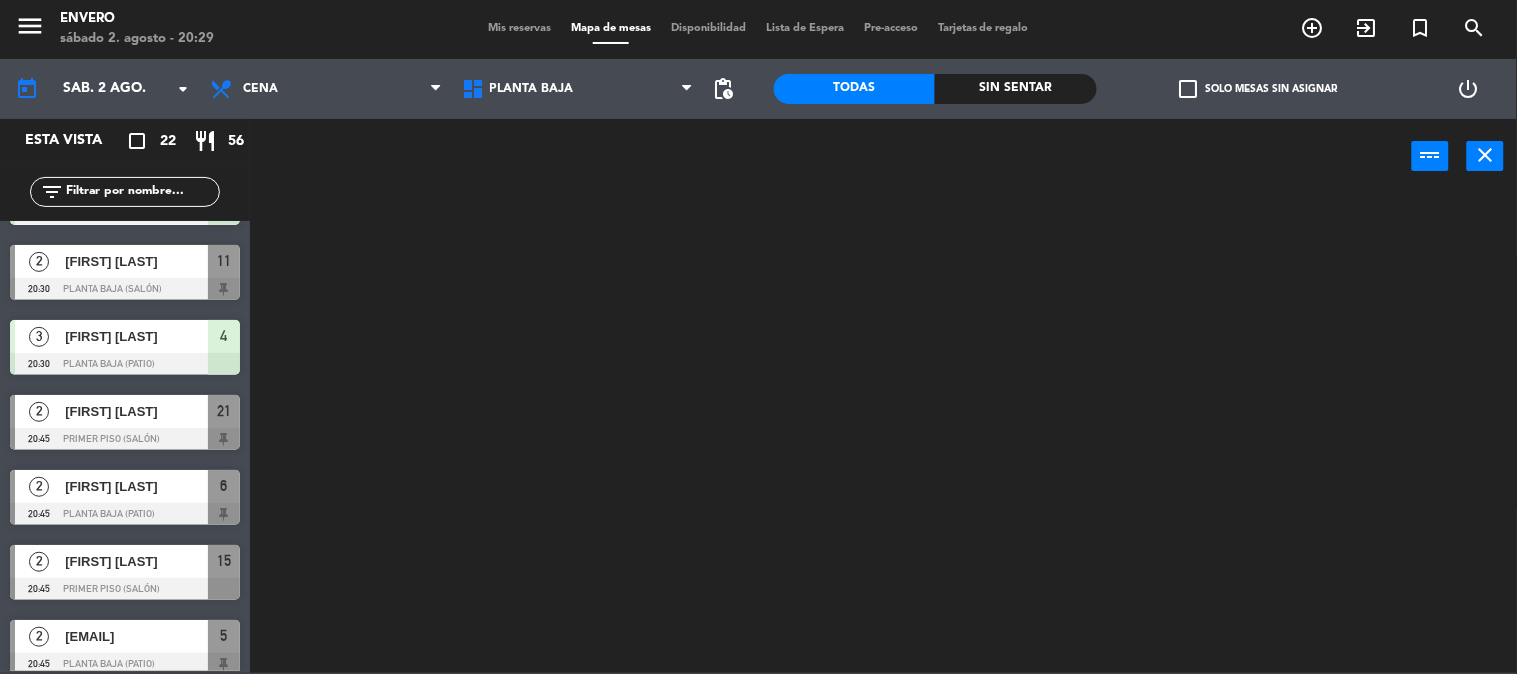 click on "menu  Envero   sábado 2. agosto - 20:29   Mis reservas   Mapa de mesas   Disponibilidad   Lista de Espera   Pre-acceso   Tarjetas de regalo  add_circle_outline exit_to_app turned_in_not search today    sáb. 2 ago. arrow_drop_down  Almuerzo  Cena  Cena  Almuerzo  Cena  Planta Baja   Primer Piso   Terraza   Planta Baja   Planta Baja   Primer Piso   Terraza  pending_actions  Todas  Sin sentar  check_box_outline_blank   Solo mesas sin asignar   power_settings_new   Esta vista   crop_square  22  restaurant  56 filter_list  2   Walk In   20:11   Primer piso (Salón)  16  2   [FIRST] [LAST]   20:30   Planta Baja (Salón)  11  3   [FIRST] [LAST]   20:30   Planta Baja (Patio)  4  2   [FIRST] [LAST]   20:45   Primer piso (Salón)  21  2   [FIRST] [LAST]   20:45   Planta Baja (Patio)  6  2   [FIRST] [LAST]   20:45   Primer piso (Salón)  15  2   [EMAIL]   20:45   Planta Baja (Patio)  5  2   [FIRST] [LAST]   20:45   Primer piso (Salón)  13  2   [NAME]   20:45   Planta Baja (Patio)  3  2   21:00  9" 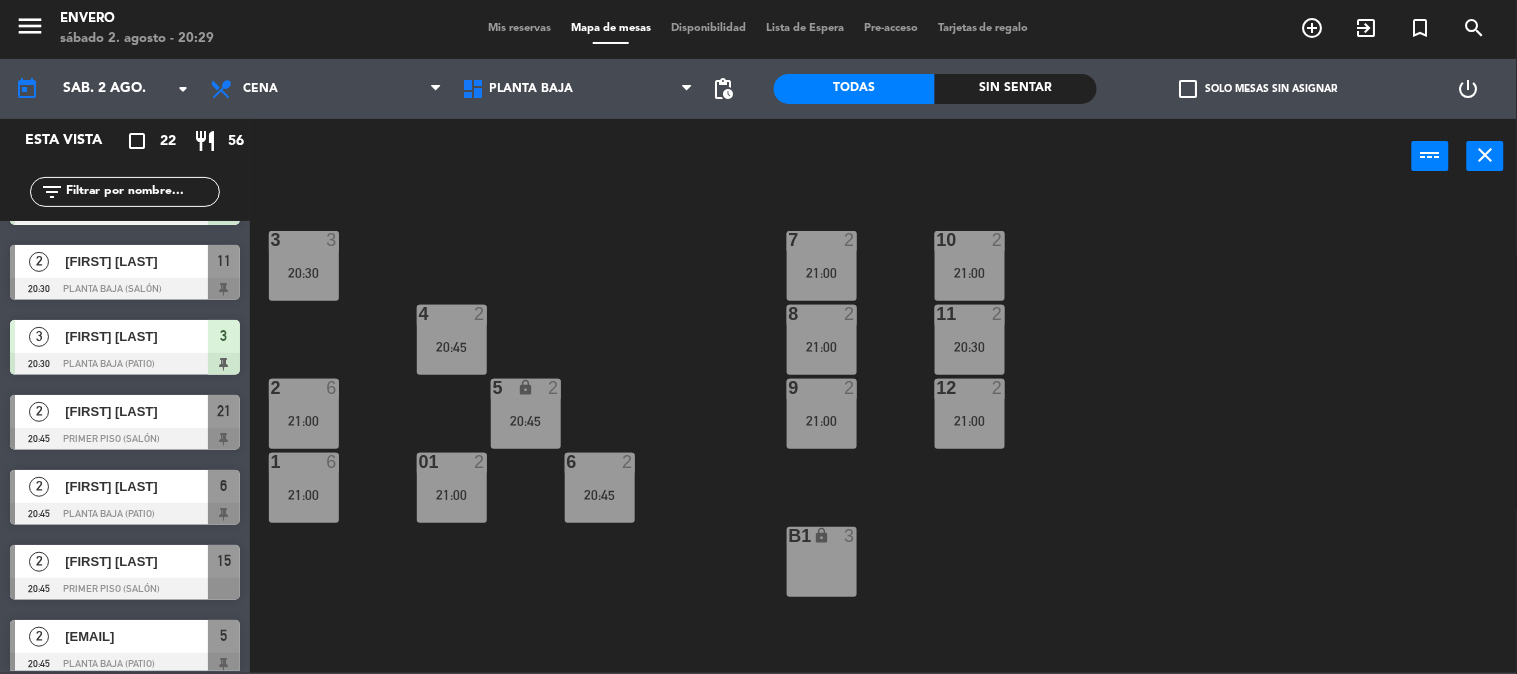 click on "3  3   20:30  7  2   21:00  10  2   21:00  4  2   20:45  8  2   21:00  1  2   20:30  2  6   21:00  5 lock  2   20:45  9  2   21:00  12  2   21:00  1  6   21:00  6  2   20:45  01  2   21:00  B1 lock  3" 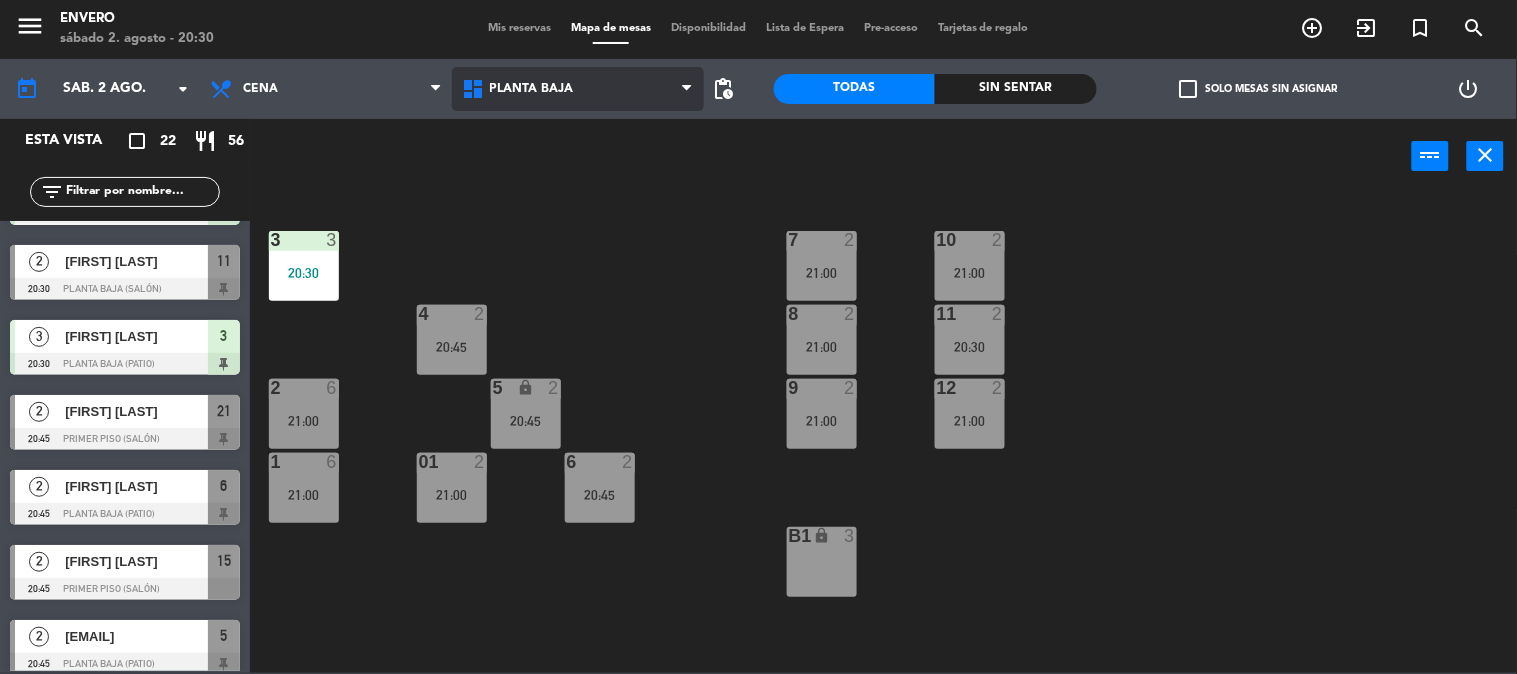 click on "Planta Baja" at bounding box center [578, 89] 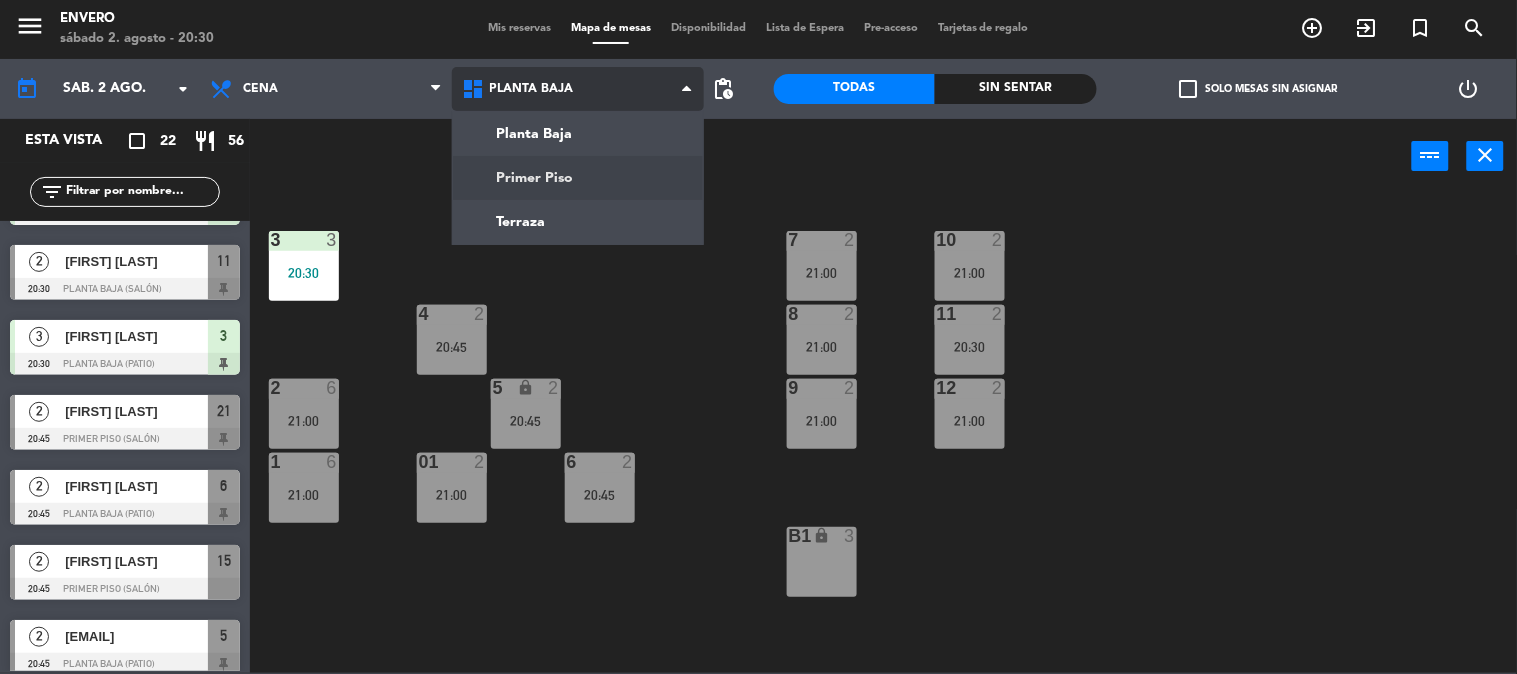 click on "menu  Envero   sábado 2. agosto - 20:30   Mis reservas   Mapa de mesas   Disponibilidad   Lista de Espera   Pre-acceso   Tarjetas de regalo  add_circle_outline exit_to_app turned_in_not search today    sáb. 2 ago. arrow_drop_down  Almuerzo  Cena  Cena  Almuerzo  Cena  Planta Baja   Primer Piso   Terraza   Planta Baja   Planta Baja   Primer Piso   Terraza  pending_actions  Todas  Sin sentar  check_box_outline_blank   Solo mesas sin asignar   power_settings_new   Esta vista   crop_square  22  restaurant  56 filter_list  2   Walk In   20:11   Primer piso (Salón)  16  2   [FIRST] [LAST]   20:30   Planta Baja (Salón)  11  3   [FIRST] [LAST]   20:30   Planta Baja (Patio)  3  2   [FIRST] [LAST]   20:45   Primer piso (Salón)  21  2   [FIRST] [LAST]   20:45   Planta Baja (Patio)  6  2   [FIRST] [LAST]   20:45   Primer piso (Salón)  15  2   [EMAIL]   20:45   Planta Baja (Patio)  5  2   [FIRST] [LAST]   20:45   Primer piso (Salón)  13  2   [NAME]   20:45   Planta Baja (Patio)  4  2   21:00  9" 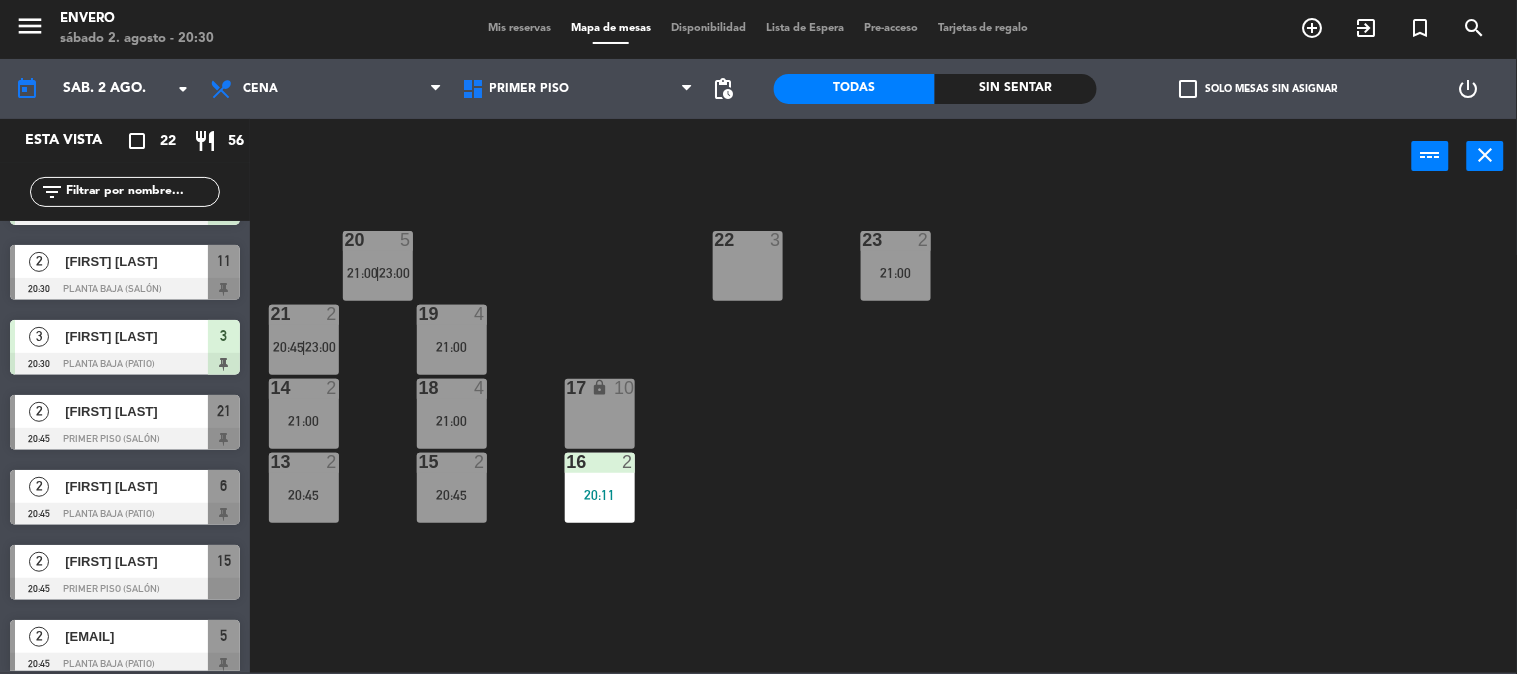 click on "22  3" at bounding box center (748, 266) 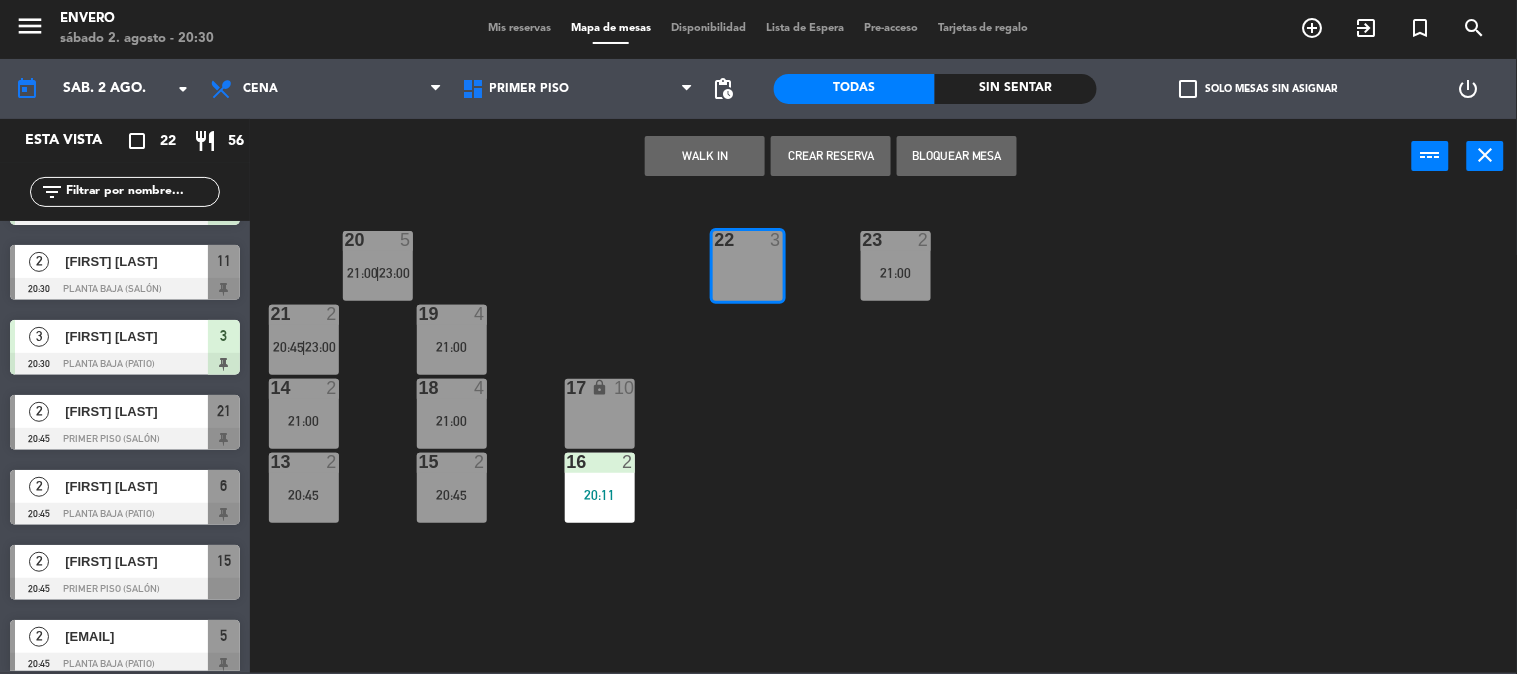 click on "Bloquear Mesa" at bounding box center [957, 156] 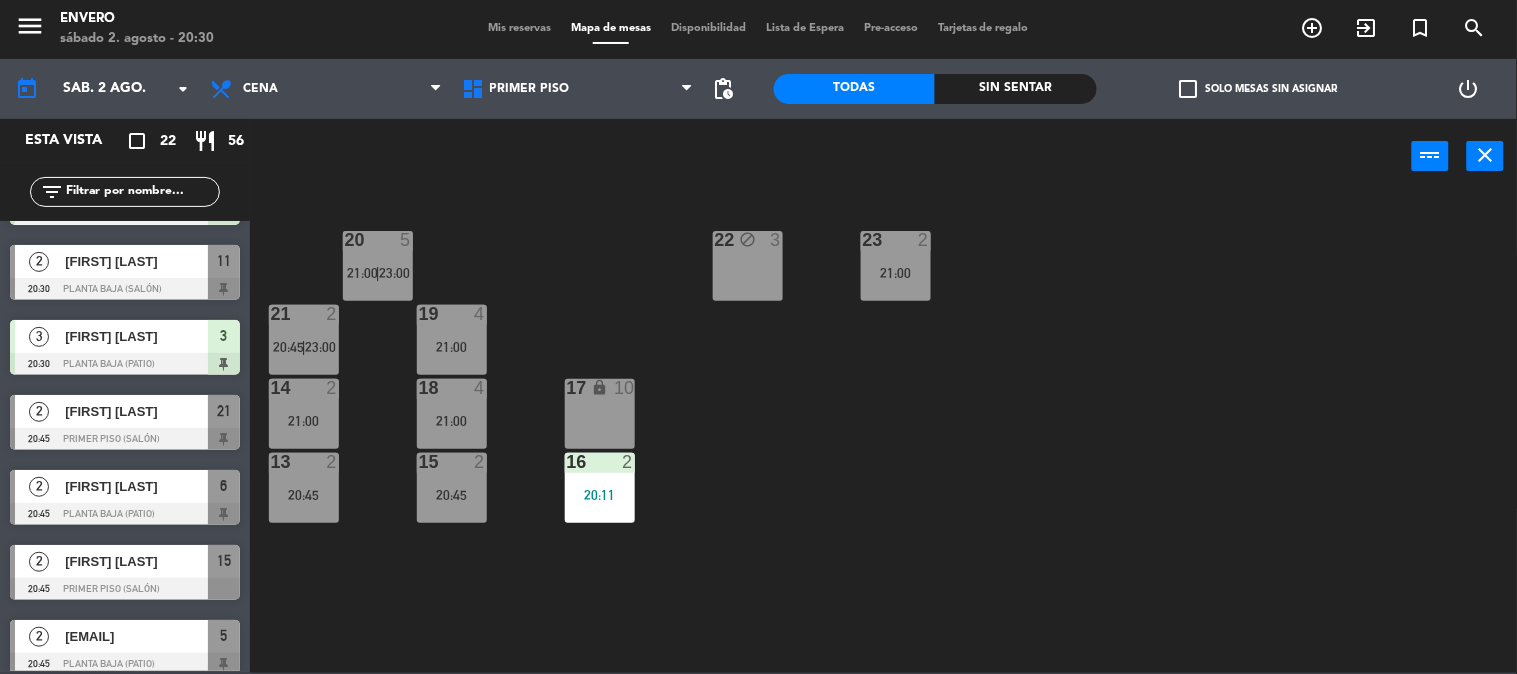 drag, startPoint x: 1080, startPoint y: 433, endPoint x: 1070, endPoint y: 417, distance: 18.867962 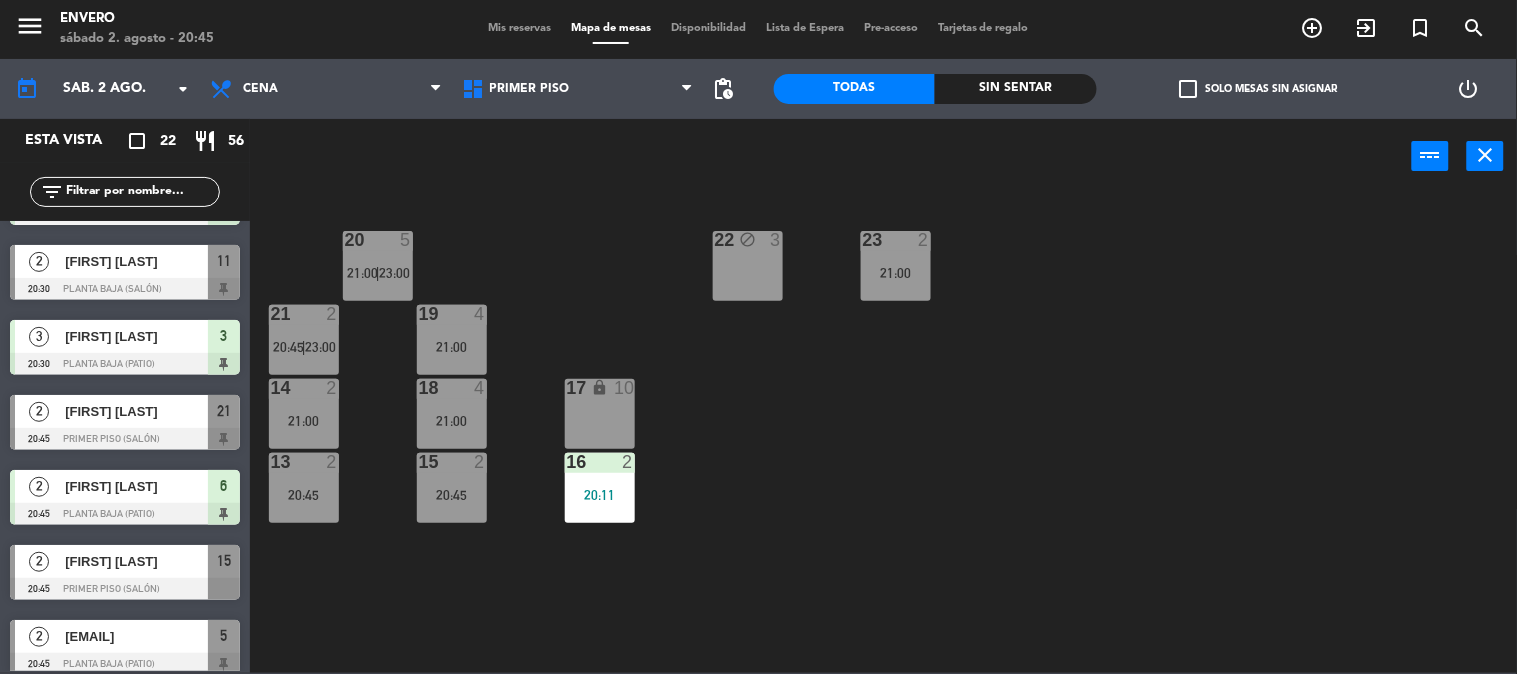 click on "20  5   21:00    |    23:00     22 block  3  23  2   21:00  21  2   20:45    |    23:00     19  4   21:00  14  2   21:00  18  4   21:00  17 lock  10  13  2   20:45  15  2   20:45  16  2   20:11" 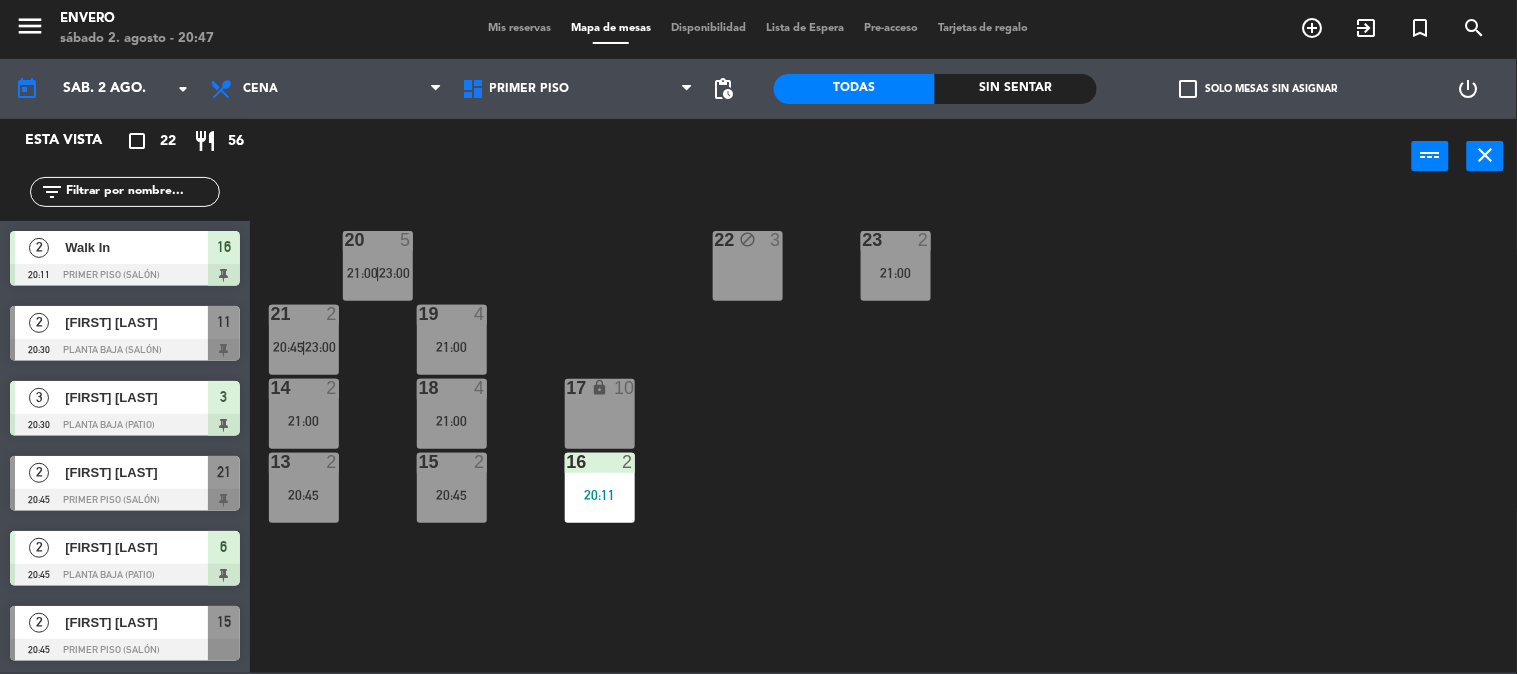 click on "20  5   21:00    |    23:00     22 block  3  23  2   21:00  21  2   20:45    |    23:00     19  4   21:00  14  2   21:00  18  4   21:00  17 lock  10  13  2   20:45  15  2   20:45  16  2   20:11" 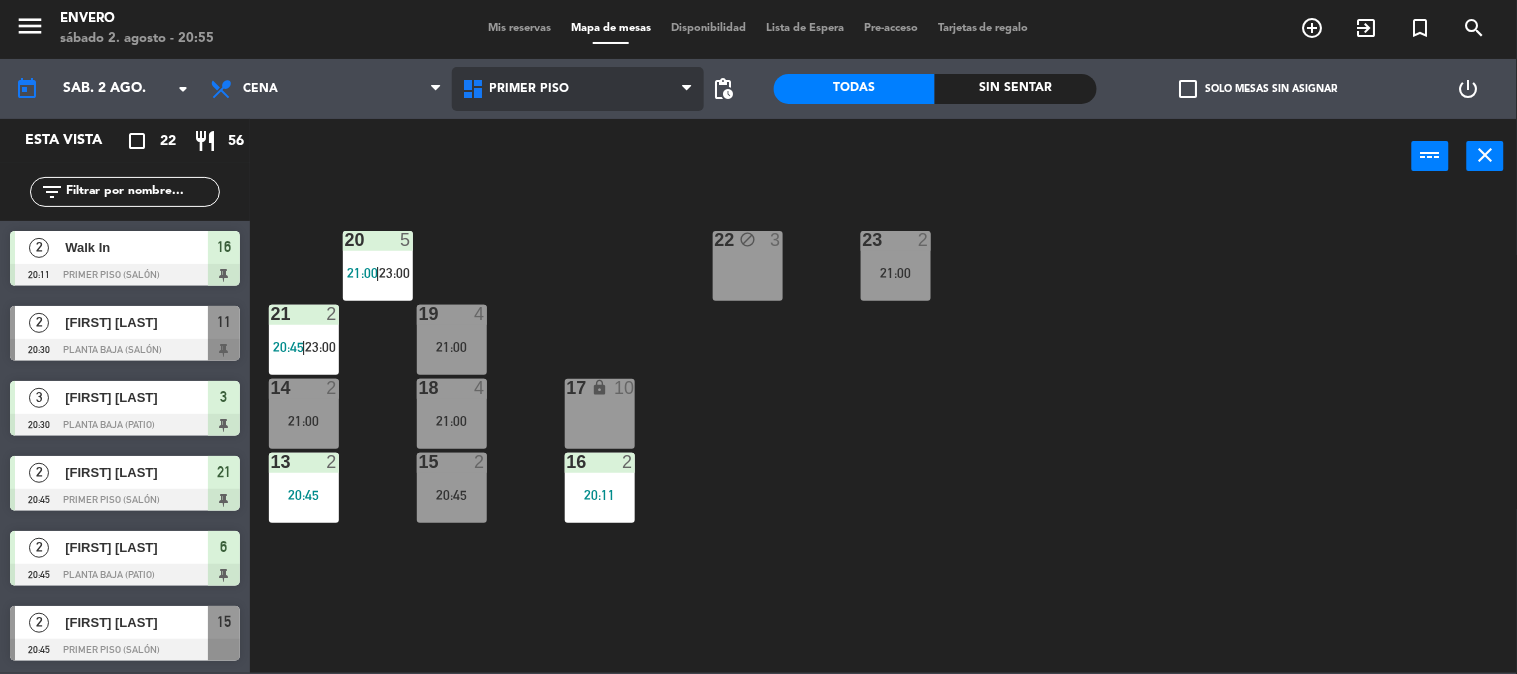 click on "Primer Piso" at bounding box center (530, 89) 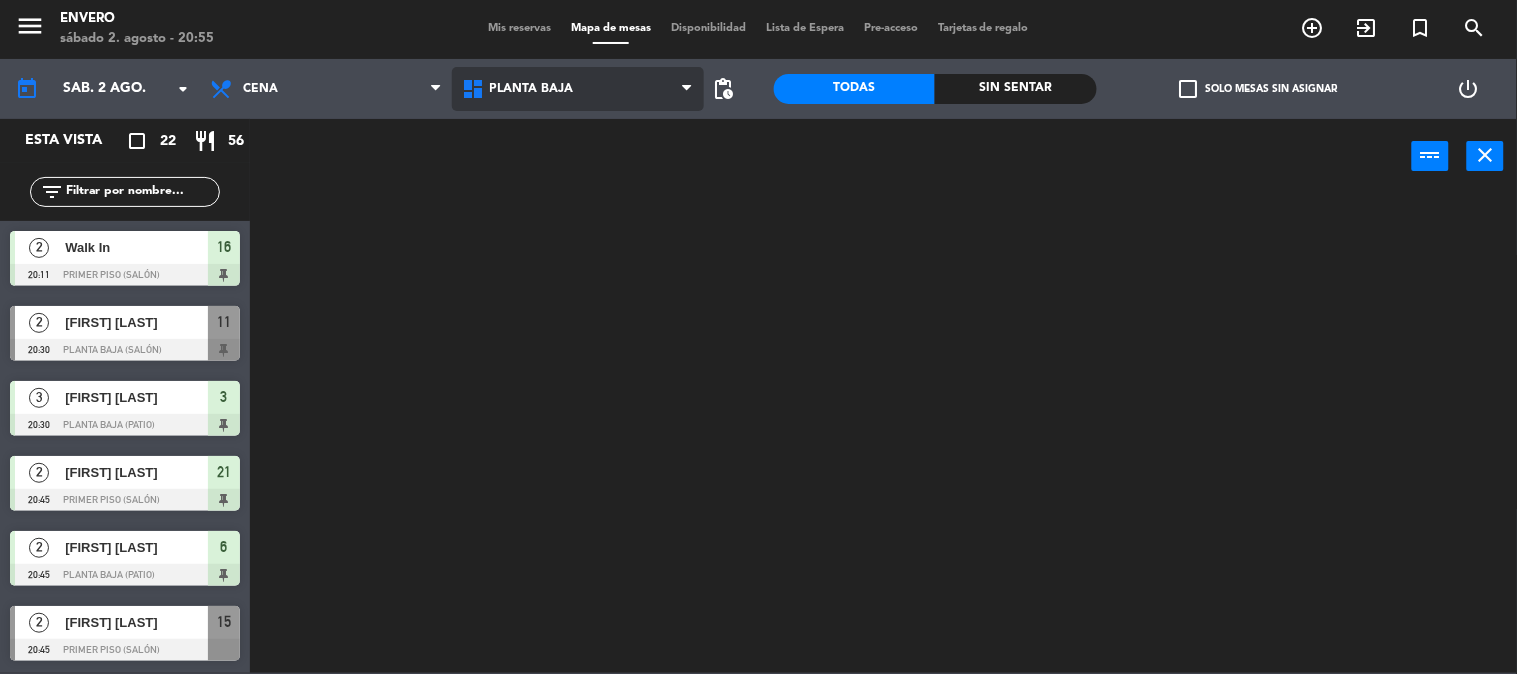click on "menu  Envero   sábado 2. agosto - 20:55   Mis reservas   Mapa de mesas   Disponibilidad   Lista de Espera   Pre-acceso   Tarjetas de regalo  add_circle_outline exit_to_app turned_in_not search today    sáb. 2 ago. arrow_drop_down  Almuerzo  Cena  Cena  Almuerzo  Cena  Planta Baja   Primer Piso   Terraza   Planta Baja   Planta Baja   Primer Piso   Terraza  pending_actions  Todas  Sin sentar  check_box_outline_blank   Solo mesas sin asignar   power_settings_new   Esta vista   crop_square  22  restaurant  56 filter_list  2   Walk In   20:11   Primer piso (Salón)  16  2   Brenda Podkasik   20:30   Planta Baja (Salón)  11  3   Ruben Galassi   20:30   Planta Baja (Patio)  3  2   Cecilia Arenaza   20:45   Primer piso (Salón)  21  2   CESAR MARTINEZ   20:45   Planta Baja (Patio)  6  2   Pablo Lucca   20:45   Primer piso (Salón)  15  2   Rperesini@[EXAMPLE.COM]   20:45   Planta Baja (Patio)  5  2   Sofía Aponte   20:45   Primer piso (Salón)  13  2   sofia gasprotti   20:45   Planta Baja (Patio)  4  2   21:00  9" 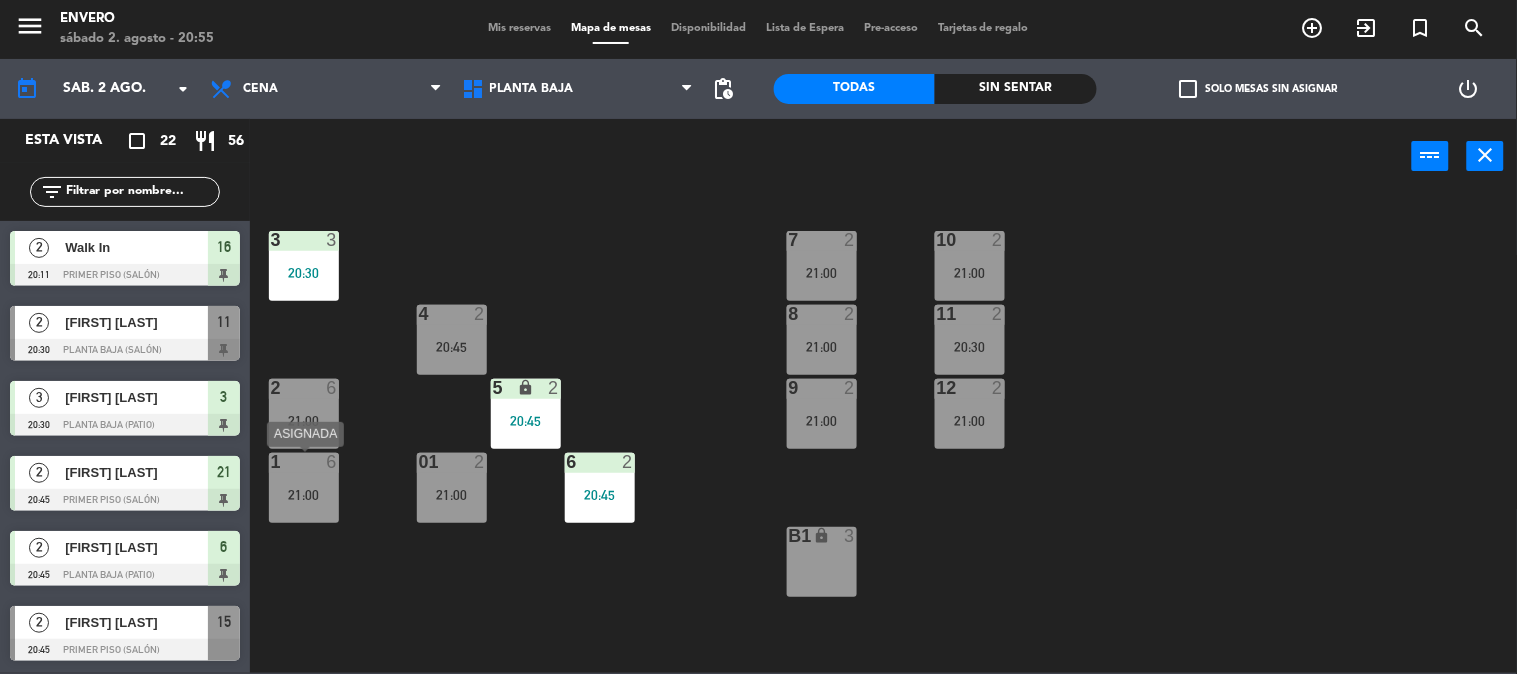 click on "21:00" at bounding box center (304, 495) 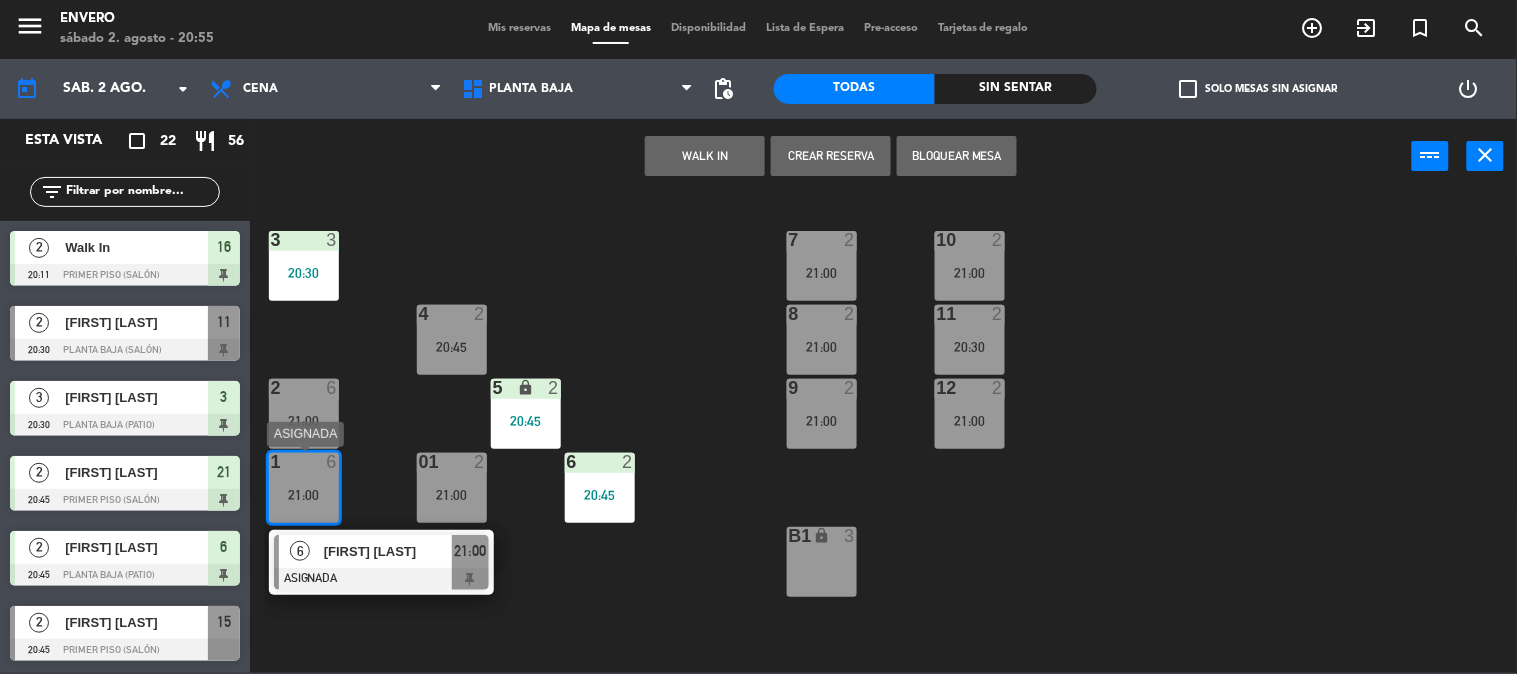 click on "[FIRST] [LAST]" at bounding box center (388, 551) 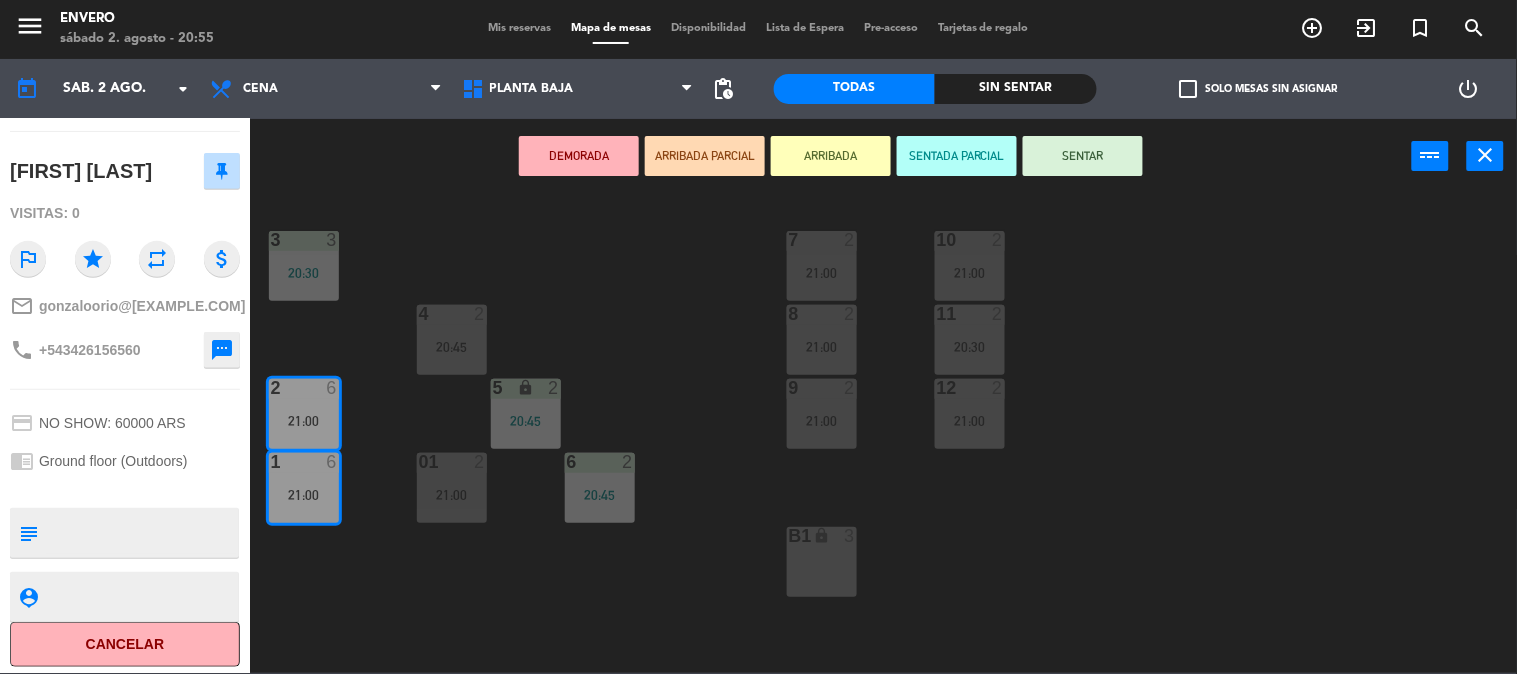 scroll, scrollTop: 184, scrollLeft: 0, axis: vertical 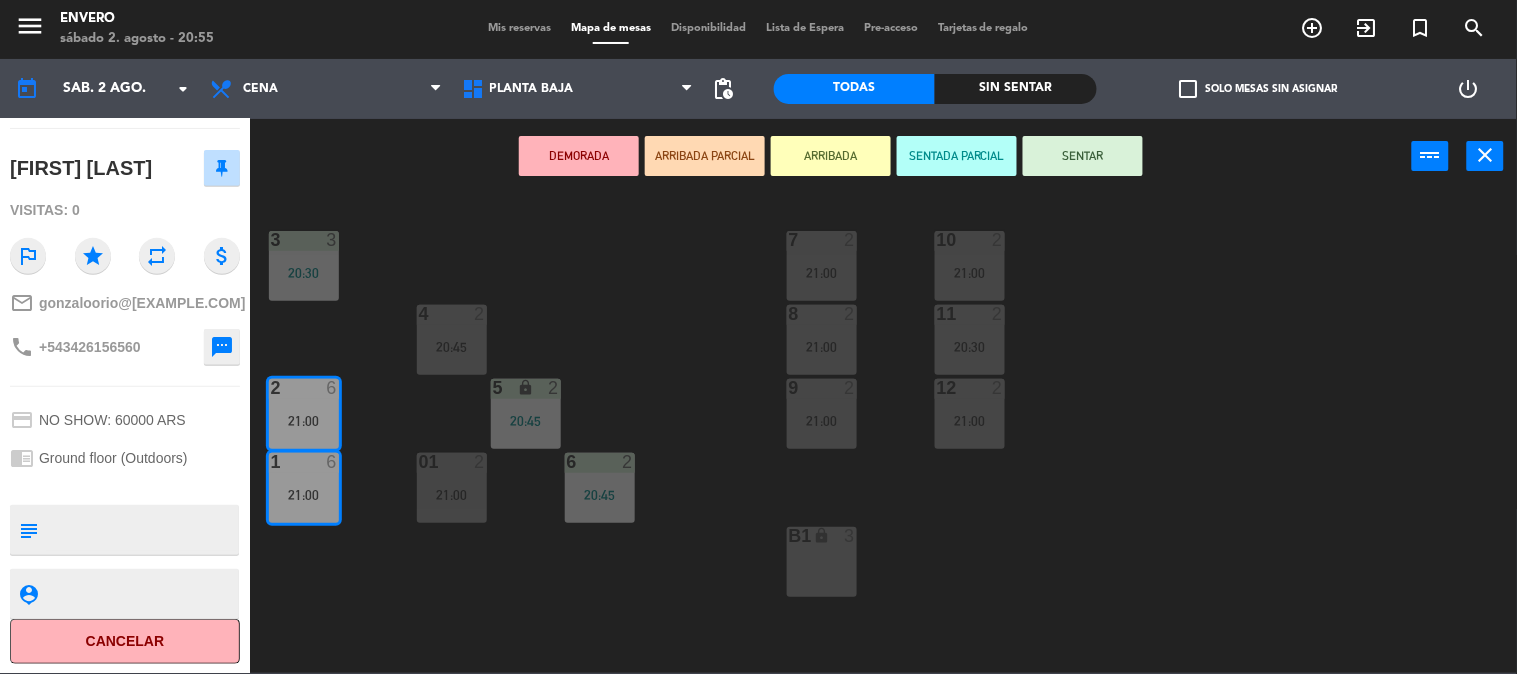 drag, startPoint x: 377, startPoint y: 592, endPoint x: 385, endPoint y: 578, distance: 16.124516 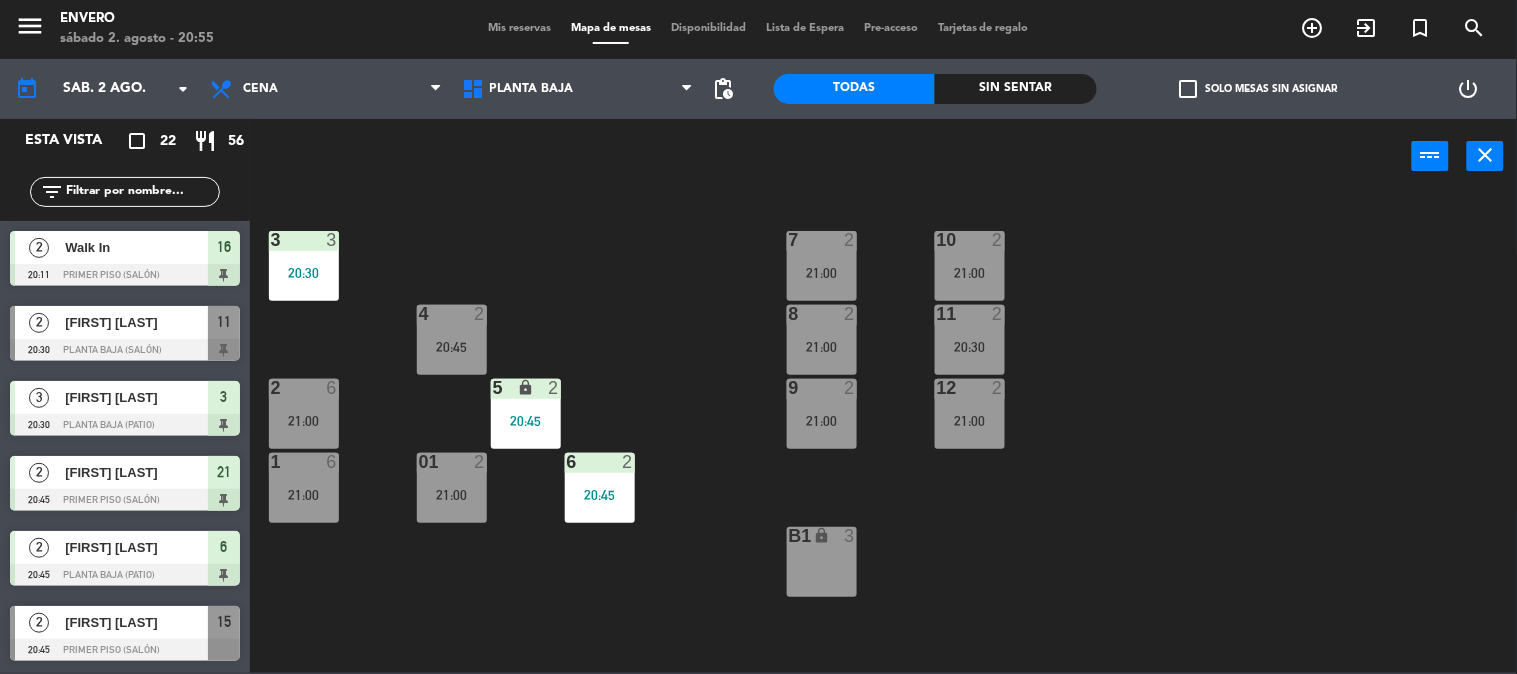scroll, scrollTop: 1, scrollLeft: 0, axis: vertical 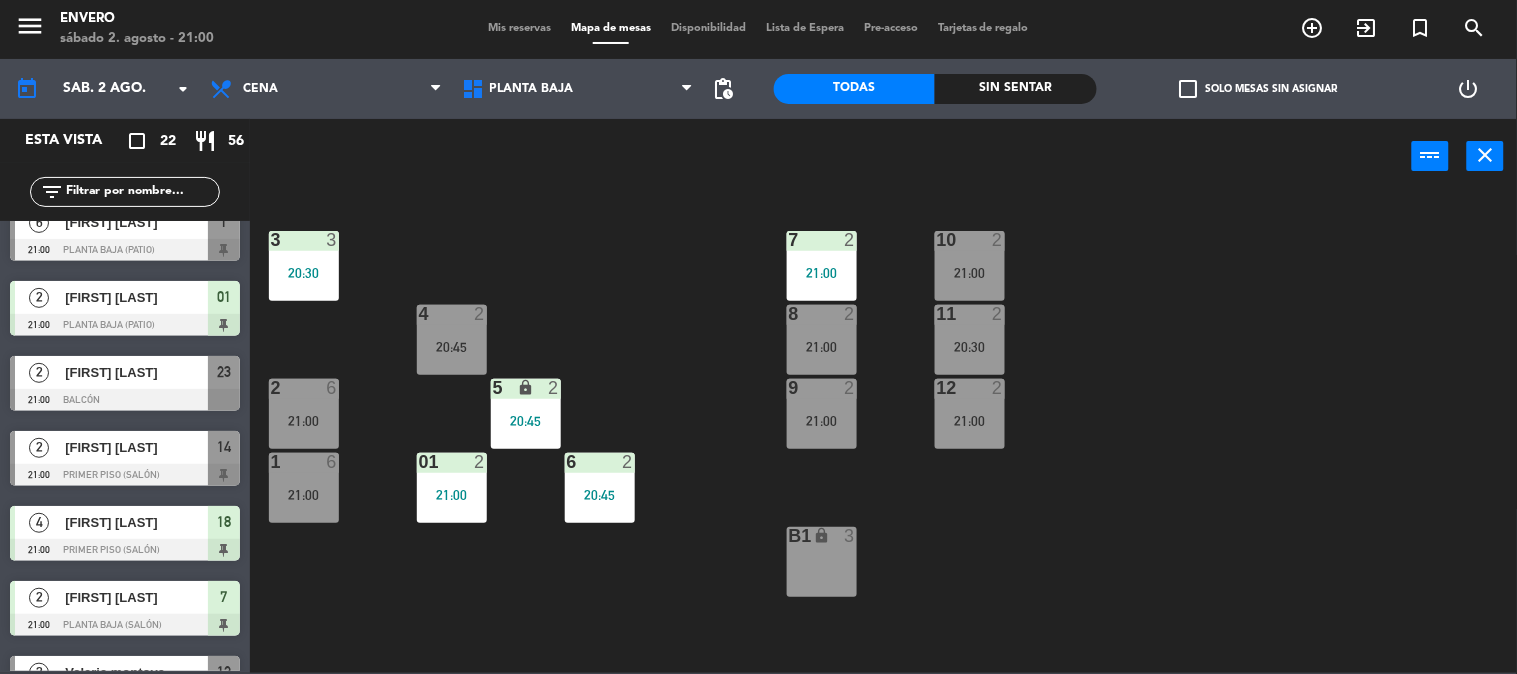 click on "[FIRST] [LAST]" at bounding box center (135, 447) 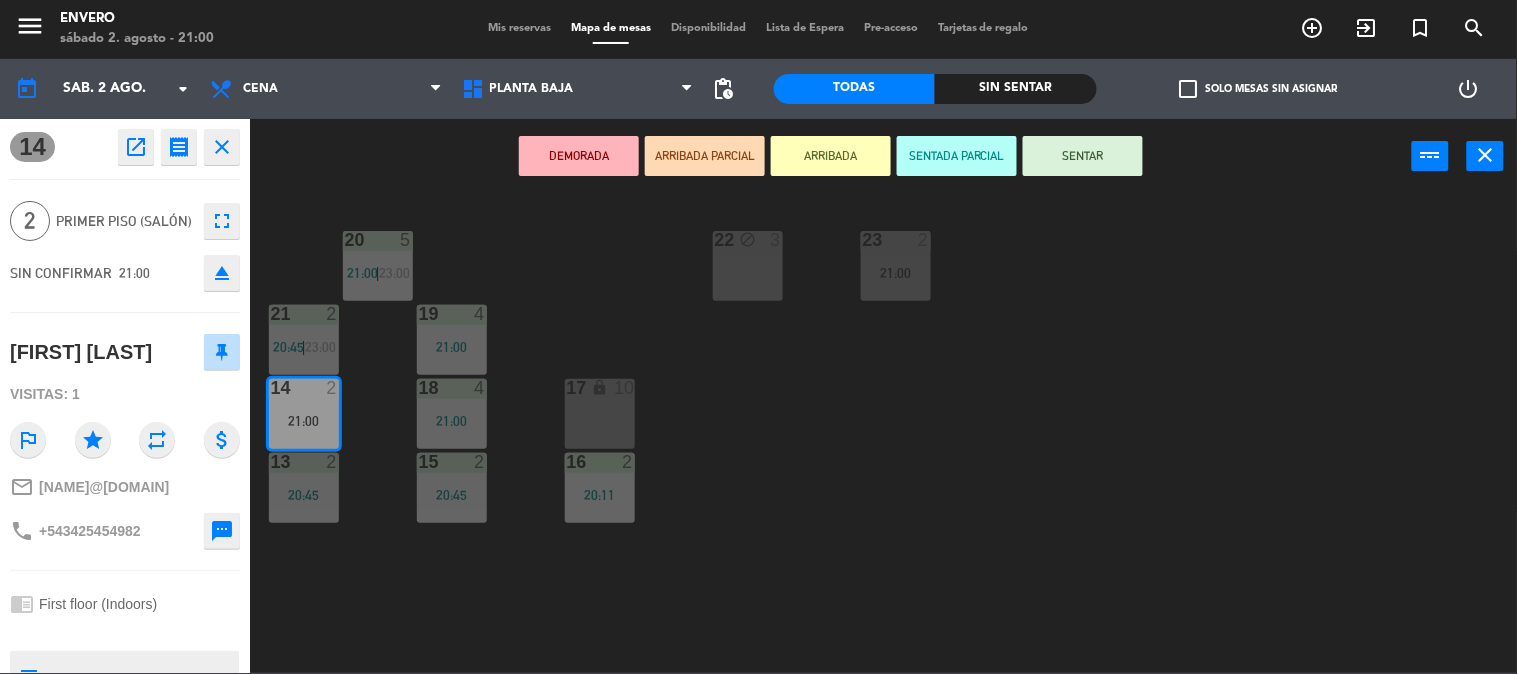 click on "SENTAR" at bounding box center (1083, 156) 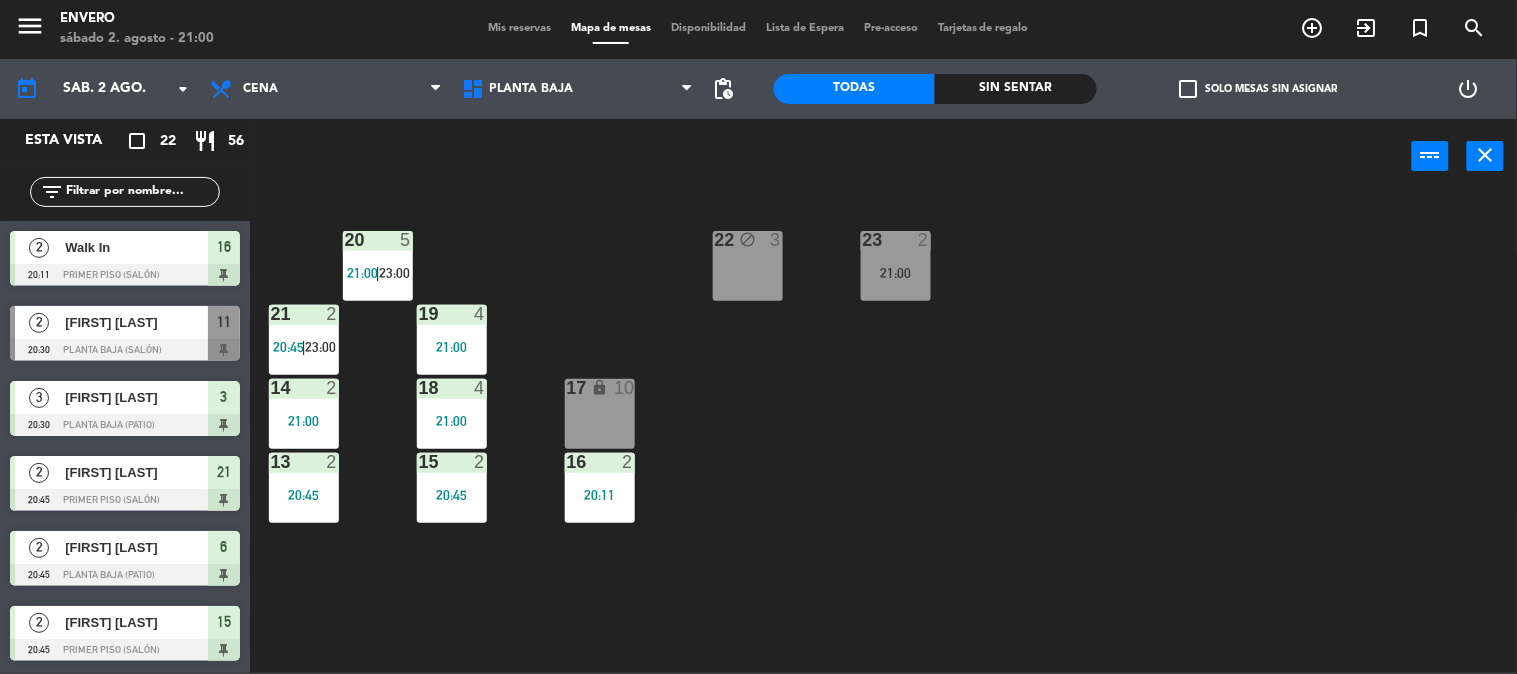scroll, scrollTop: 1, scrollLeft: 0, axis: vertical 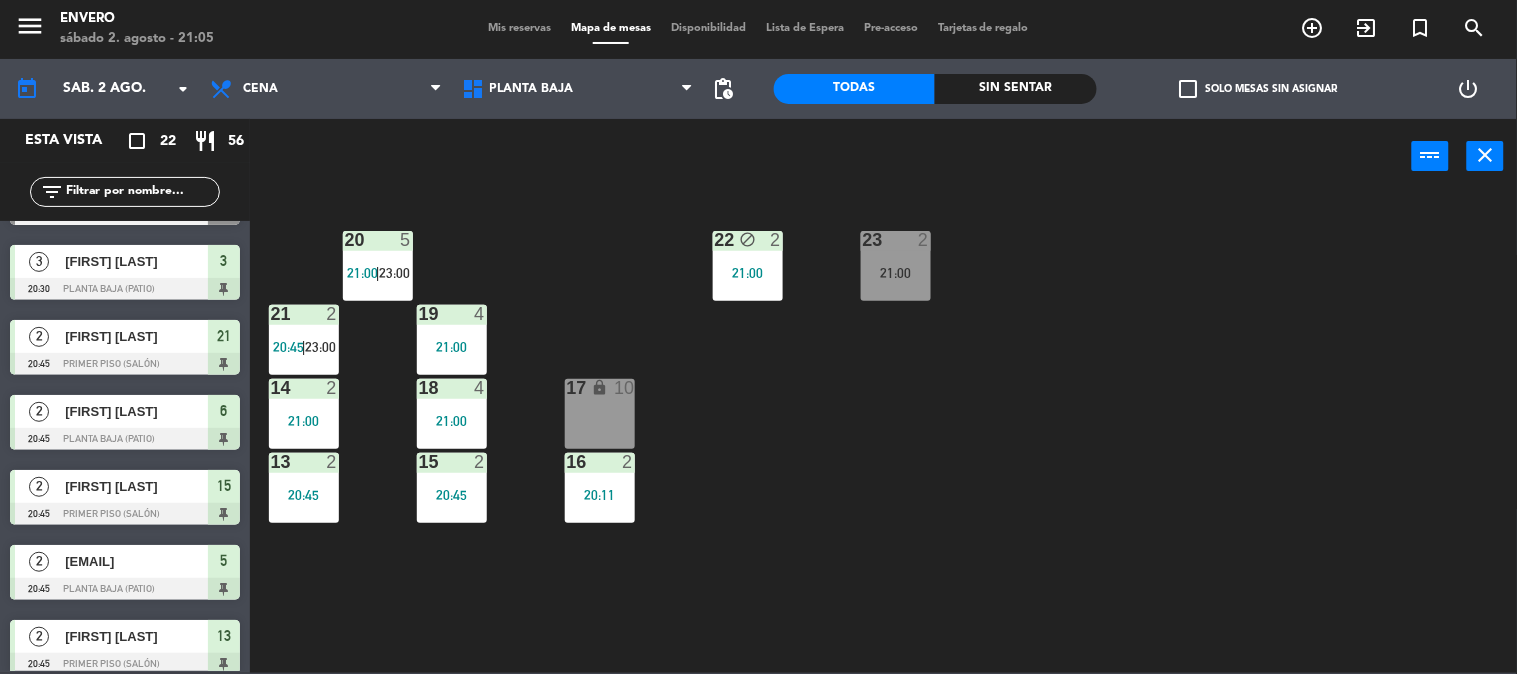 click on "20  5   21:00    |    23:00     22 block  2   21:00  23  2   21:00  21  2   20:45    |    23:00     19  4   21:00  14  2   21:00  18  4   21:00  17 lock  10  13  2   20:45  15  2   20:45  16  2   20:11" 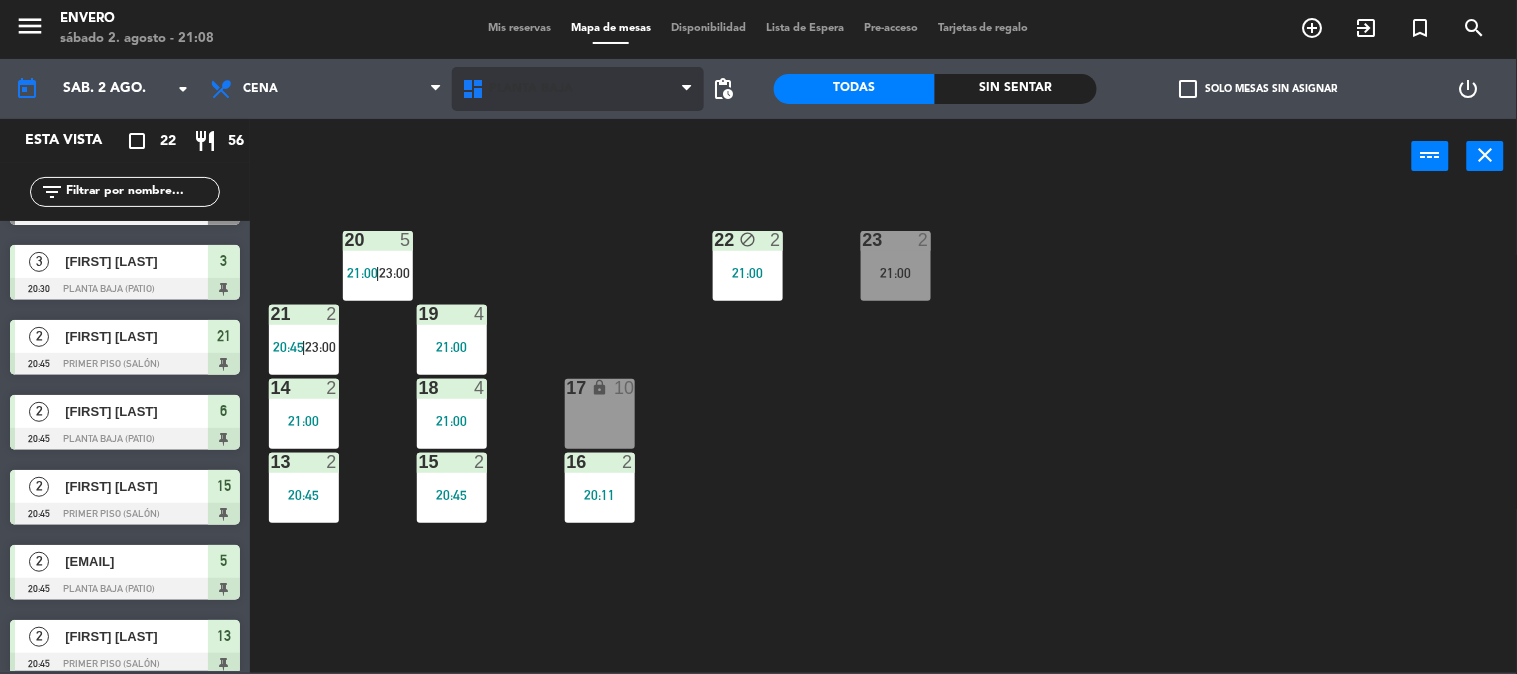 click on "Planta Baja" at bounding box center (578, 89) 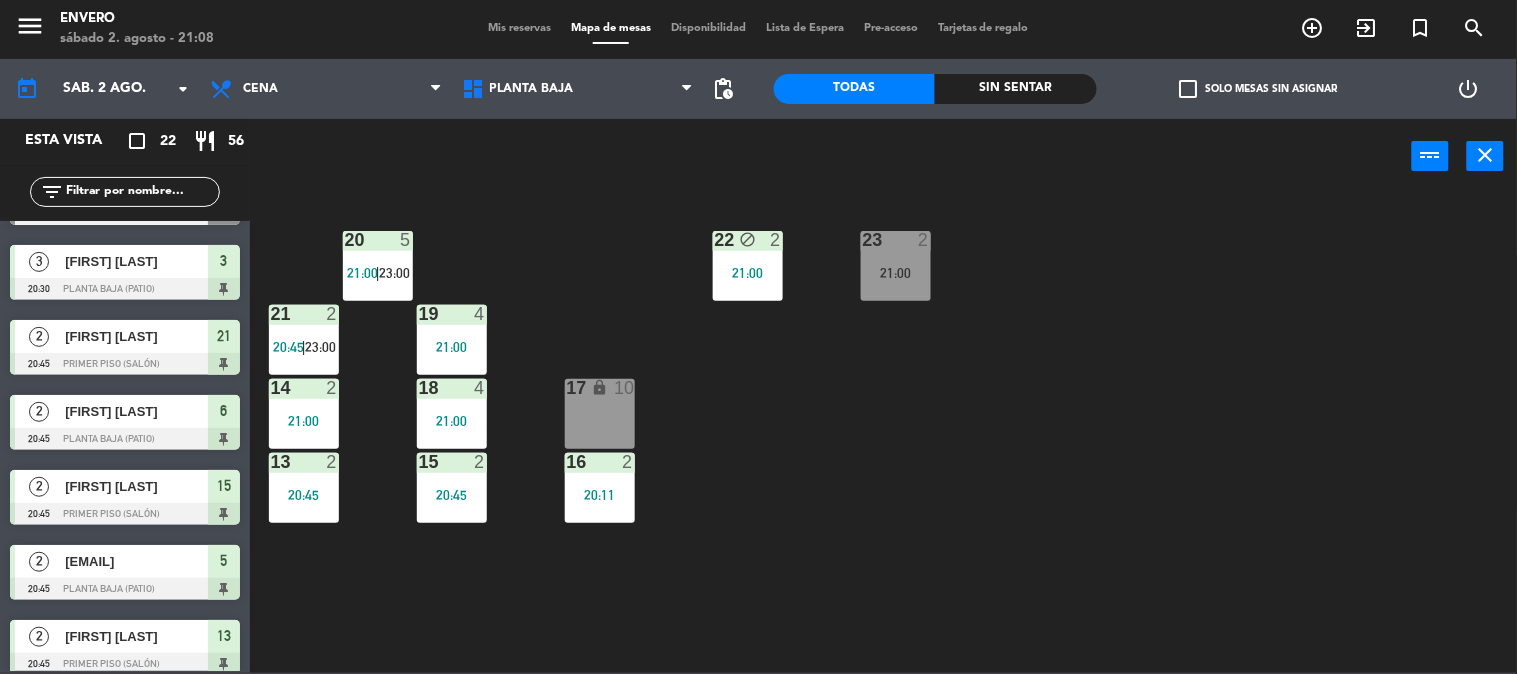 click on "Planta Baja   Primer Piso   Terraza   Planta Baja   Planta Baja   Primer Piso   Terraza" 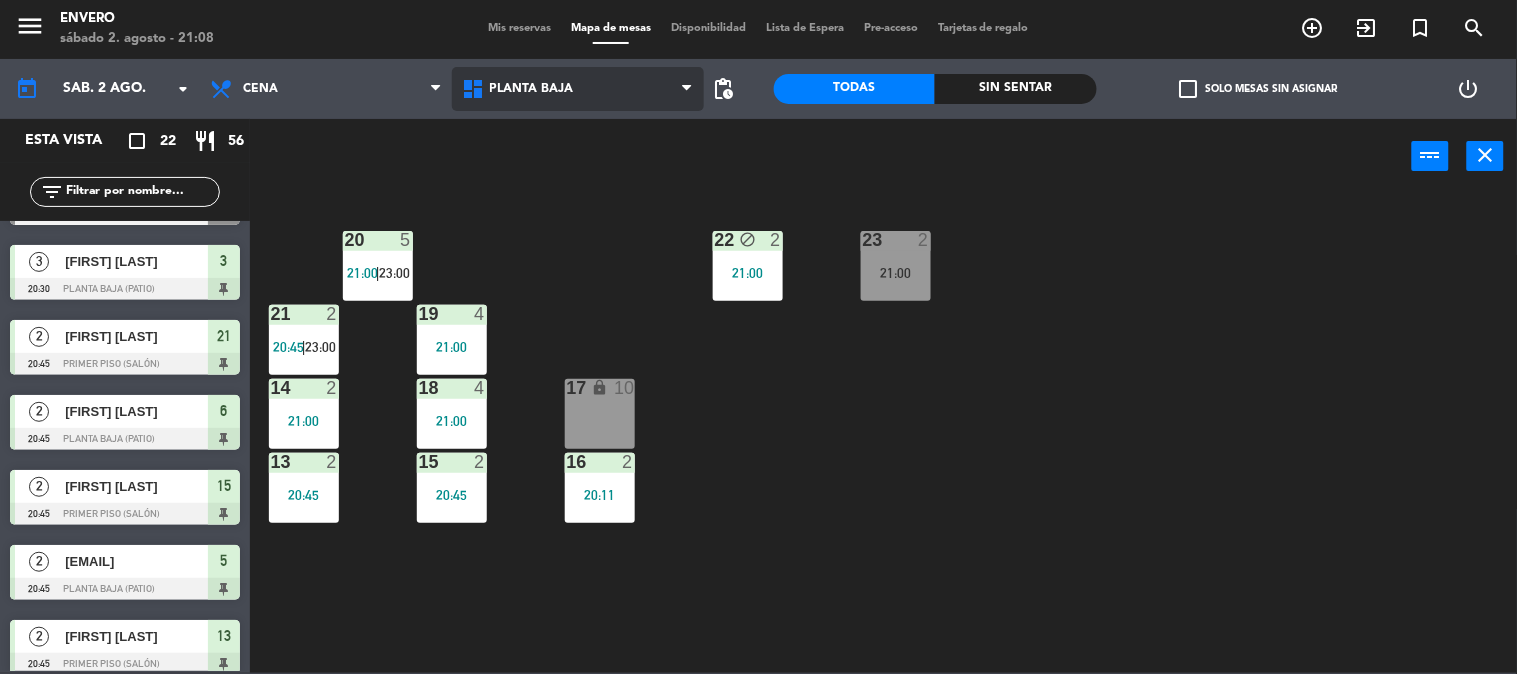 click on "Planta Baja" at bounding box center (578, 89) 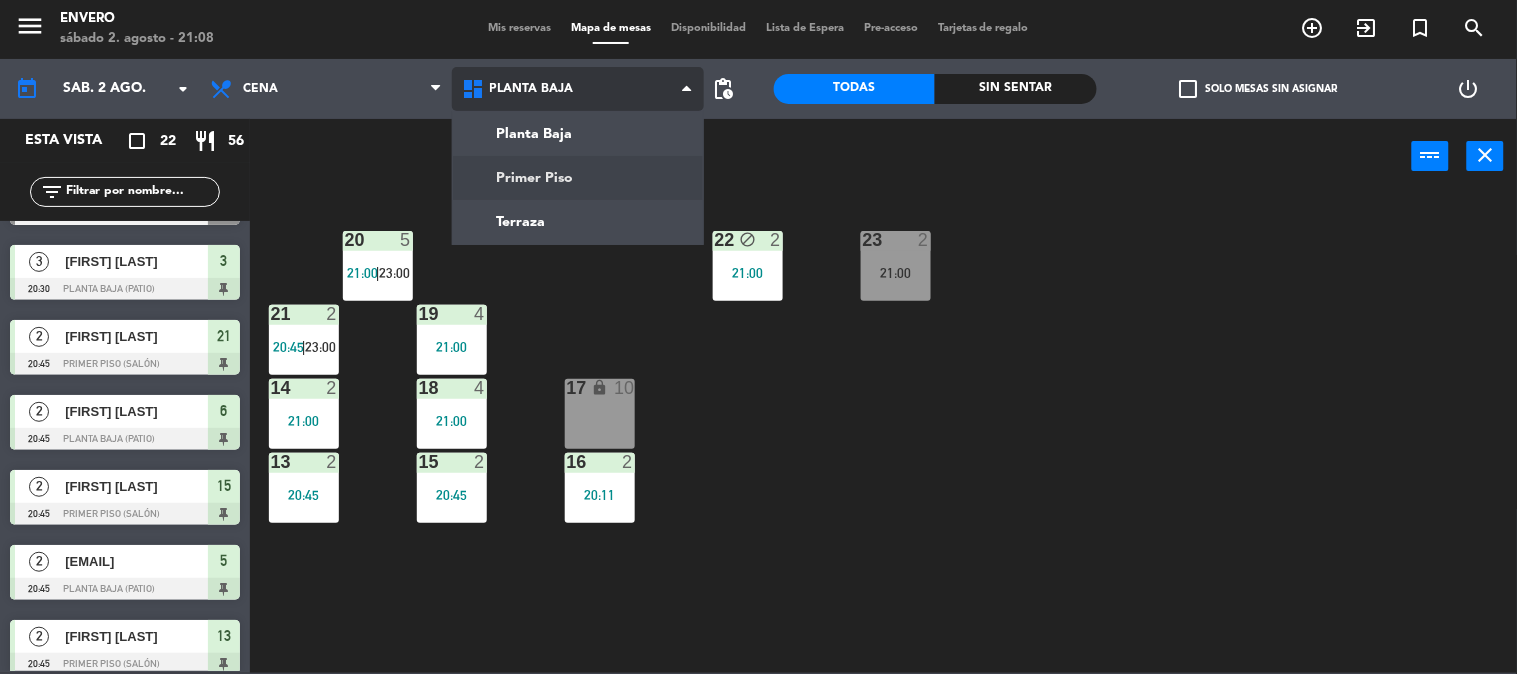 click on "menu  Envero   sábado 2. agosto - 21:08   Mis reservas   Mapa de mesas   Disponibilidad   Lista de Espera   Pre-acceso   Tarjetas de regalo  add_circle_outline exit_to_app turned_in_not search today    sáb. 2 ago. arrow_drop_down  Almuerzo  Cena  Cena  Almuerzo  Cena  Planta Baja   Primer Piso   Terraza   Planta Baja   Planta Baja   Primer Piso   Terraza  pending_actions  Todas  Sin sentar  check_box_outline_blank   Solo mesas sin asignar   power_settings_new   Esta vista   crop_square  22  restaurant  56 filter_list  2   Walk In   20:11   Primer piso (Salón)  16  2   Brenda Podkasik   20:30   Planta Baja (Salón)   3   Ruben Galassi   20:30   Planta Baja (Patio)  3  2   Cecilia Arenaza   20:45   Primer piso (Salón)  21  2   CESAR MARTINEZ   20:45   Planta Baja (Patio)  6  2   Pablo Lucca   20:45   Primer piso (Salón)  15  2   Rperesini@[EXAMPLE.COM]   20:45   Planta Baja (Patio)  5  2   Sofía Aponte   20:45   Primer piso (Salón)  13  2   sofia gasprotti   20:45   Planta Baja (Patio)   2   21:00  9  5  8" 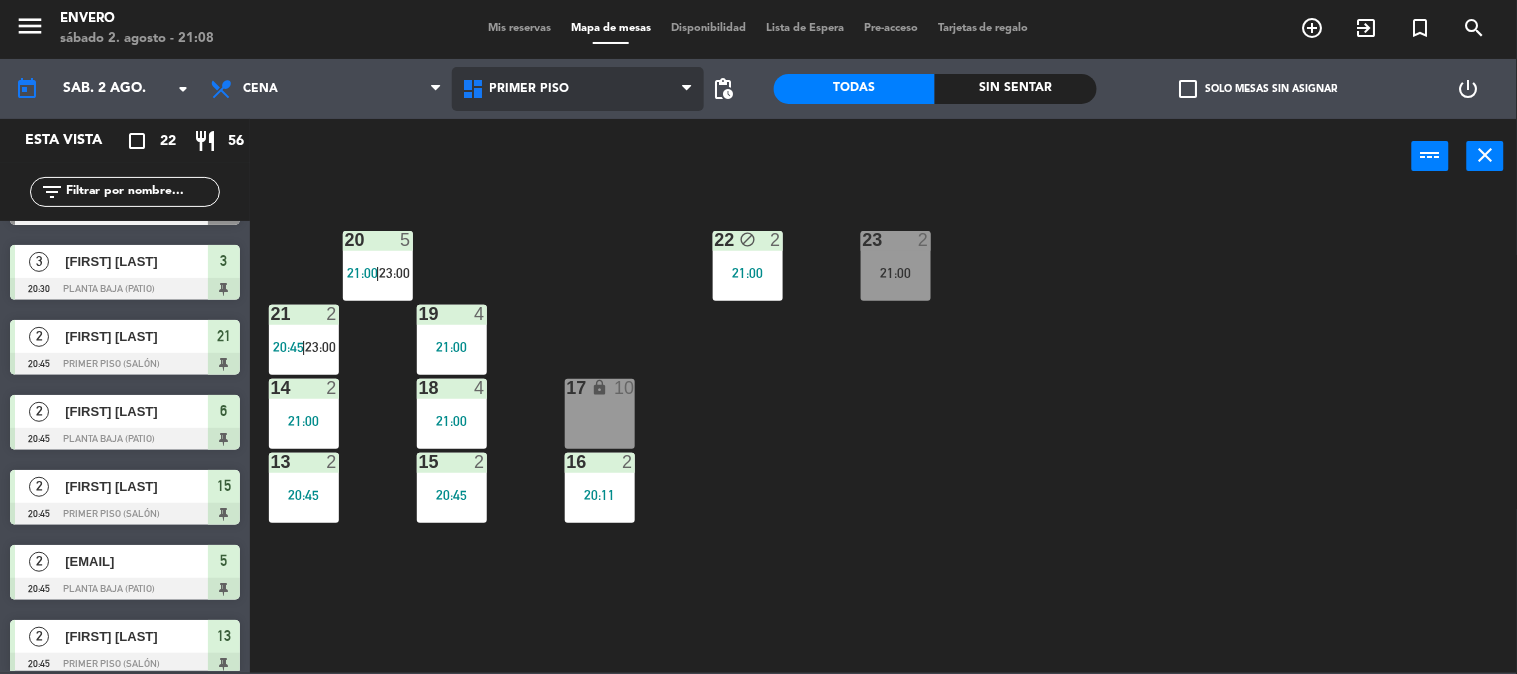 click on "Primer Piso" at bounding box center [578, 89] 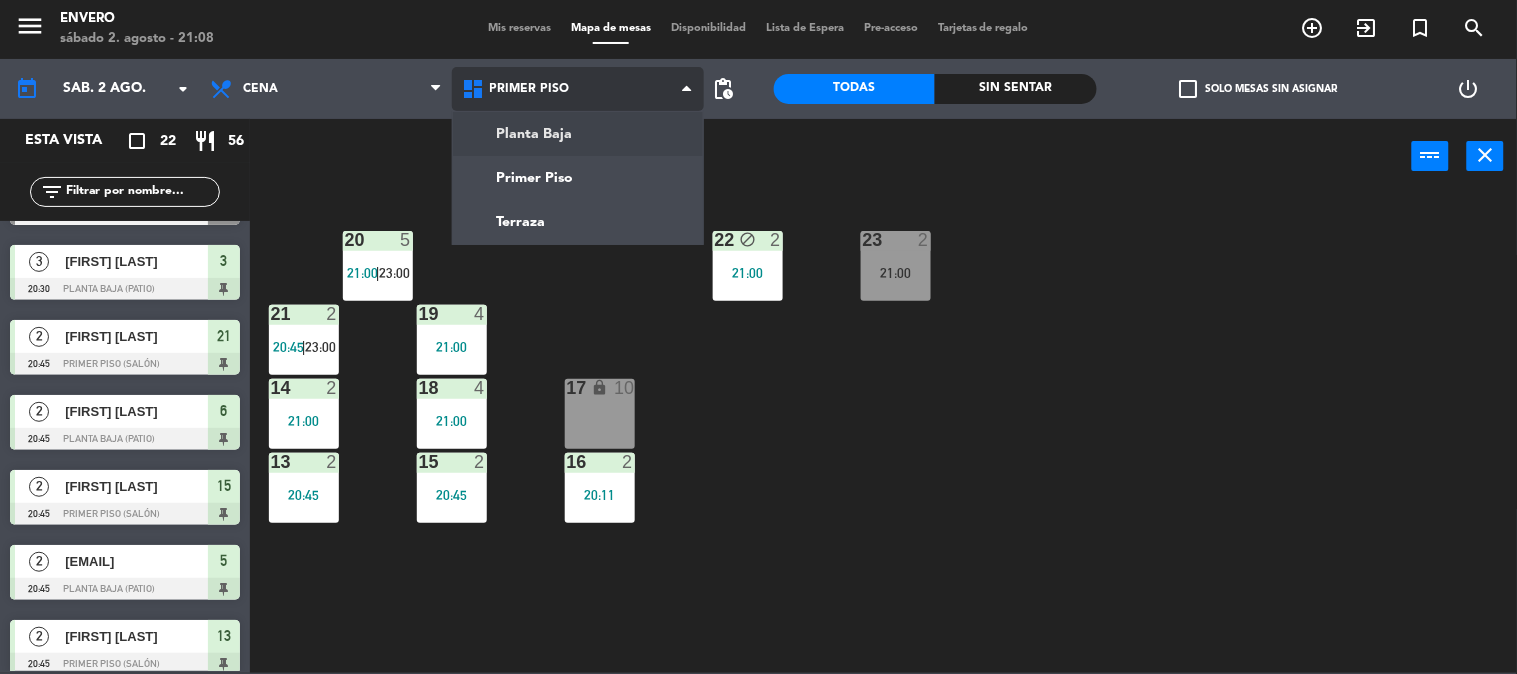 click on "menu  Envero   sábado 2. agosto - 21:08   Mis reservas   Mapa de mesas   Disponibilidad   Lista de Espera   Pre-acceso   Tarjetas de regalo  add_circle_outline exit_to_app turned_in_not search today    sáb. 2 ago. arrow_drop_down  Almuerzo  Cena  Cena  Almuerzo  Cena  Planta Baja   Primer Piso   Terraza   Primer Piso   Planta Baja   Primer Piso   Terraza  pending_actions  Todas  Sin sentar  check_box_outline_blank   Solo mesas sin asignar   power_settings_new   Esta vista   crop_square  22  restaurant  56 filter_list  2   Walk In   20:11   Primer piso (Salón)  16  2   [FIRST] [LAST]   20:30   Planta Baja (Salón)   3   [FIRST] [LAST]   20:30   Planta Baja (Patio)  3  2   [FIRST] [LAST]   20:45   Primer piso (Salón)  21  2   [FIRST] [LAST]   20:45   Planta Baja (Patio)  6  2   [FIRST] [LAST]   20:45   Primer piso (Salón)  15  2   [EMAIL]   20:45   Planta Baja (Patio)  5  2   [FIRST] [LAST]   20:45   Primer piso (Salón)  13  2   [NAME]   20:45   Planta Baja (Patio)   2   21:00  9  5  8" 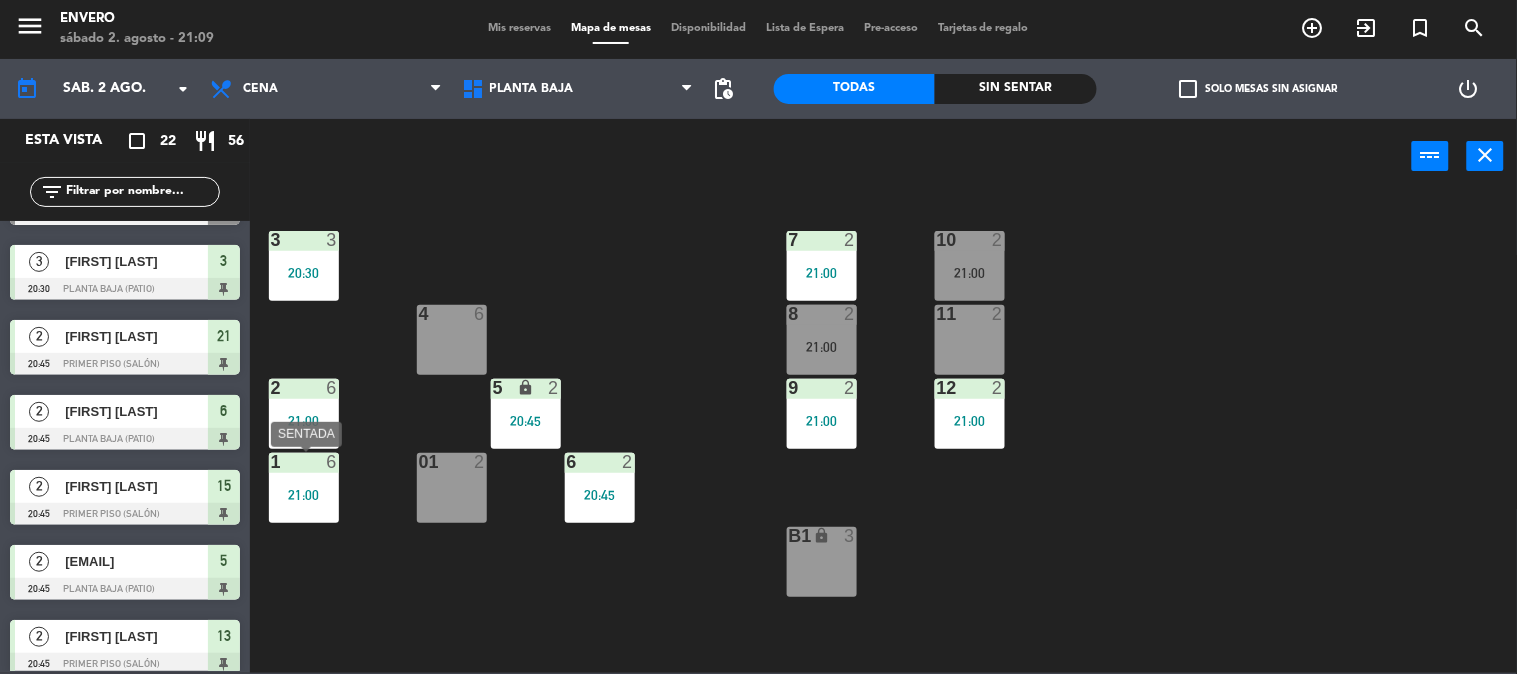 click on "21:00" at bounding box center (304, 495) 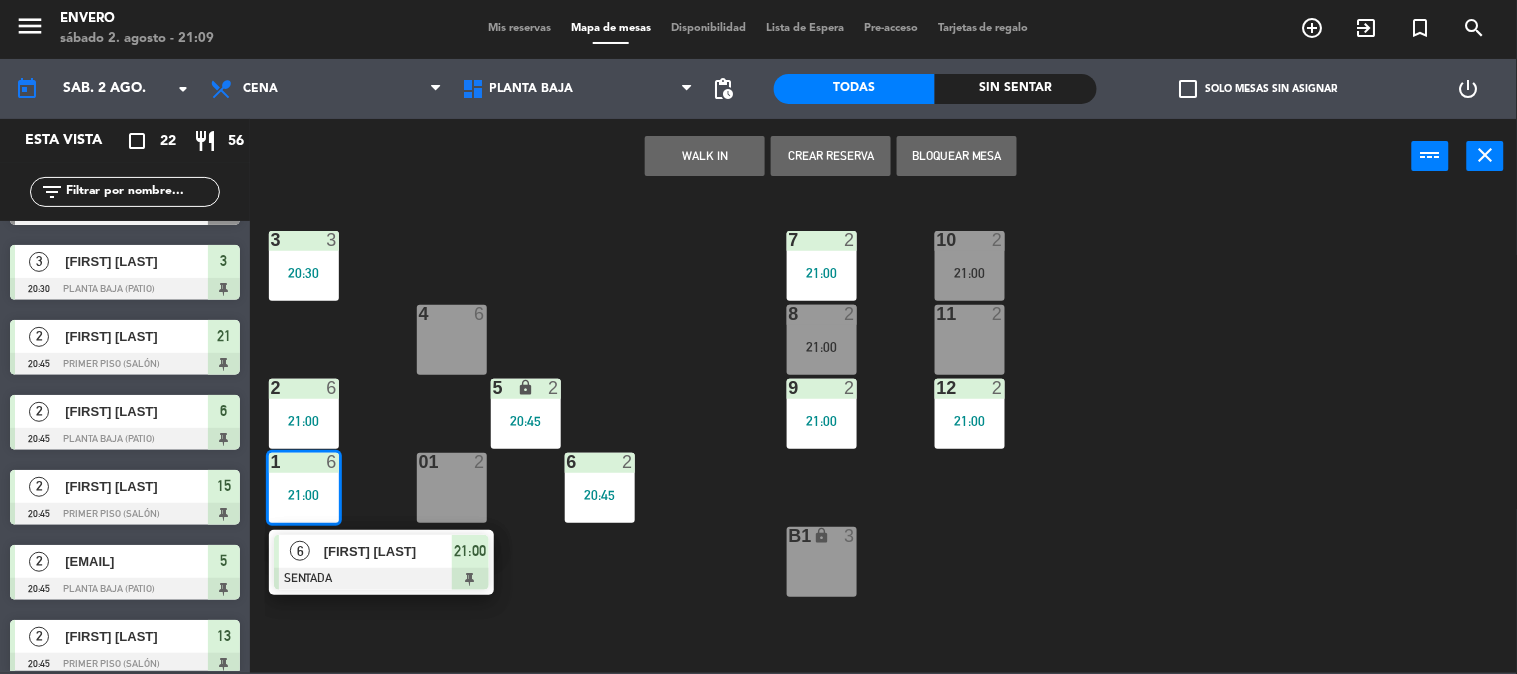 click on "[FIRST] [LAST]" at bounding box center (387, 551) 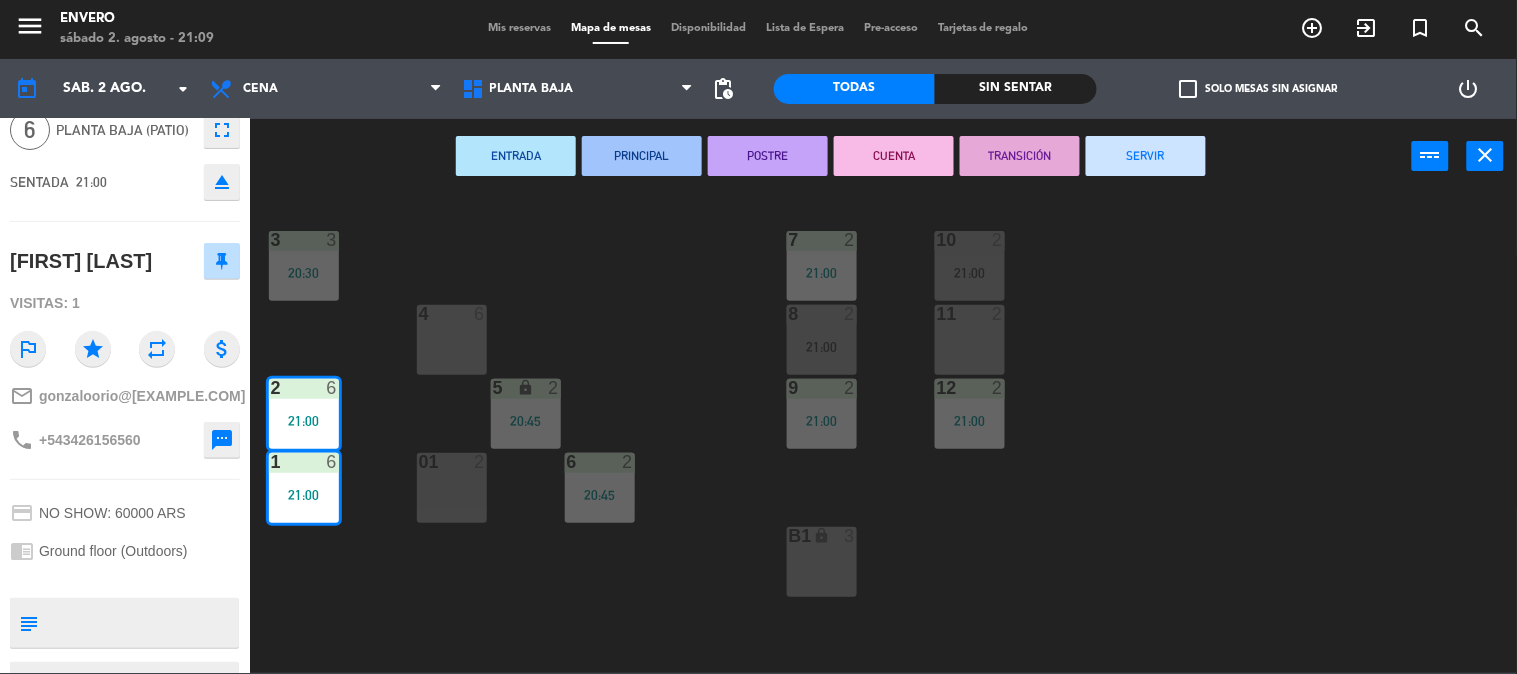 scroll, scrollTop: 140, scrollLeft: 0, axis: vertical 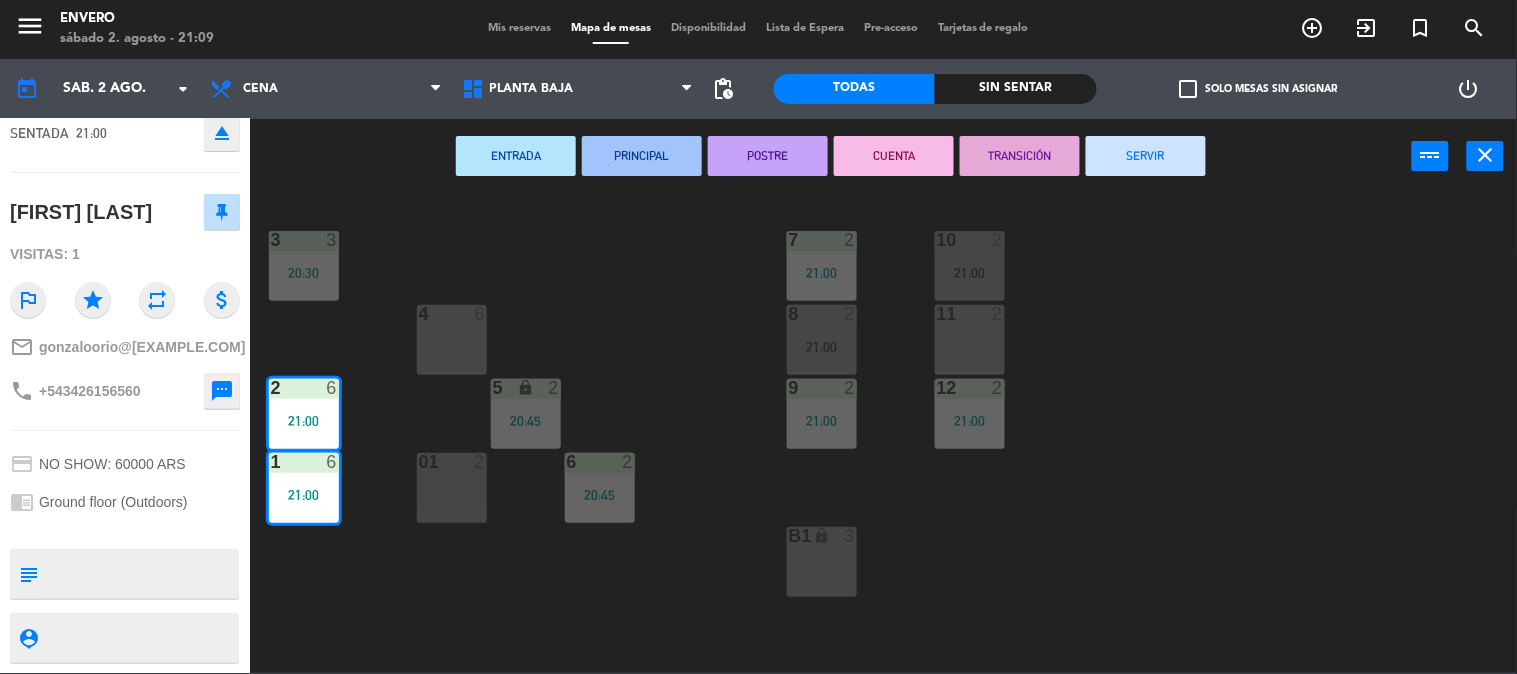 click on "3  3   20:30  7  2   21:00  10  2   21:00  4  6  8  2   21:00  1  2  2  6   21:00  5 lock  2   20:45  9  2   21:00  12  2   21:00  1  6   21:00  6  2   20:45  01  2  B1 lock  3" 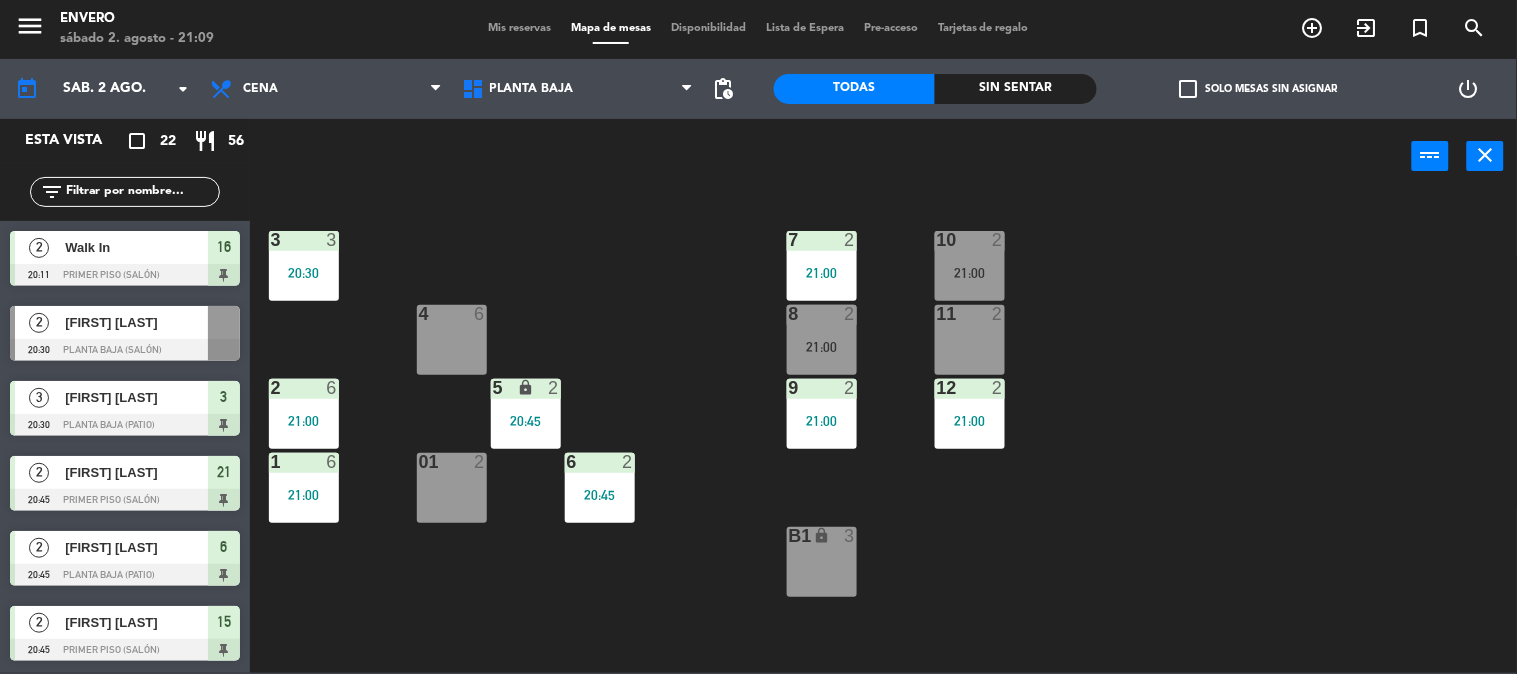 scroll, scrollTop: 1, scrollLeft: 0, axis: vertical 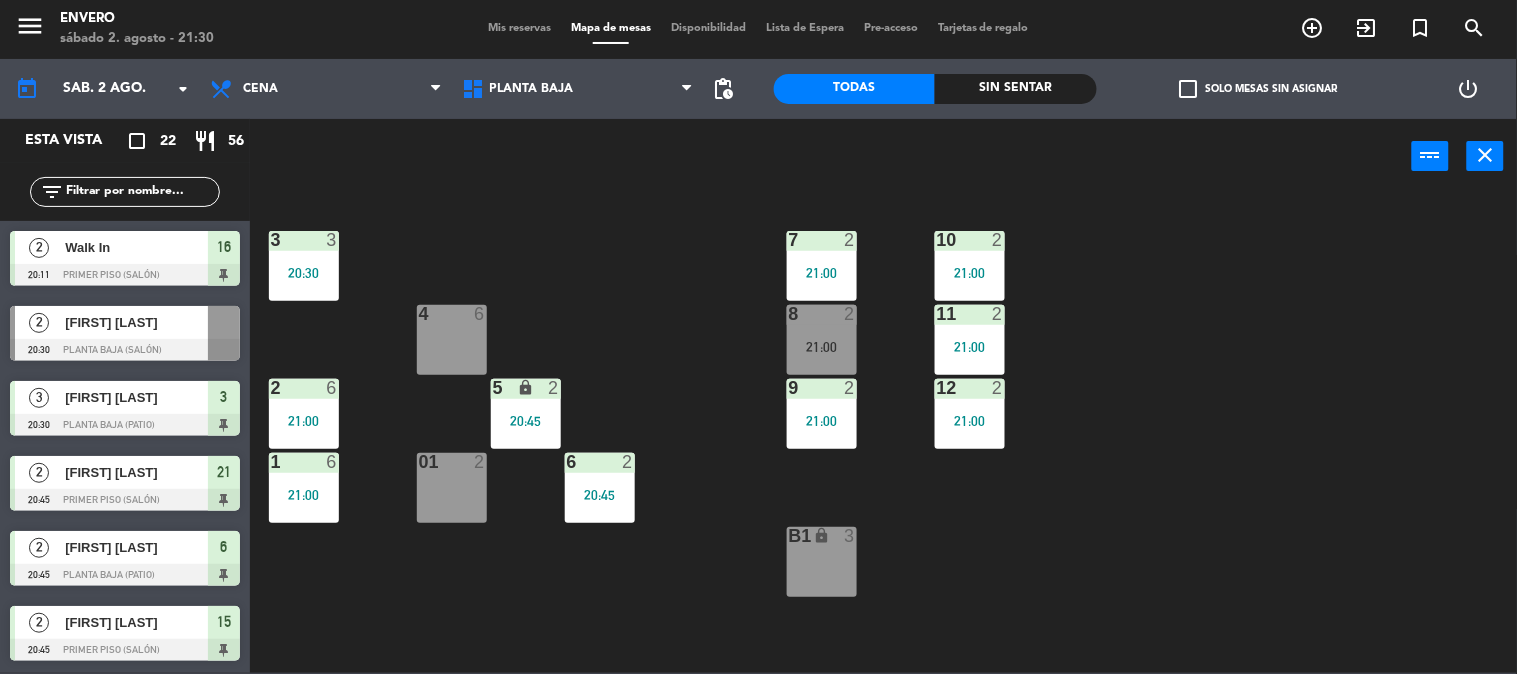click on "4  6" at bounding box center (452, 340) 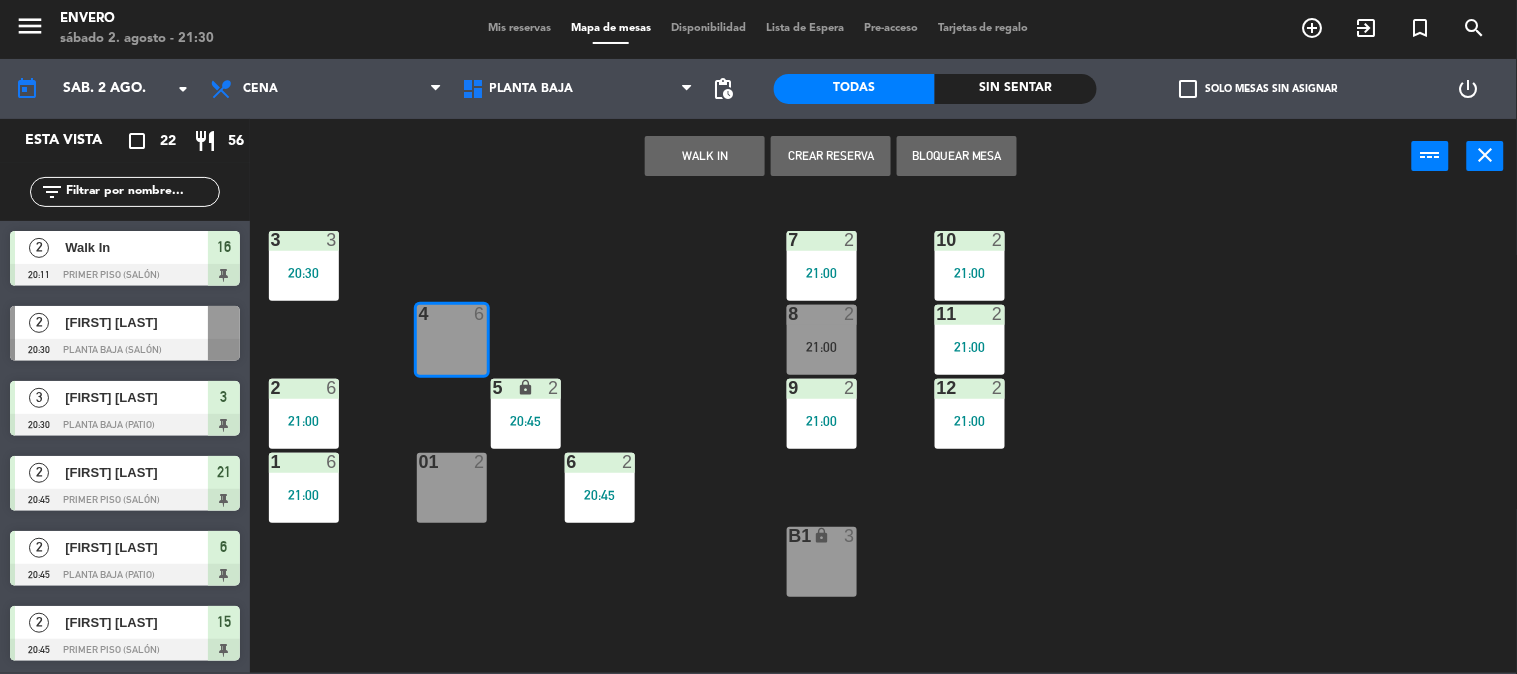 click on "WALK IN" at bounding box center (705, 156) 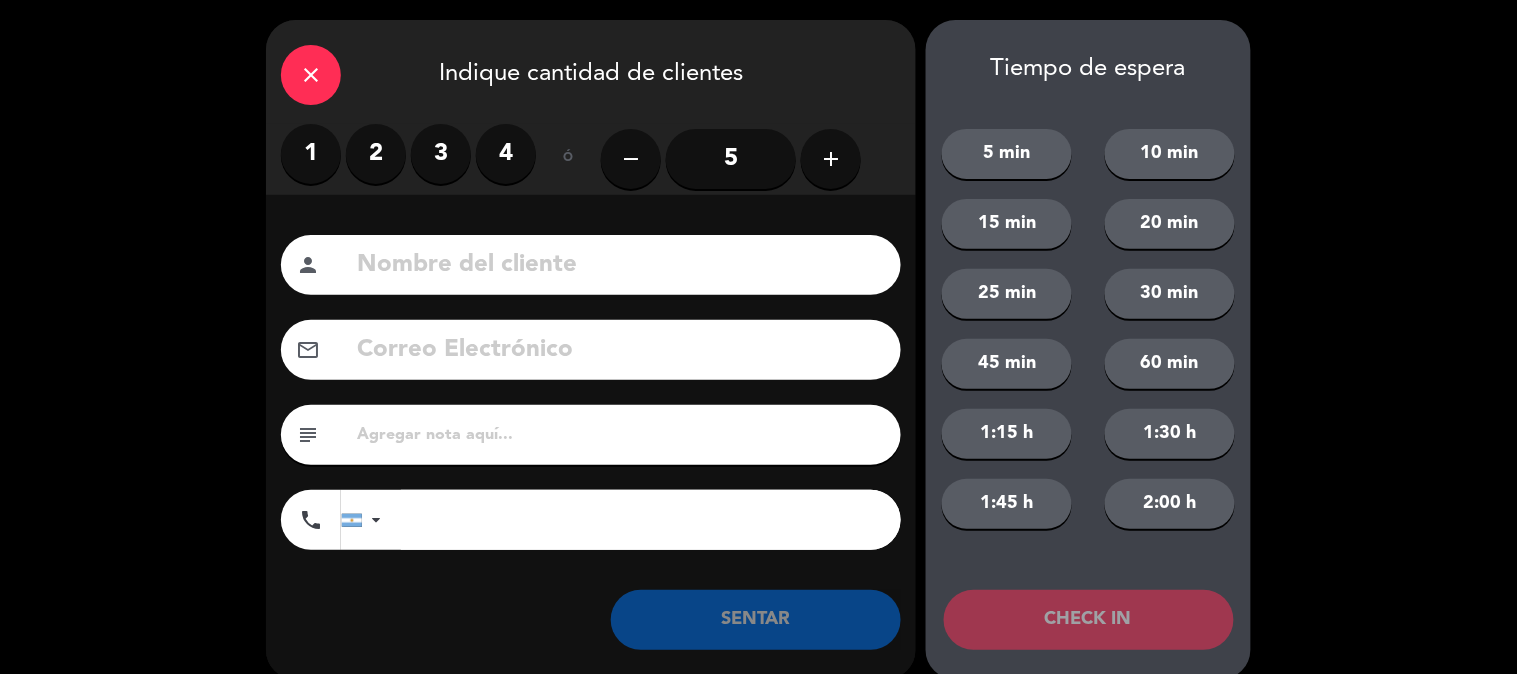 click on "2" at bounding box center (376, 154) 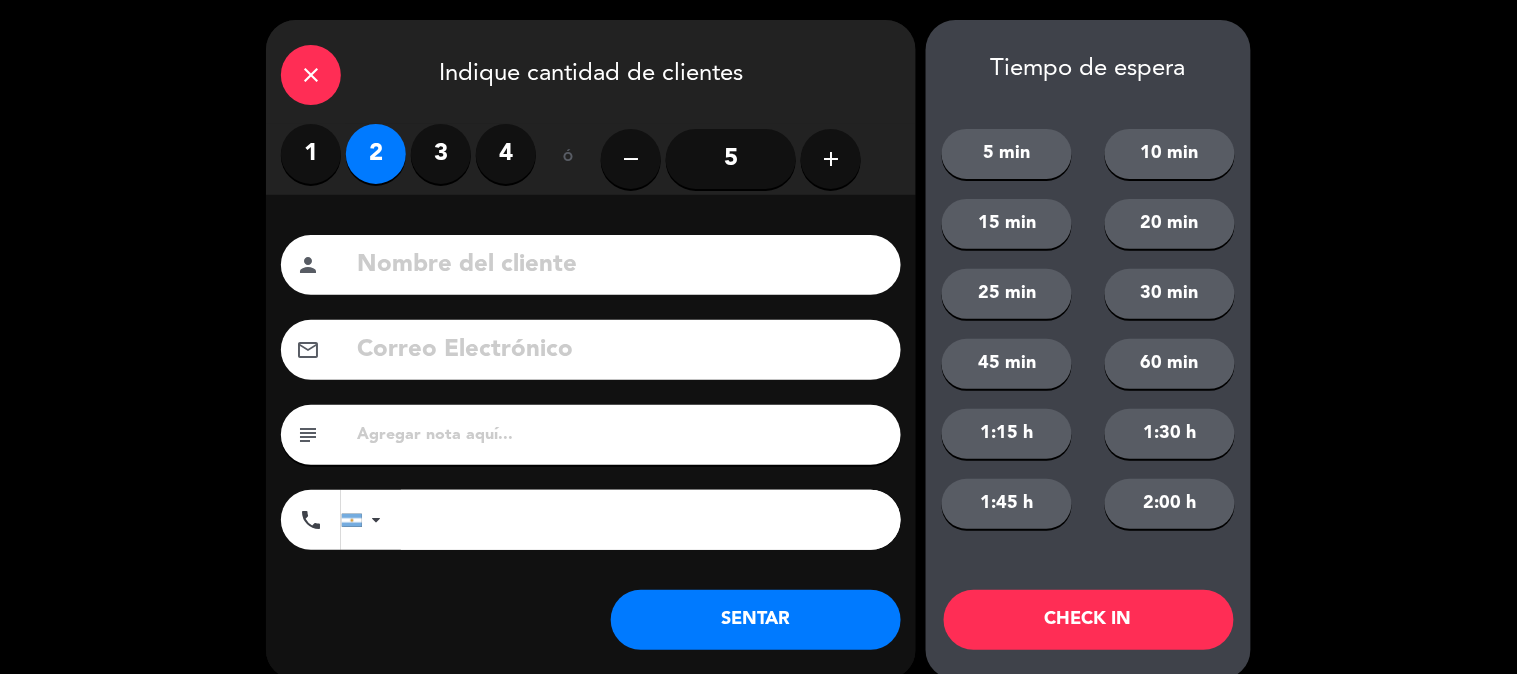 click on "SENTAR" 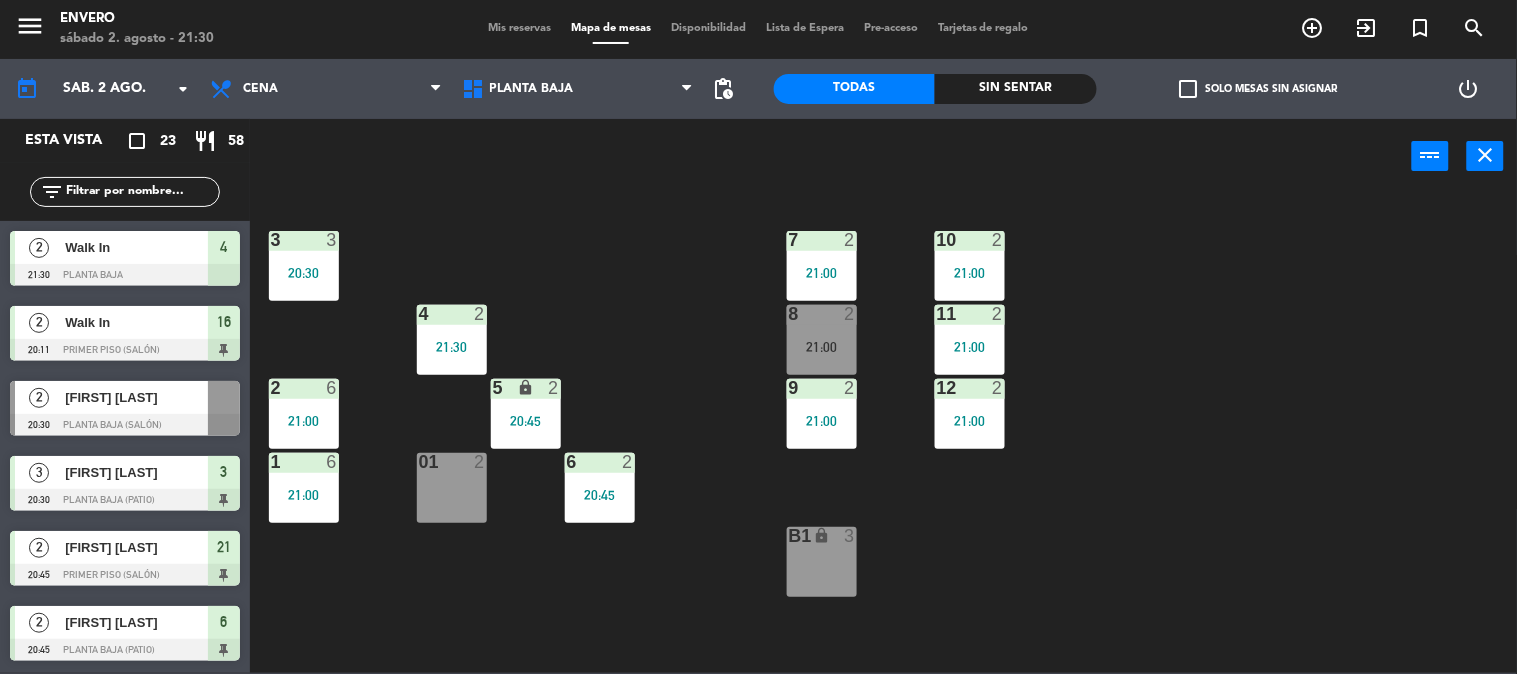 click on "01  2" at bounding box center [452, 488] 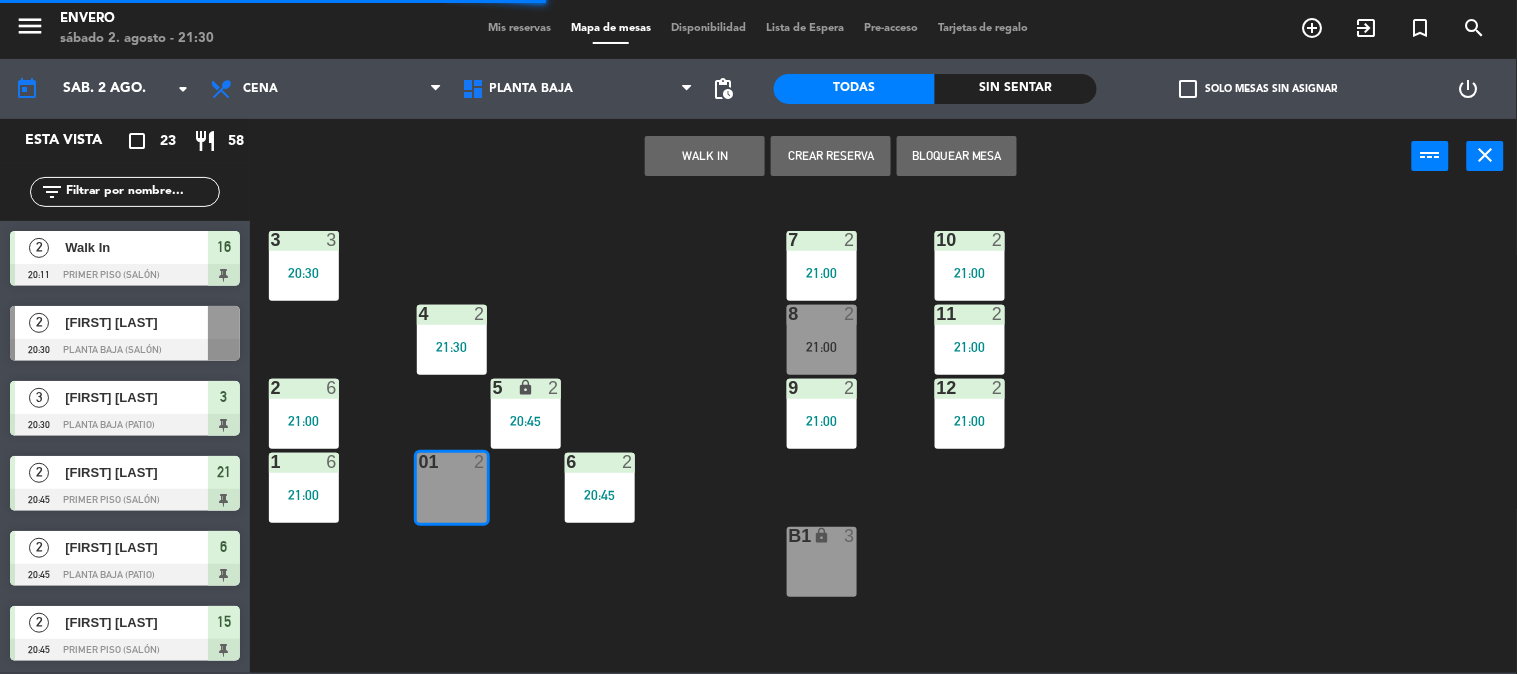 click on "WALK IN" at bounding box center [705, 156] 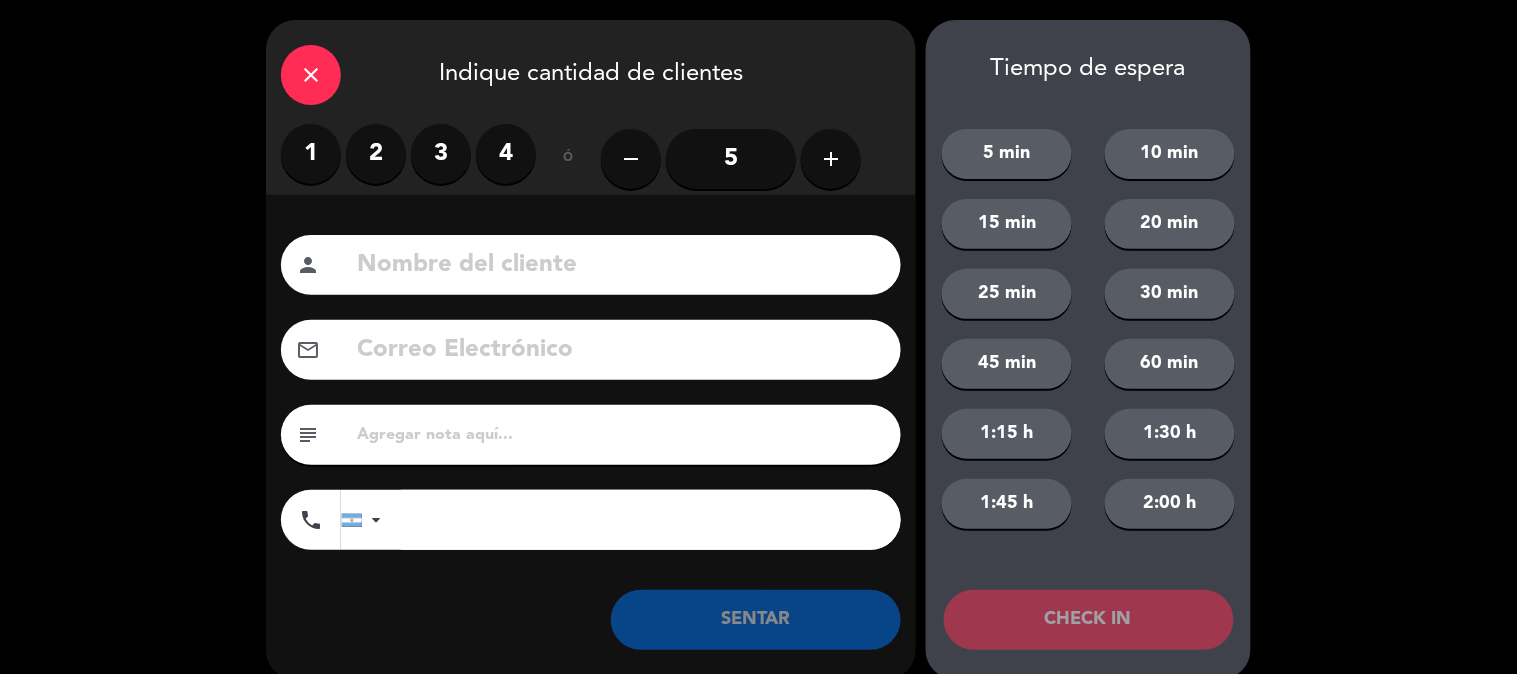 click on "2" at bounding box center (376, 154) 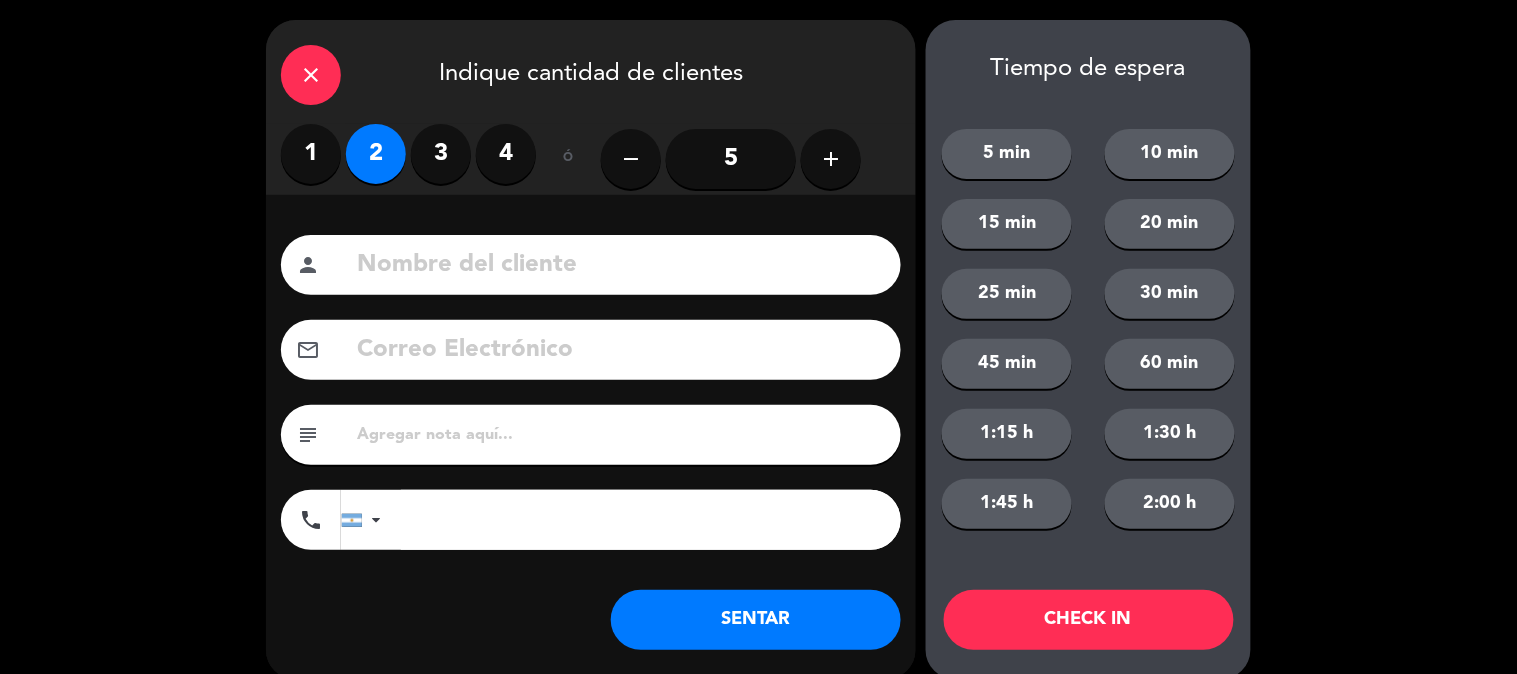 click on "SENTAR" 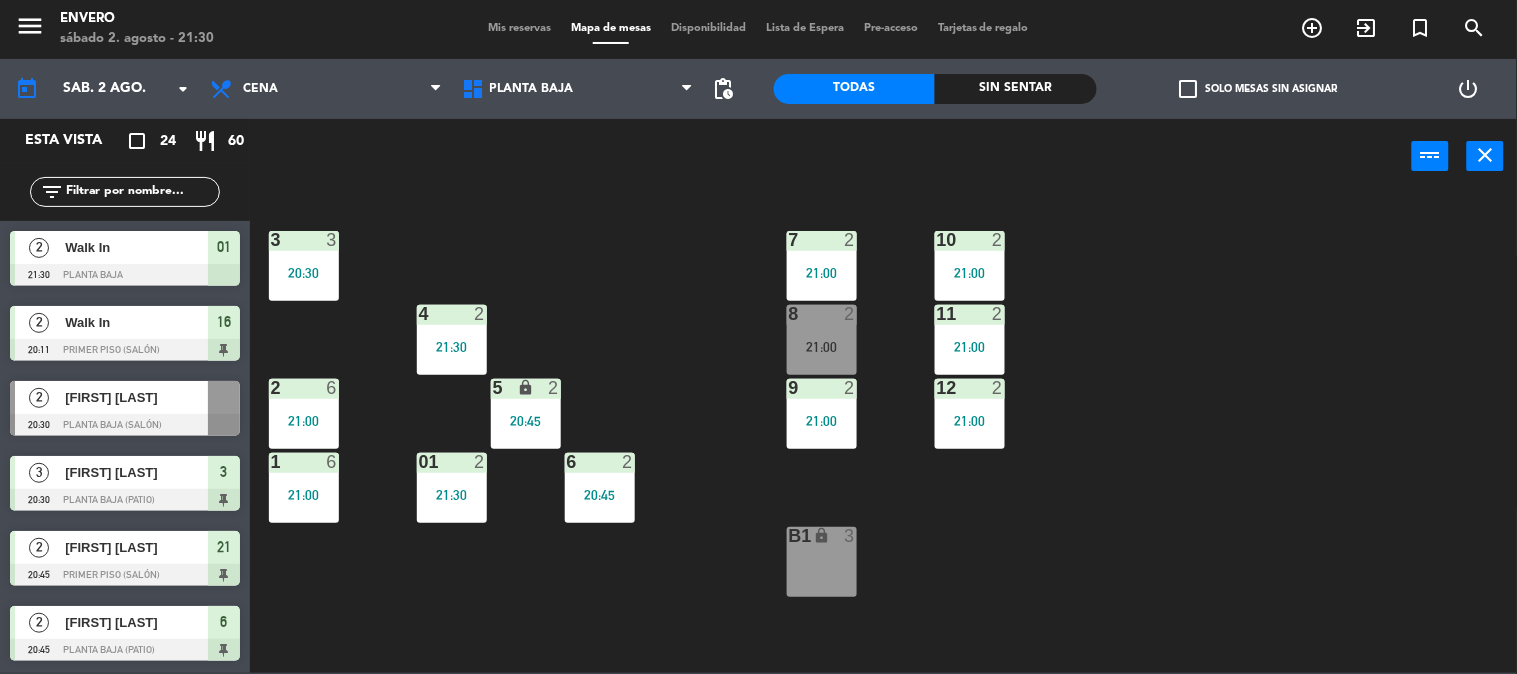 click on "21:00" at bounding box center (822, 347) 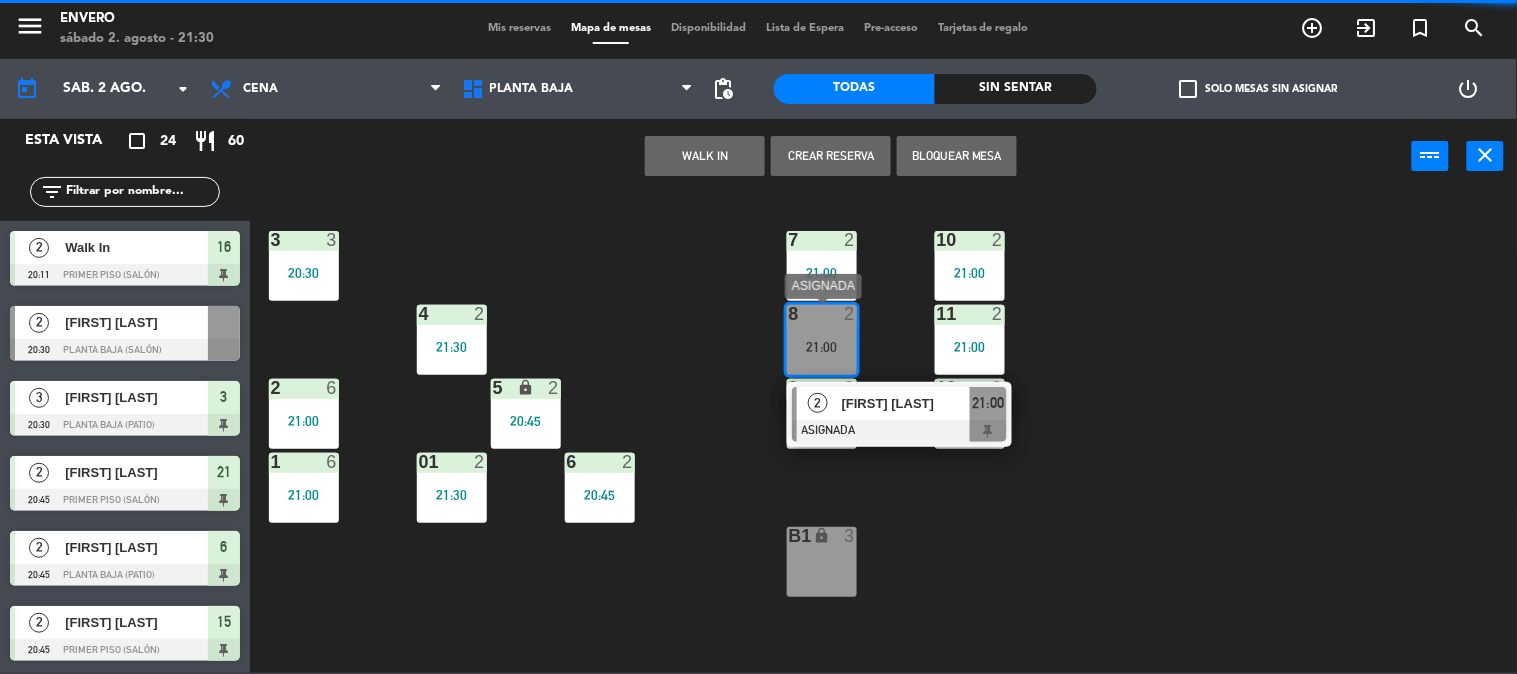 click on "[FIRST] [LAST]" at bounding box center [906, 403] 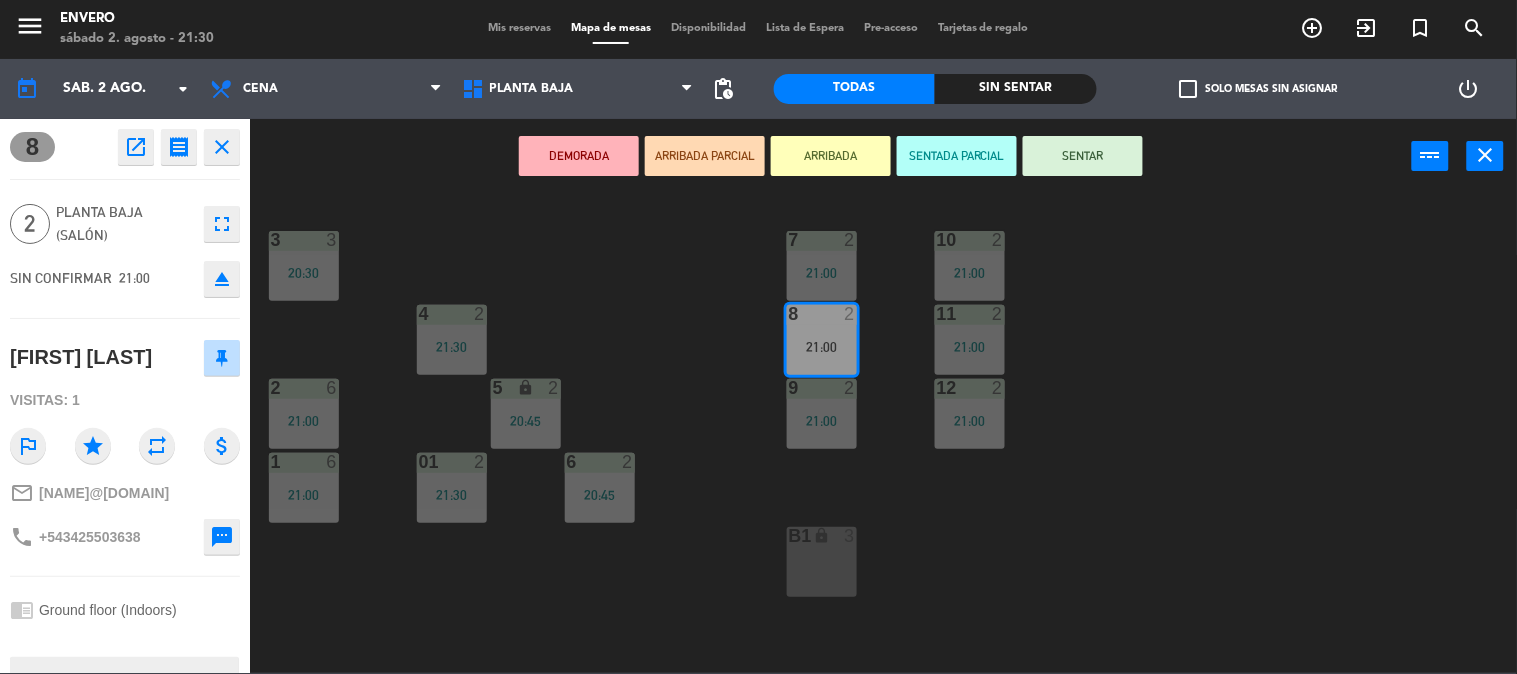 click on "eject" 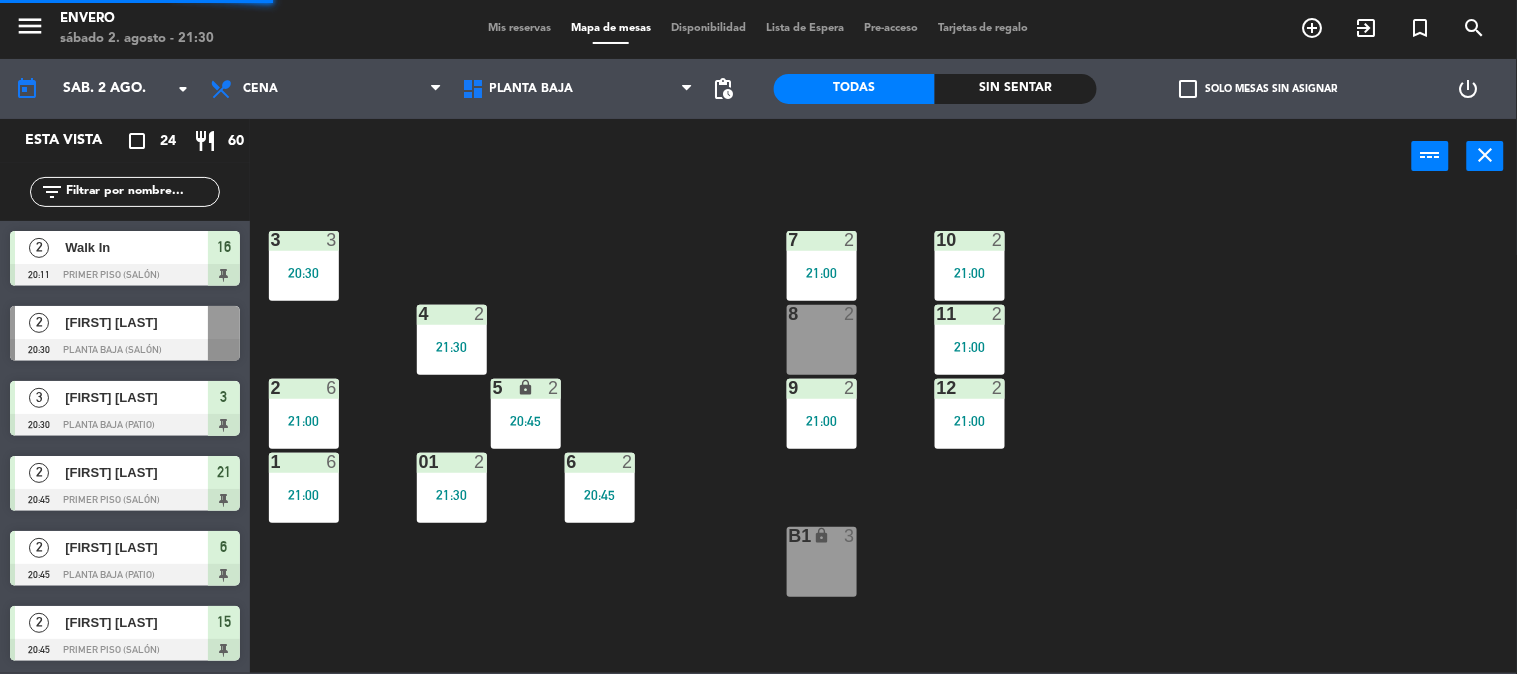 scroll, scrollTop: 1, scrollLeft: 0, axis: vertical 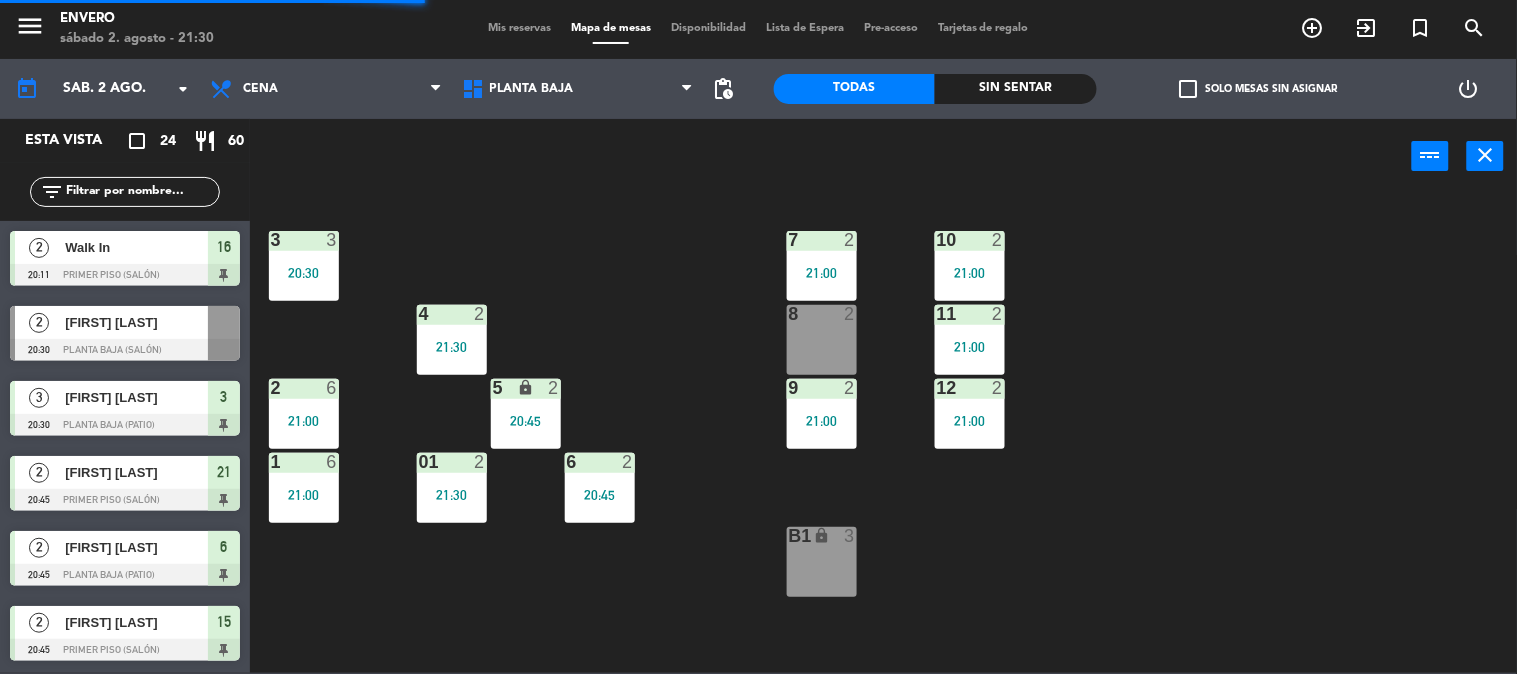 click on "3  3   20:30  7  2   21:00  10  2   21:00  4  2   21:30  8  2  11  2   21:00  2  6   21:00  5 lock  2   20:45  9  2   21:00  12  2   21:00  1  6   21:00  6  2   20:45  01  2   21:30  B1 lock  3" 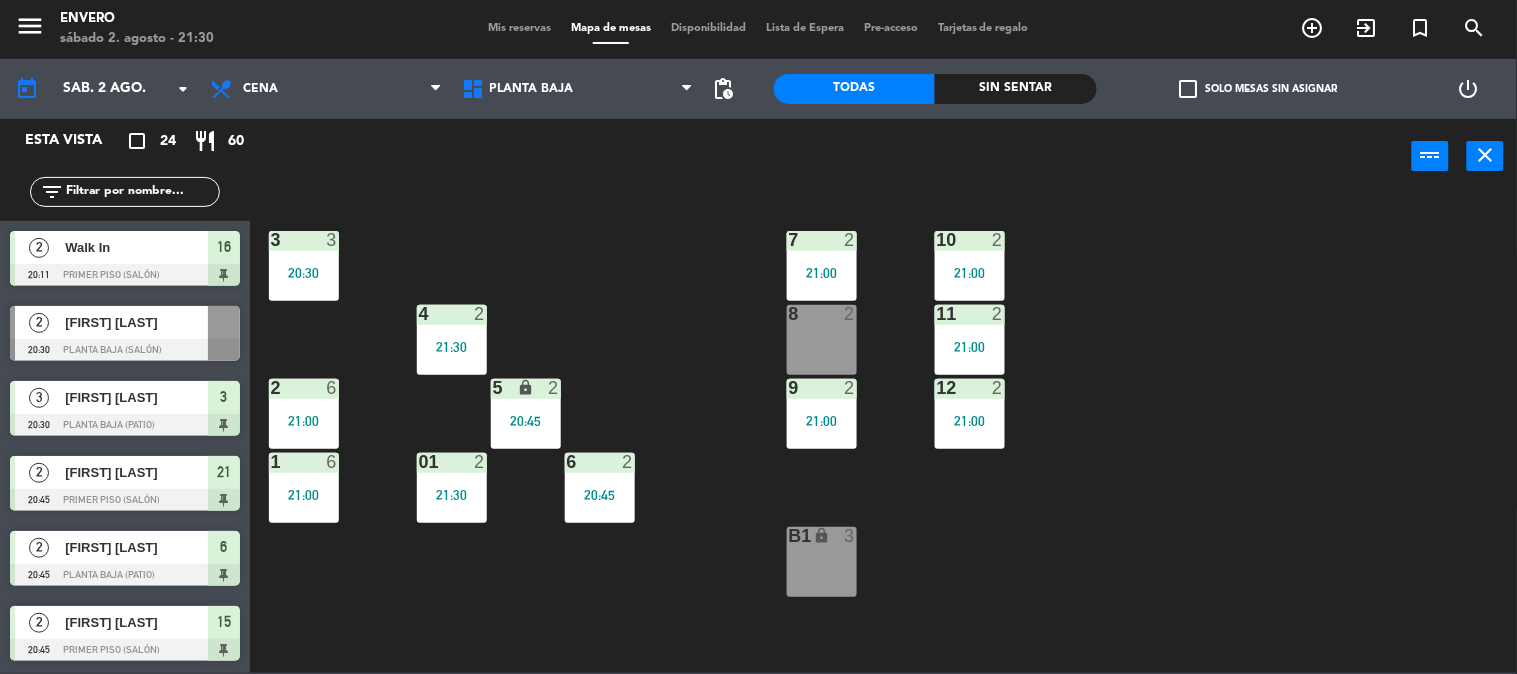 click on "8  2" at bounding box center (822, 340) 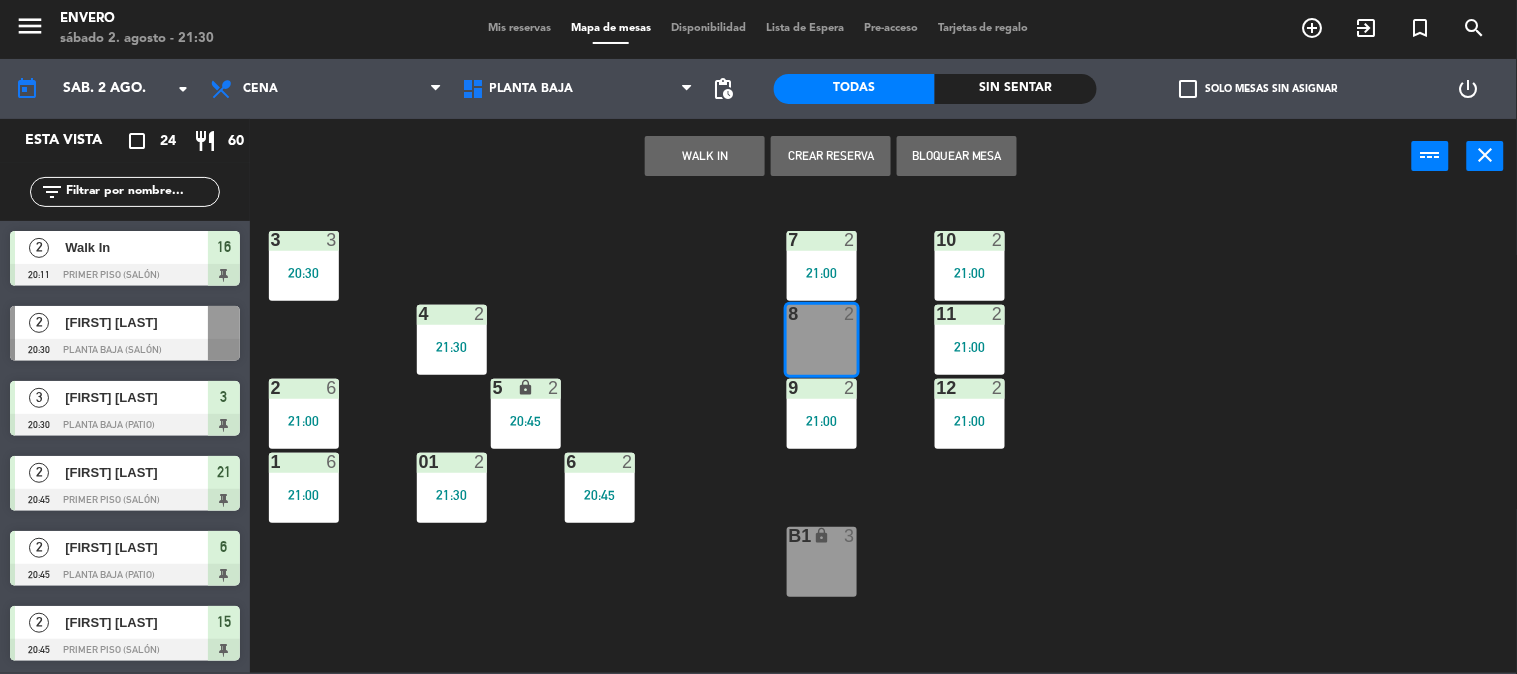 click on "3  3   20:30  7  2   21:00  10  2   21:00  4  2   21:30  8  2  11  2   21:00  2  6   21:00  5 lock  2   20:45  9  2   21:00  12  2   21:00  1  6   21:00  6  2   20:45  01  2   21:30  B1 lock  3" 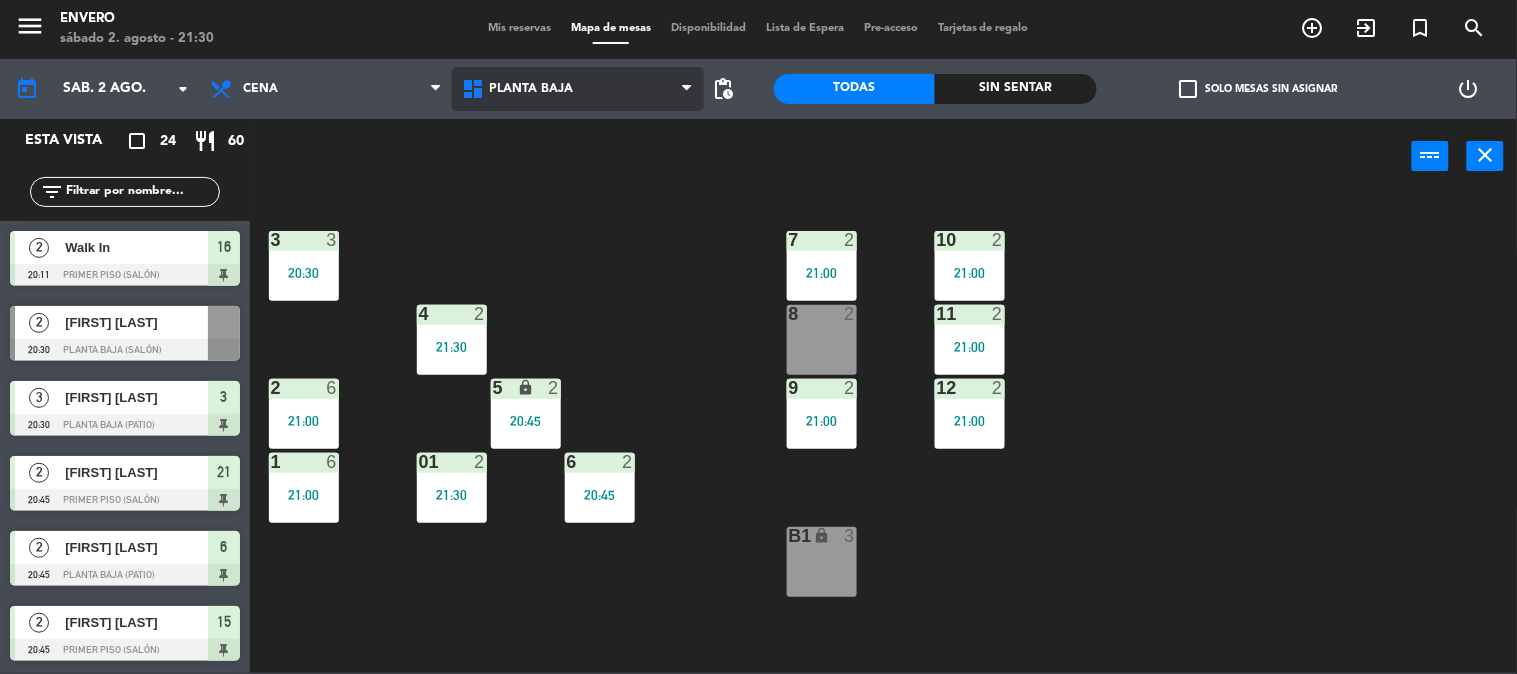 click on "Planta Baja" at bounding box center (578, 89) 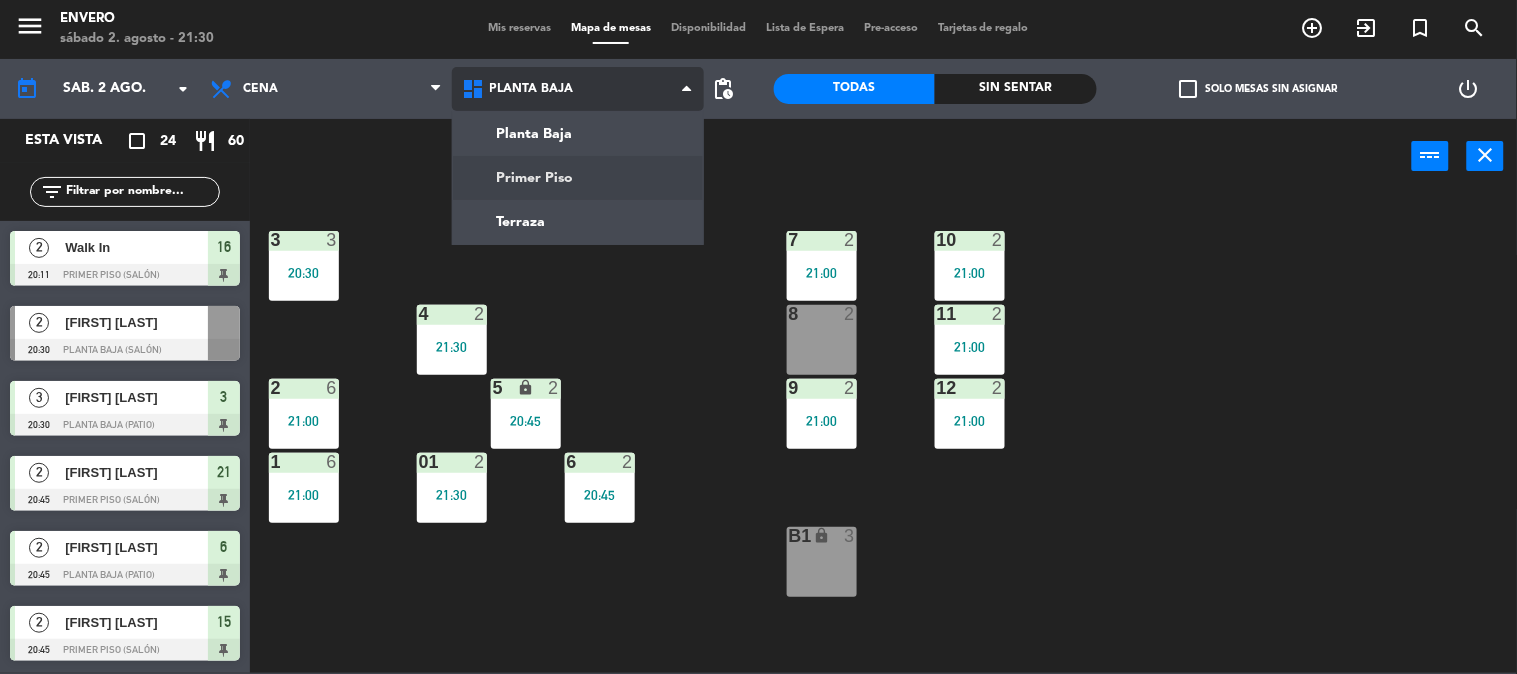 click on "menu  Envero   sábado 2. agosto - 21:30   Mis reservas   Mapa de mesas   Disponibilidad   Lista de Espera   Pre-acceso   Tarjetas de regalo  add_circle_outline exit_to_app turned_in_not search today    sáb. 2 ago. arrow_drop_down  Almuerzo  Cena  Cena  Almuerzo  Cena  Planta Baja   Primer Piso   Terraza   Planta Baja   Planta Baja   Primer Piso   Terraza  pending_actions  Todas  Sin sentar  check_box_outline_blank   Solo mesas sin asignar   power_settings_new   Esta vista   crop_square  24  restaurant  60 filter_list  2   Walk In   20:11   Primer piso (Salón)  16  2   Brenda Podkasik   20:30   Planta Baja (Salón)   3   Ruben Galassi   20:30   Planta Baja (Patio)  3  2   Cecilia Arenaza   20:45   Primer piso (Salón)  21  2   CESAR MARTINEZ   20:45   Planta Baja (Patio)  6  2   Pablo Lucca   20:45   Primer piso (Salón)  15  2   Rperesini@[EXAMPLE.COM]   20:45   Planta Baja (Patio)  5  2   Sofía Aponte   20:45   Primer piso (Salón)  13  2   sofia gasprotti   20:45   Planta Baja (Patio)   2   21:00  9  5  1" 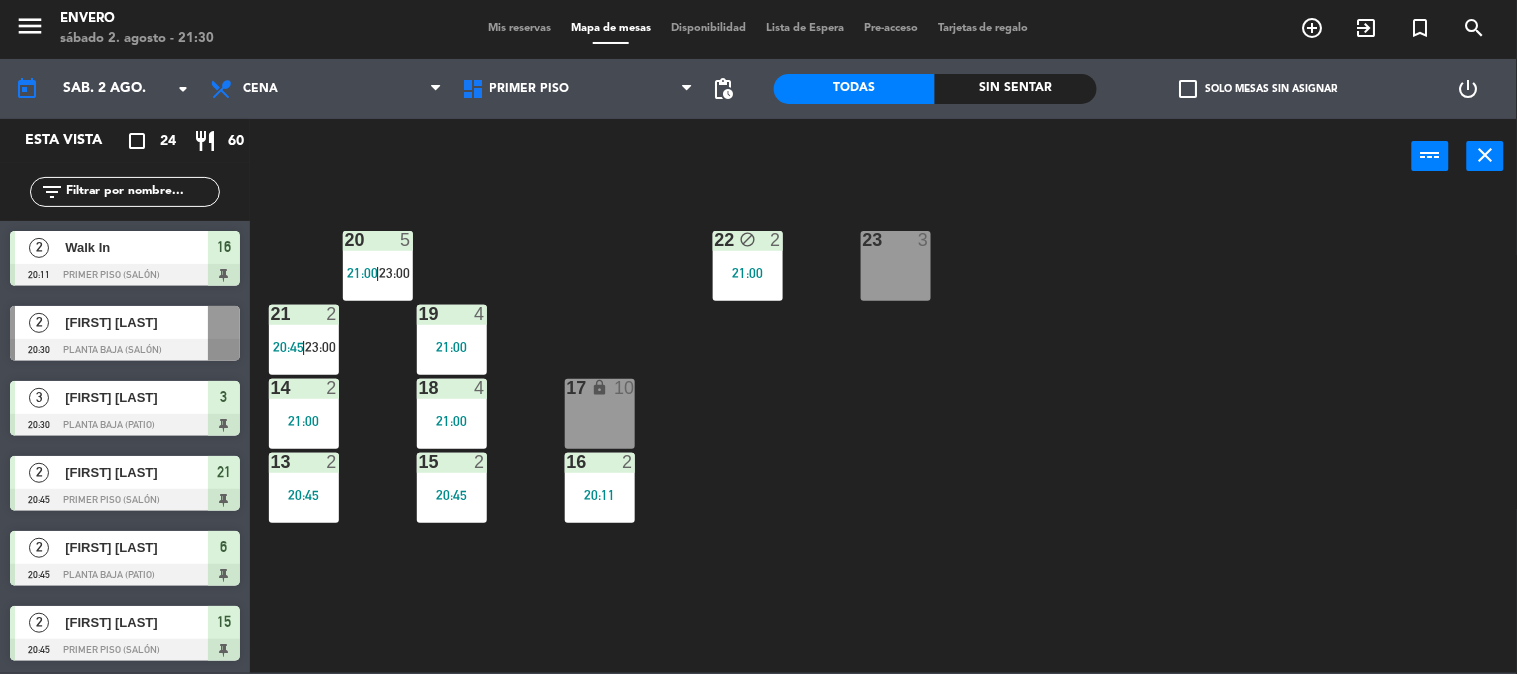 click on "23  3" at bounding box center [896, 266] 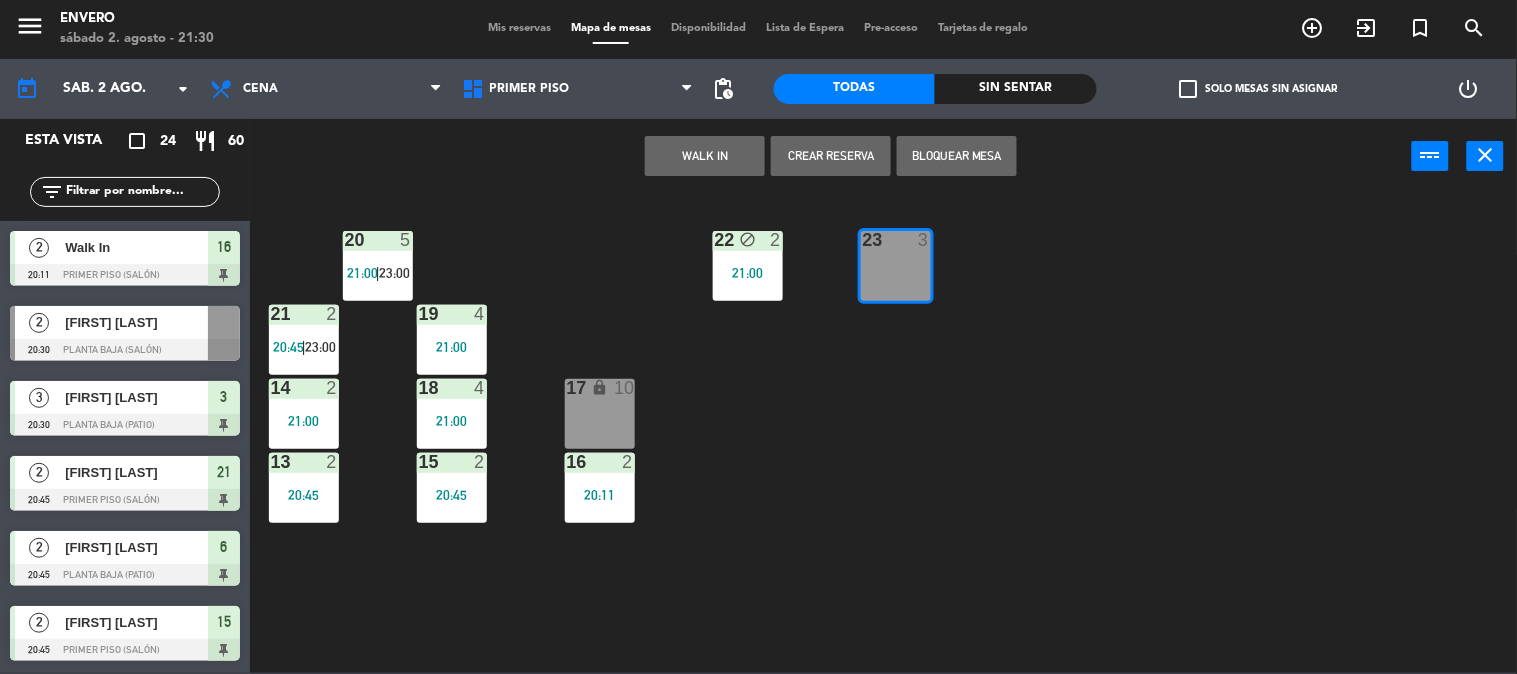 click on "WALK IN" at bounding box center (705, 156) 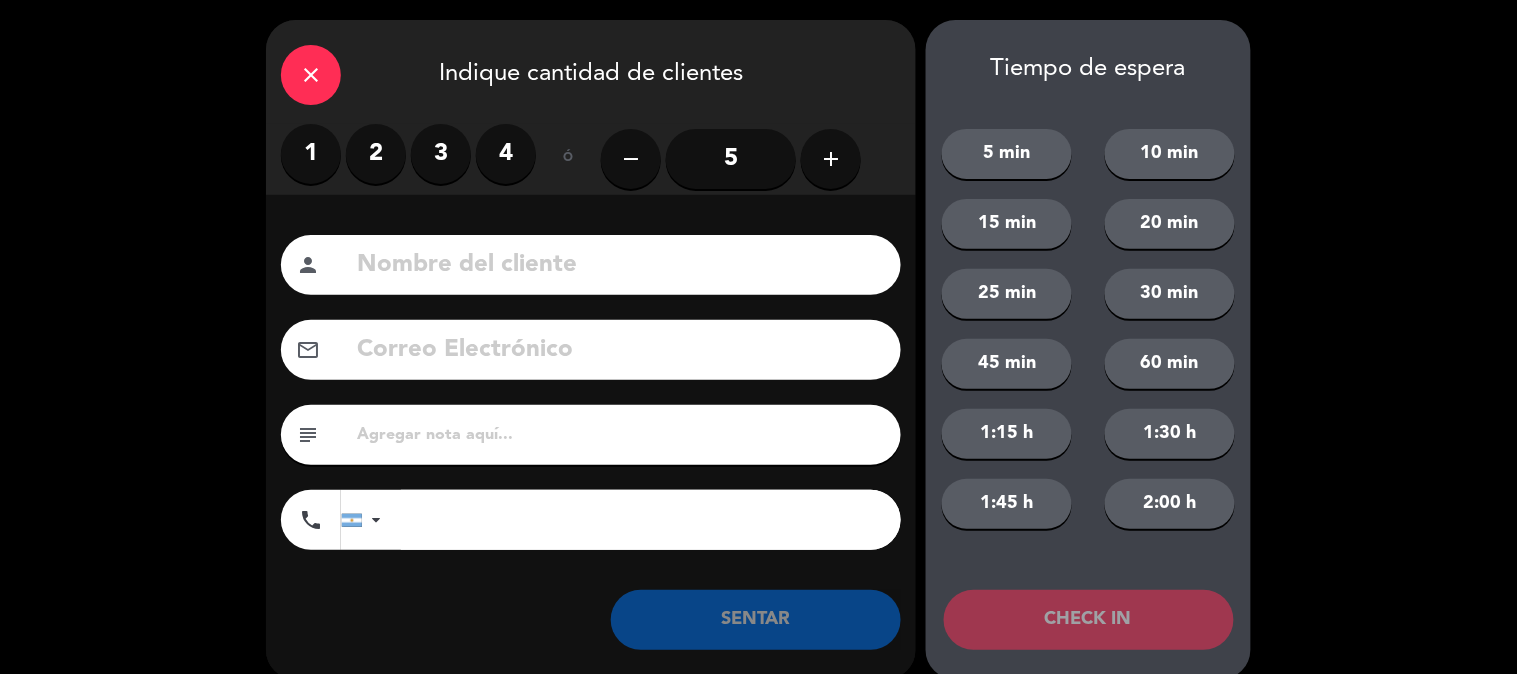 click on "2" at bounding box center (376, 154) 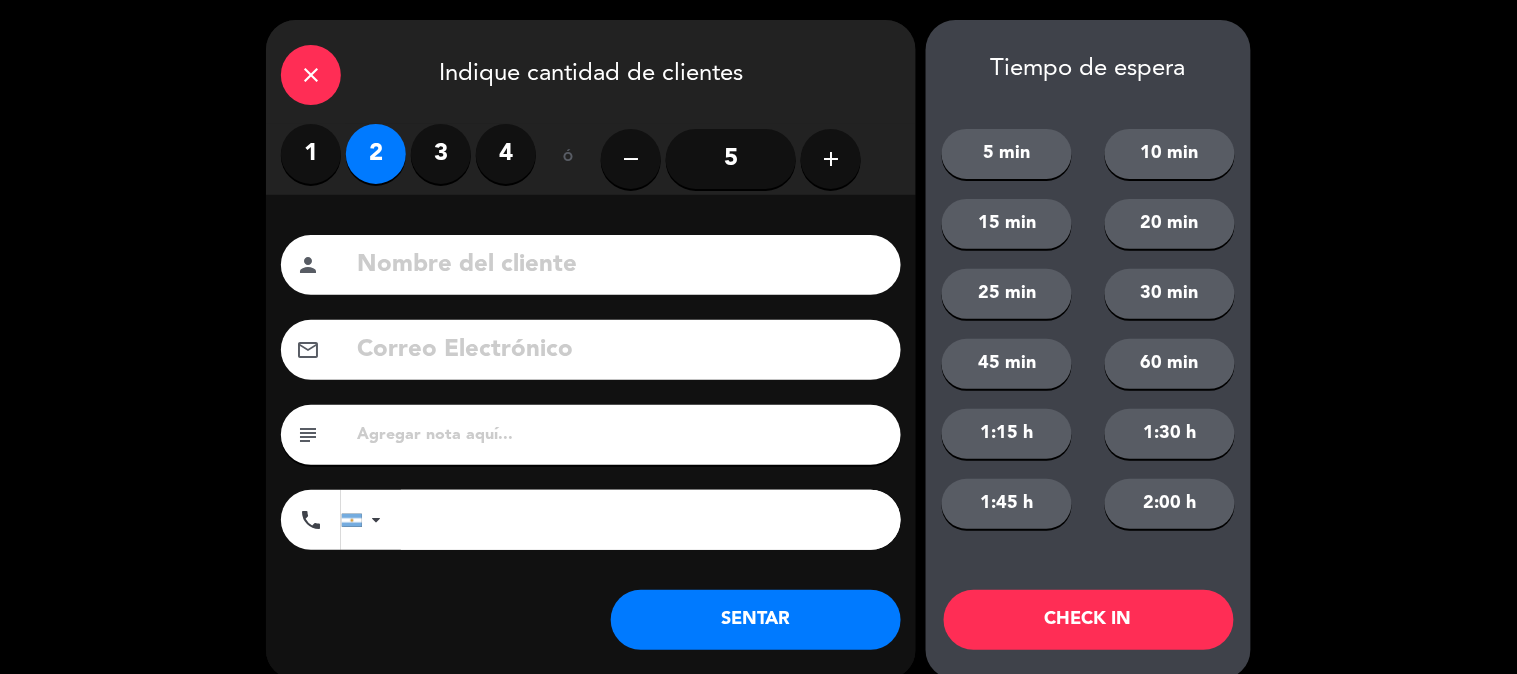 click on "SENTAR" 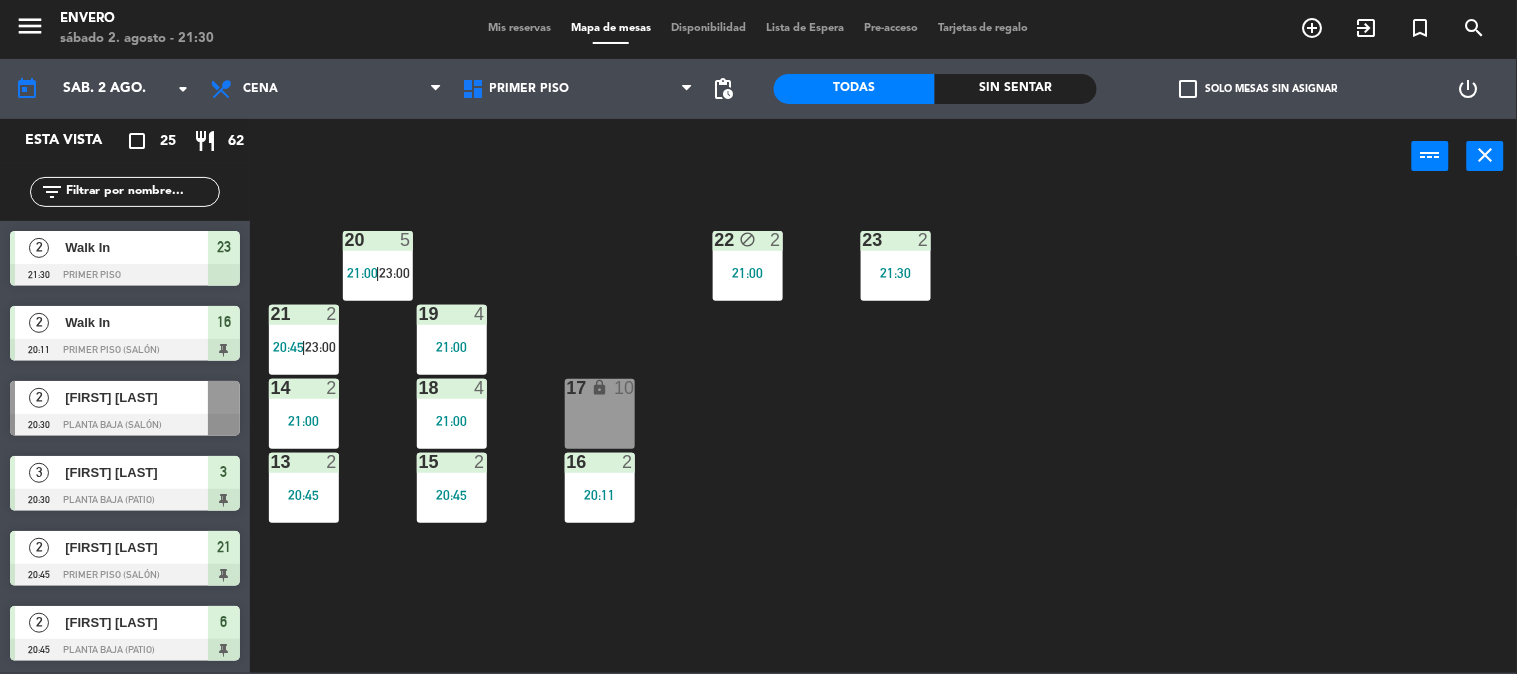 click on "20  5   21:00    |    23:00     22 block  2   21:00  23  2   21:30  21  2   20:45    |    23:00     19  4   21:00  14  2   21:00  18  4   21:00  17 lock  10  13  2   20:45  15  2   20:45  16  2   20:11" 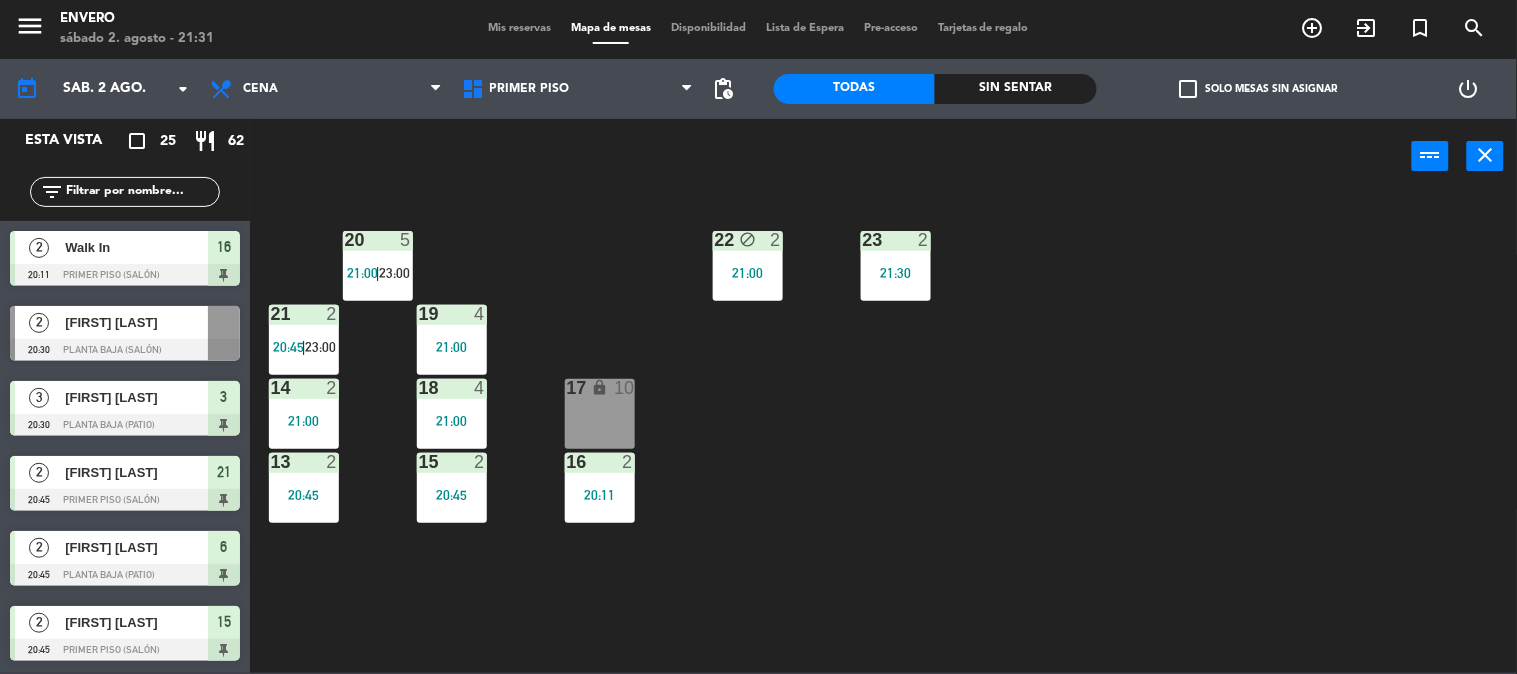 click on "Mis reservas" at bounding box center [519, 28] 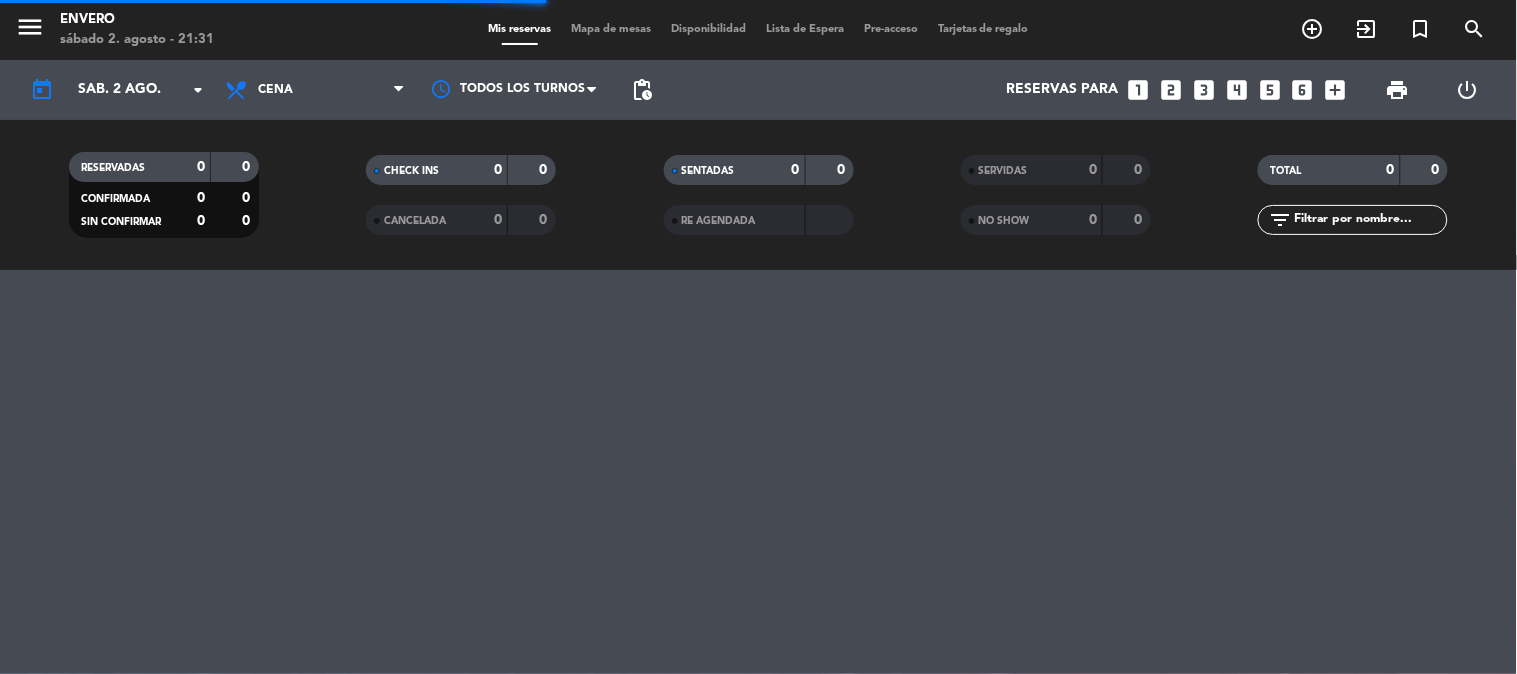 click on "Mapa de mesas" at bounding box center (611, 29) 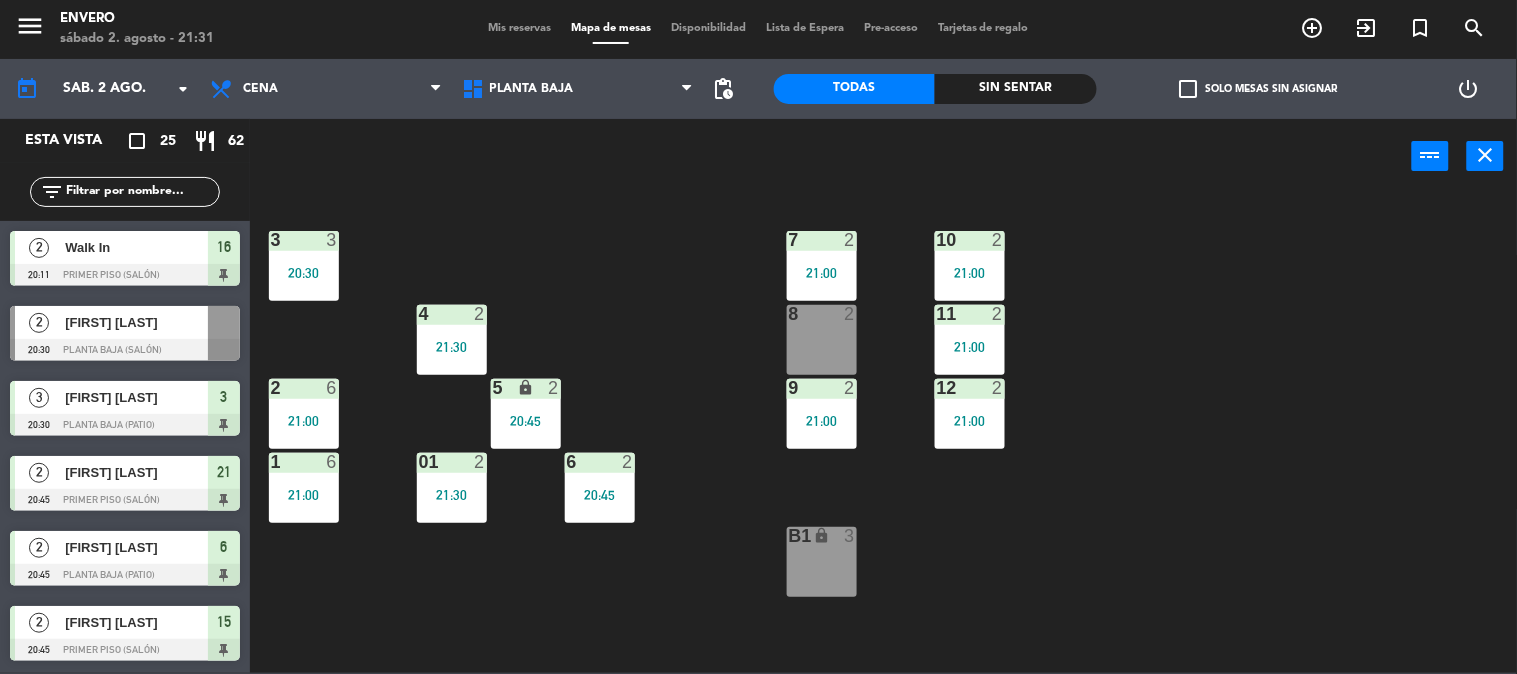 click on "3  3   20:30  7  2   21:00  10  2   21:00  4  2   21:30  8  2  11  2   21:00  2  6   21:00  5 lock  2   20:45  9  2   21:00  12  2   21:00  1  6   21:00  6  2   20:45  01  2   21:30  B1 lock  3" 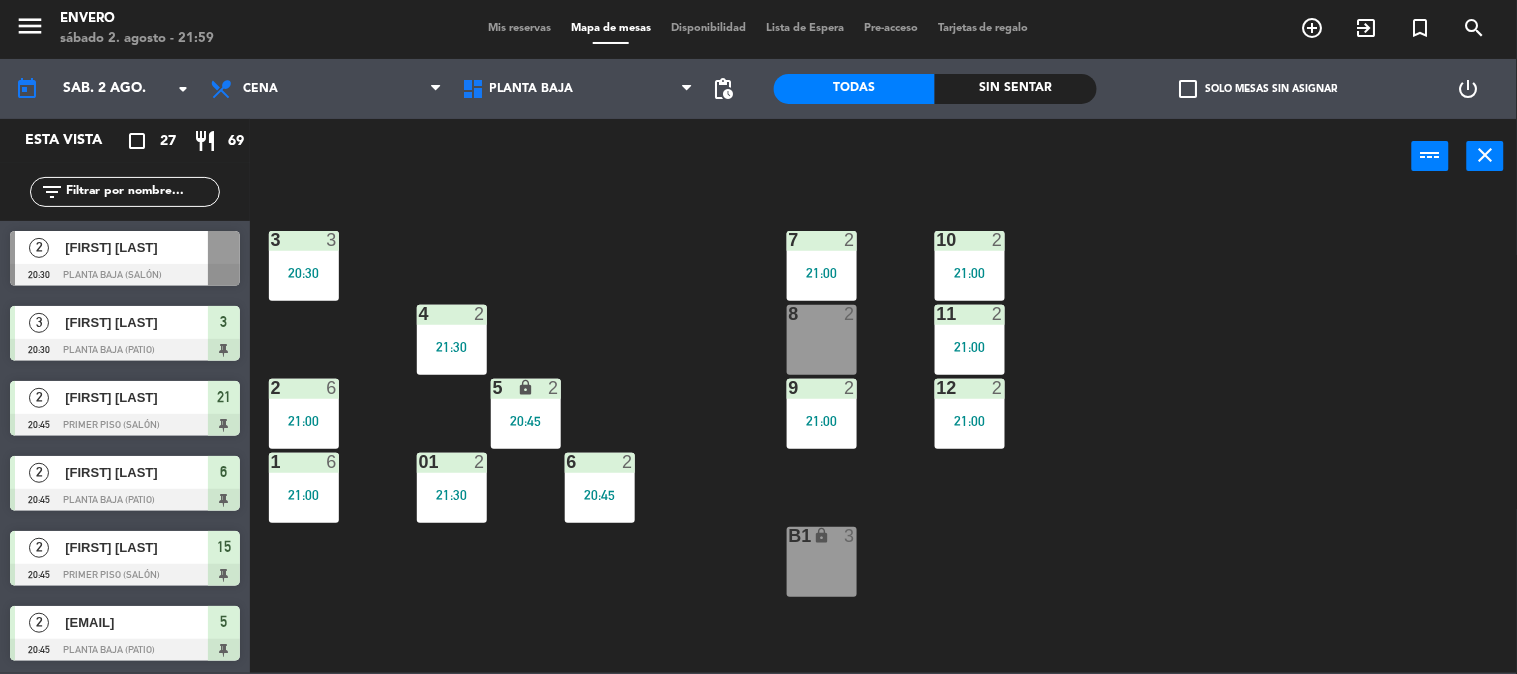 click on "8  2" at bounding box center [822, 340] 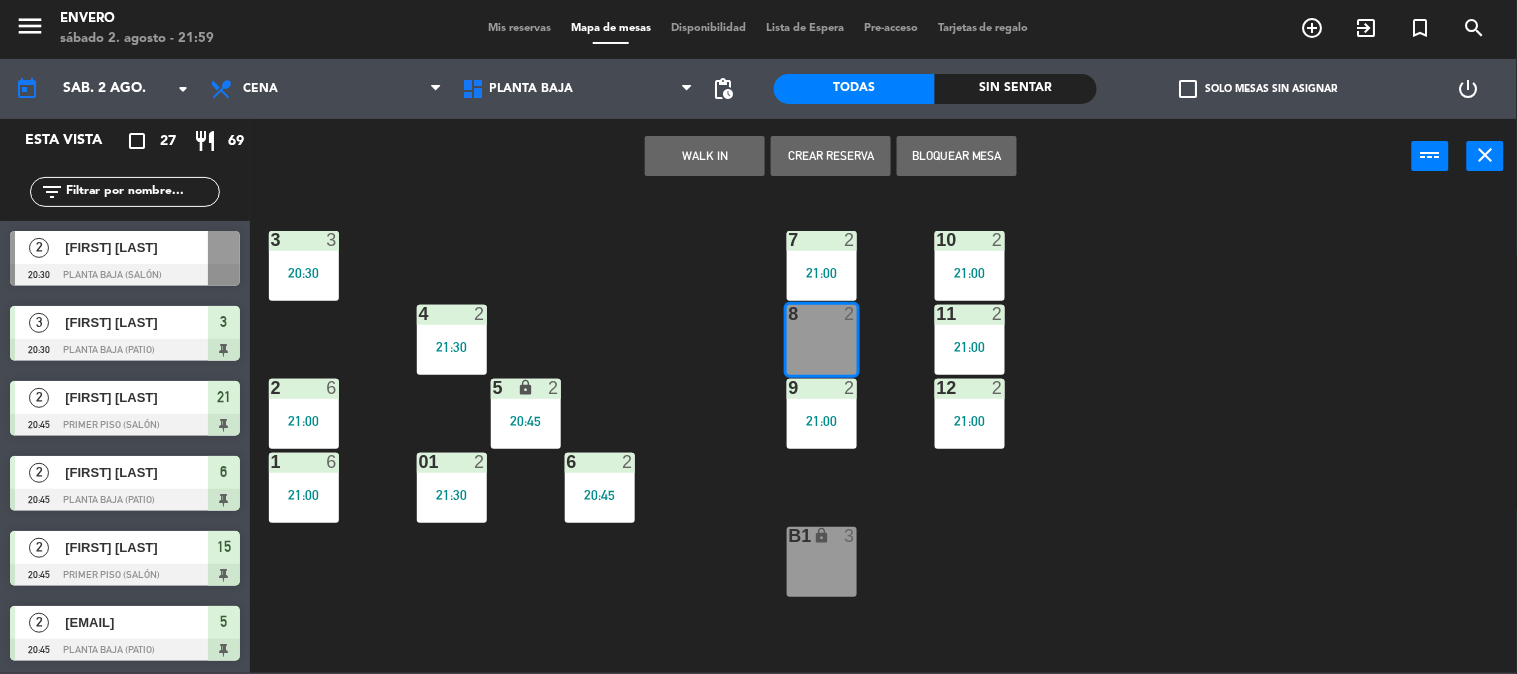 click on "WALK IN" at bounding box center [705, 156] 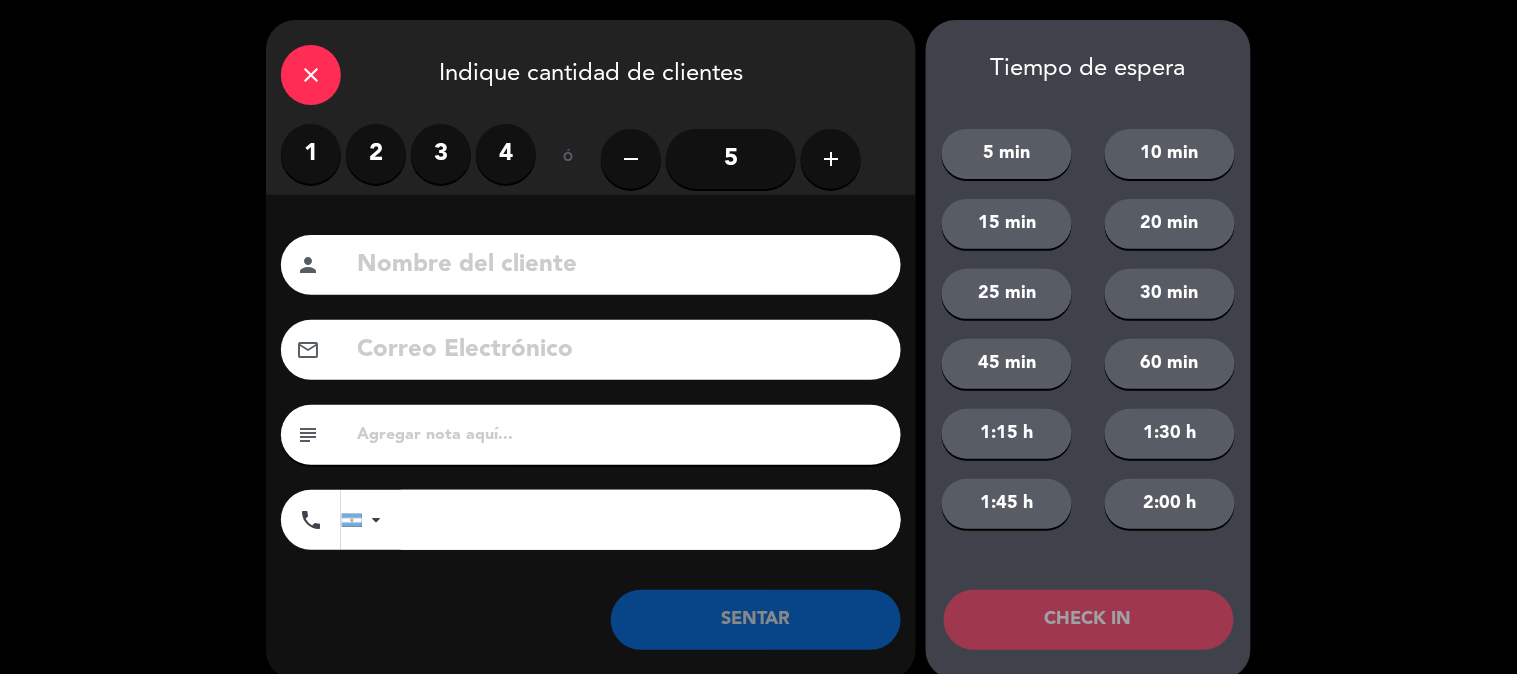 click on "2" at bounding box center (376, 154) 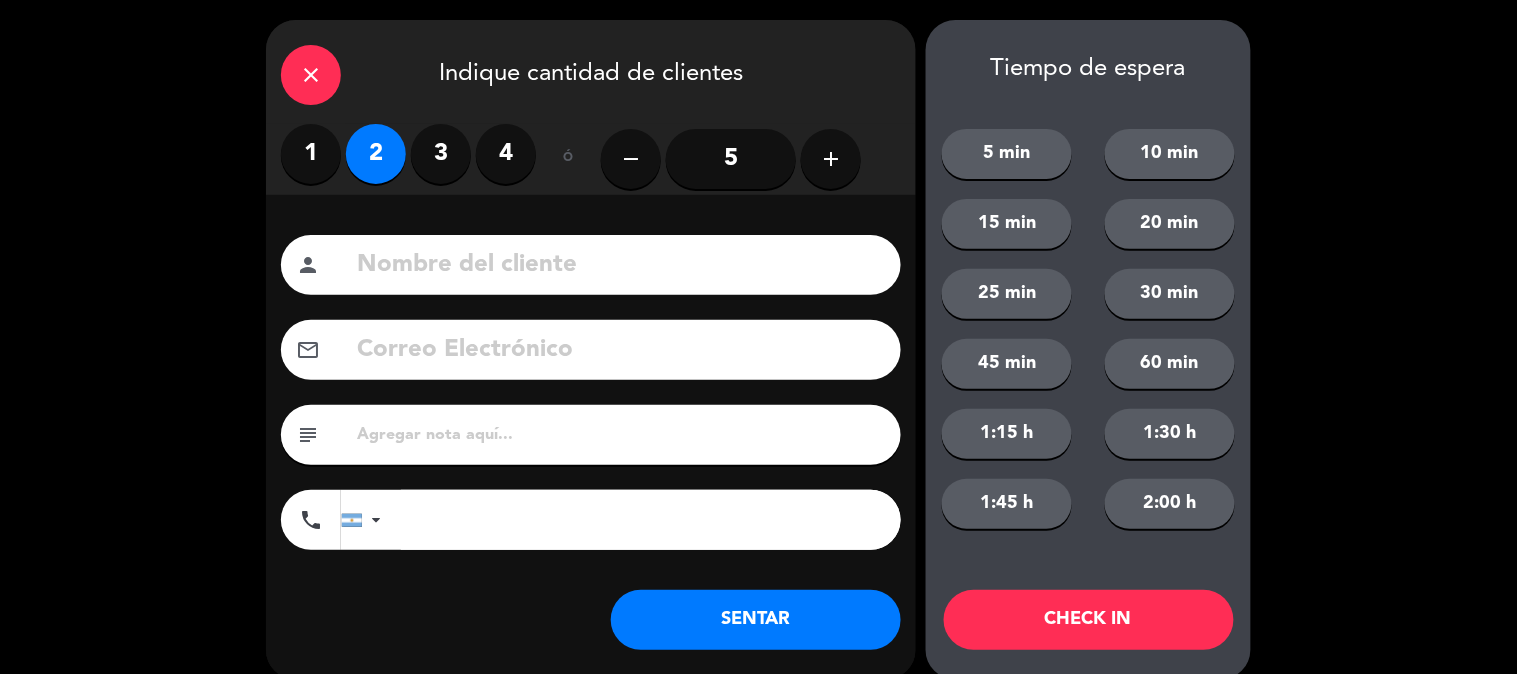 click on "SENTAR" 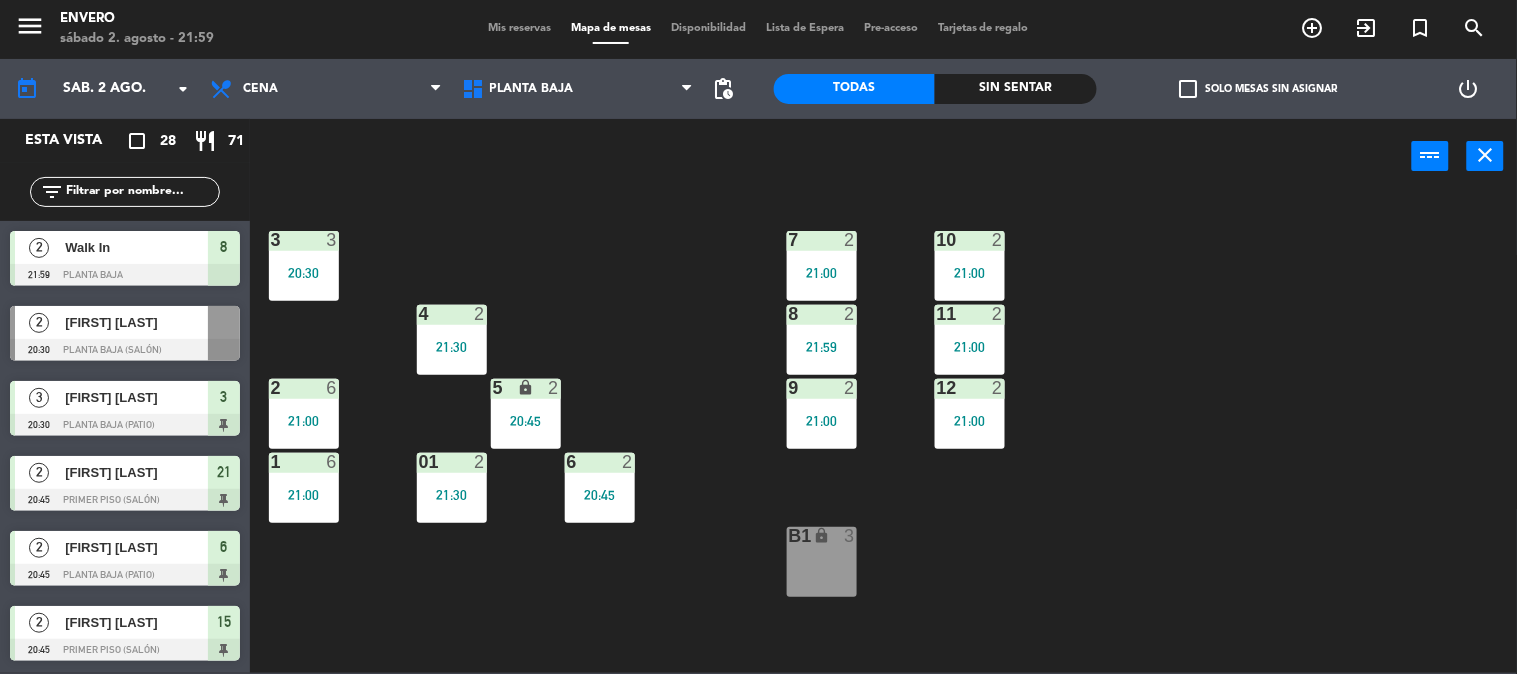 click on "3  3   20:30  7  2   21:00  10  2   21:00  4  2   21:30  8  2   21:59  1  2   21:00  2  6   21:00  5 lock  2   20:45  9  2   21:00  12  2   21:00  1  6   21:00  6  2   20:45  01  2   21:30  B1 lock  3" 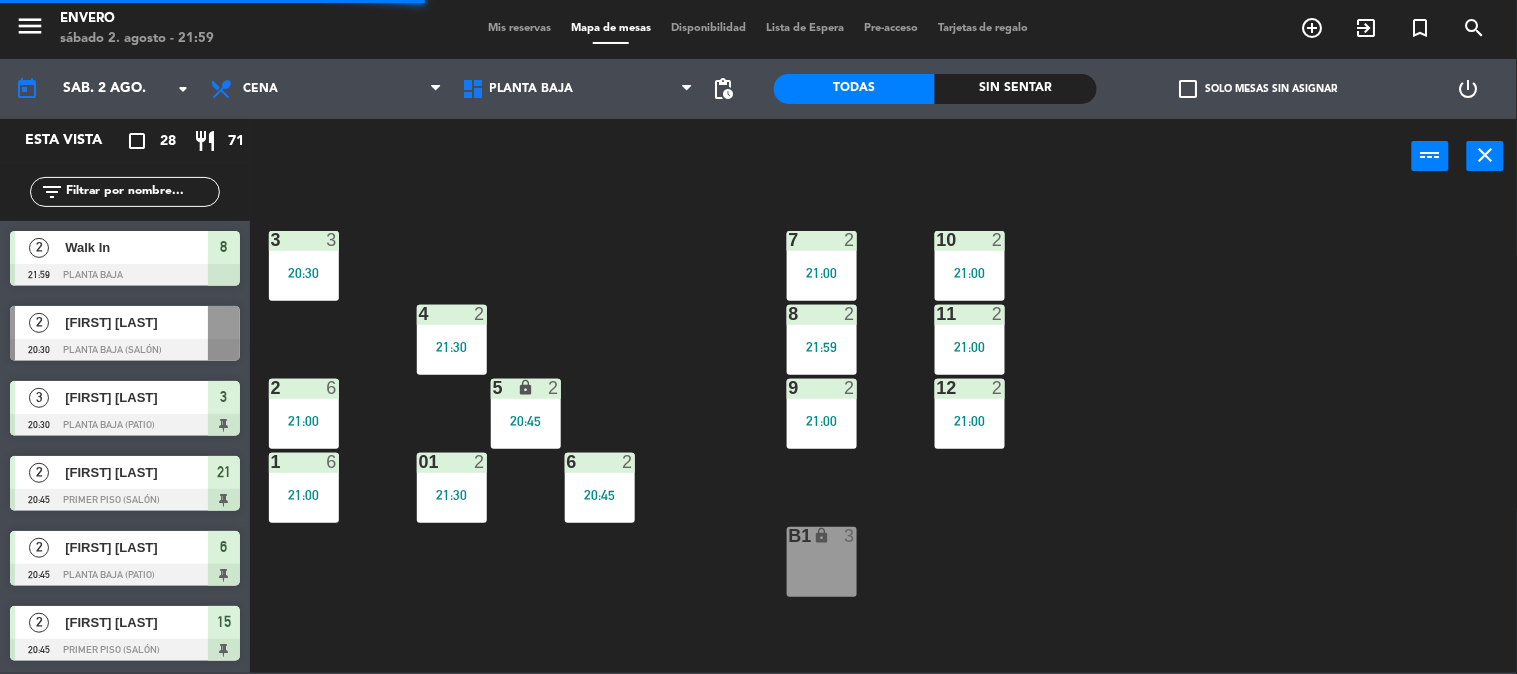click on "3  3   20:30  7  2   21:00  10  2   21:00  4  2   21:30  8  2   21:59  1  2   21:00  2  6   21:00  5 lock  2   20:45  9  2   21:00  12  2   21:00  1  6   21:00  6  2   20:45  01  2   21:30  B1 lock  3" 